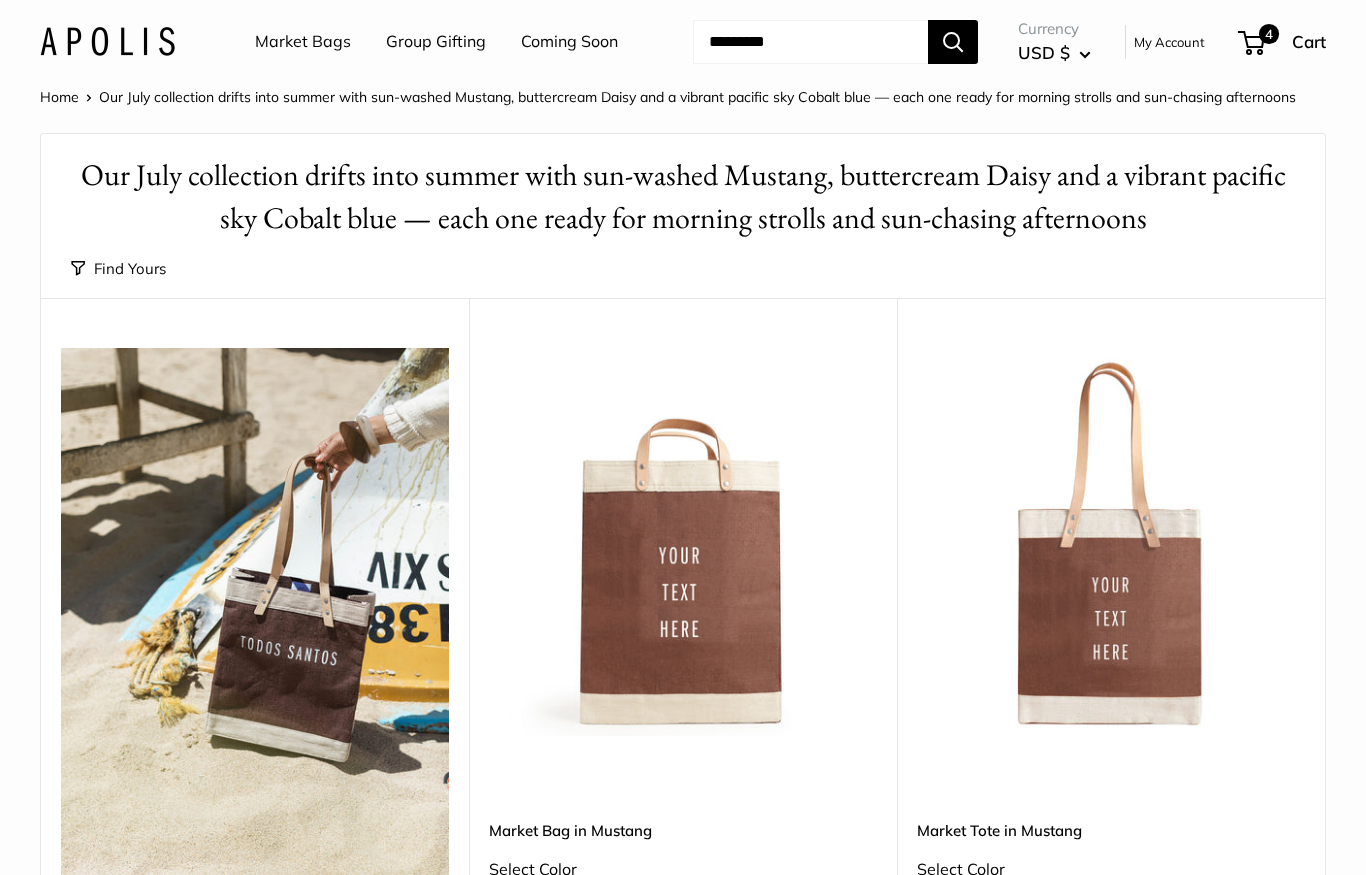 scroll, scrollTop: 0, scrollLeft: 0, axis: both 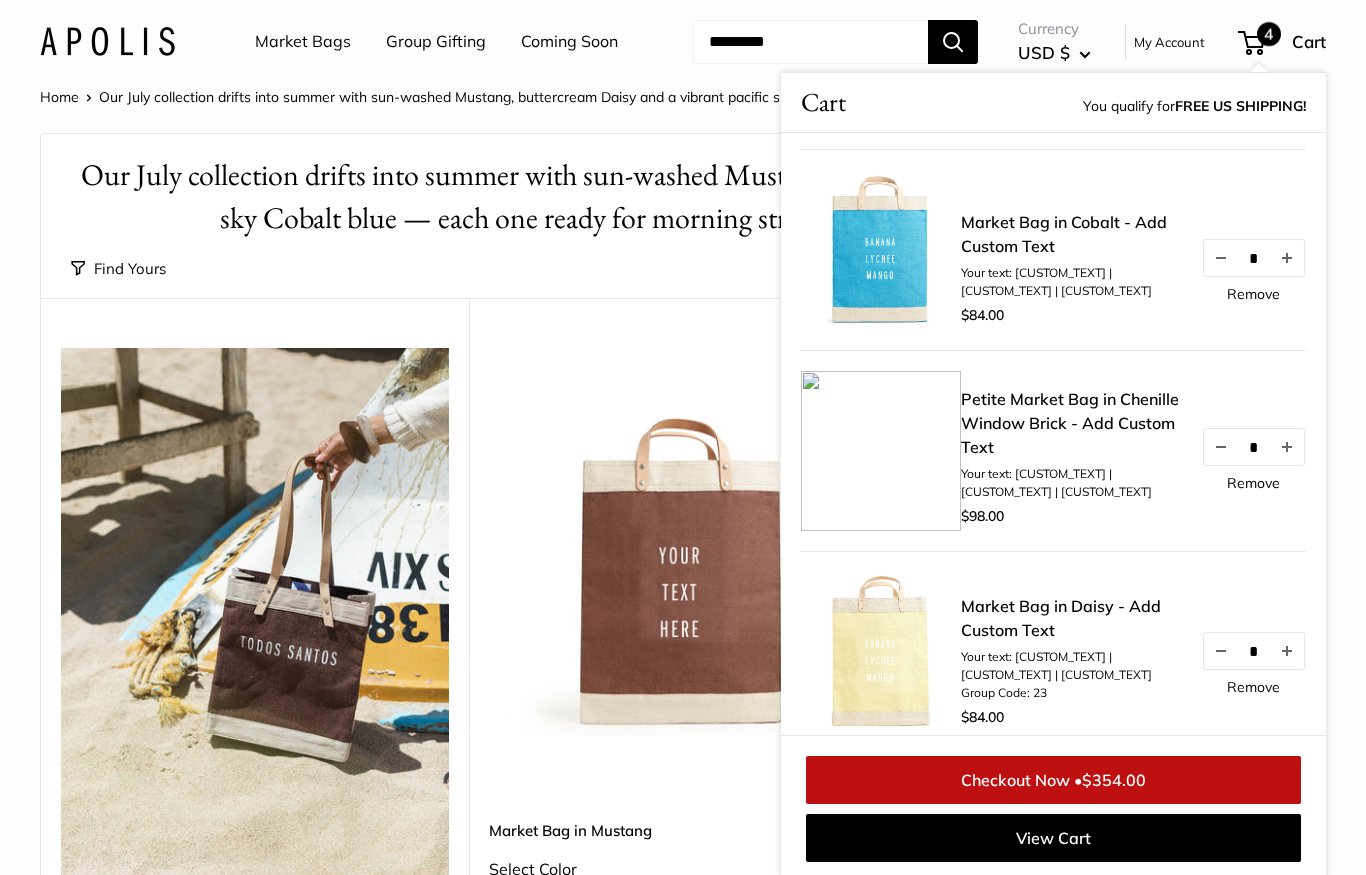 click on "Remove" at bounding box center (1253, 483) 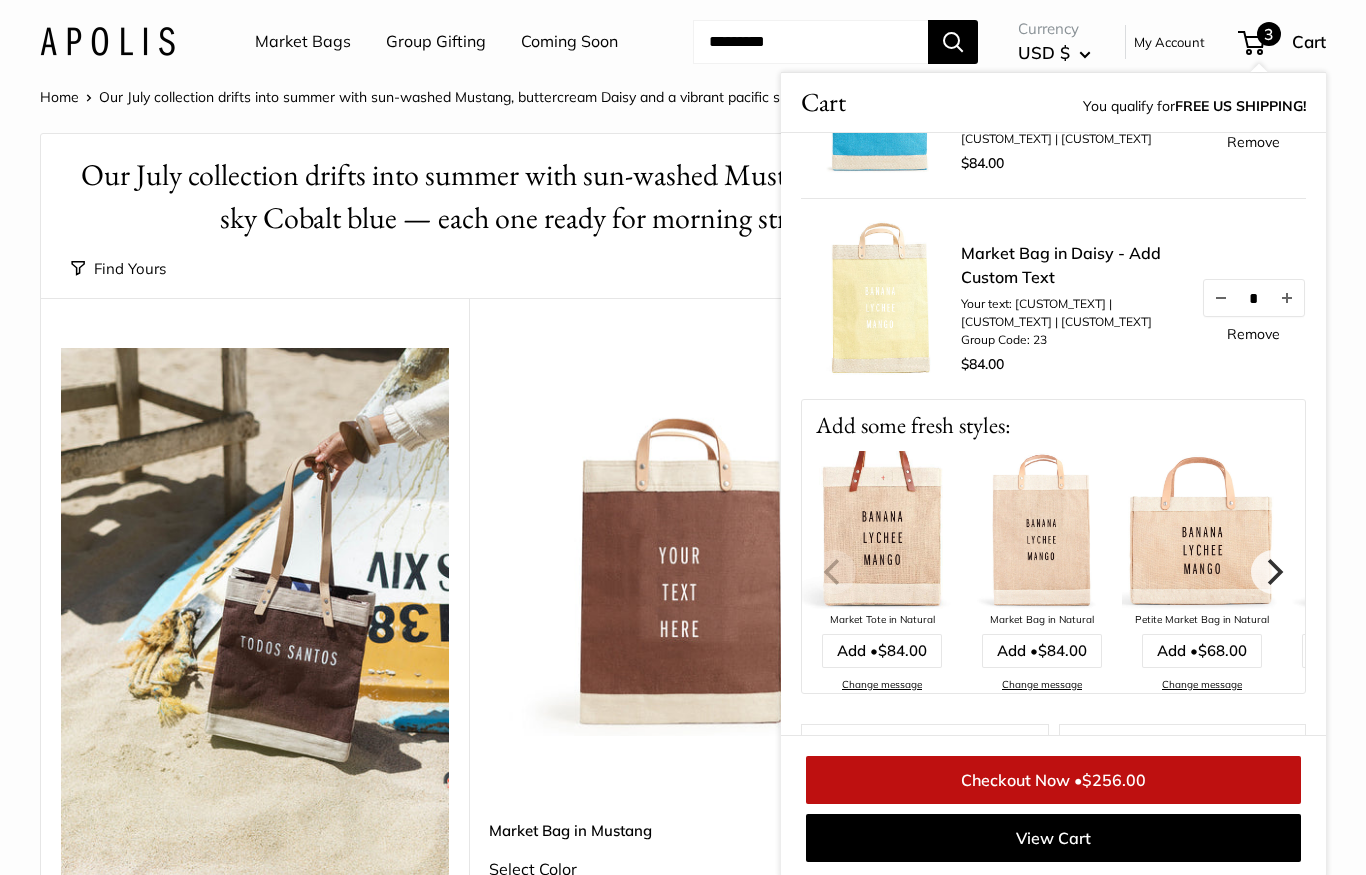scroll, scrollTop: 337, scrollLeft: 0, axis: vertical 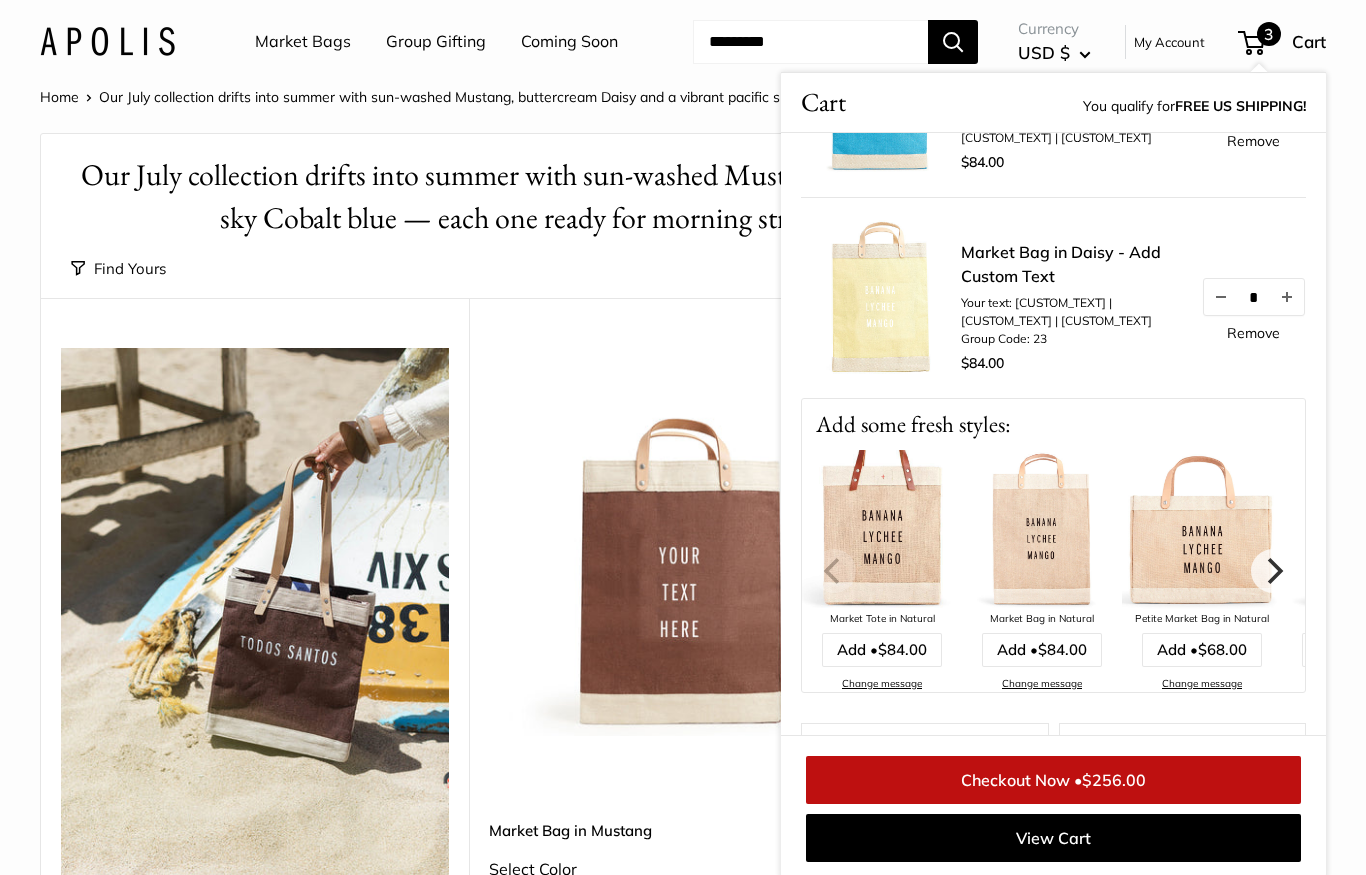 click 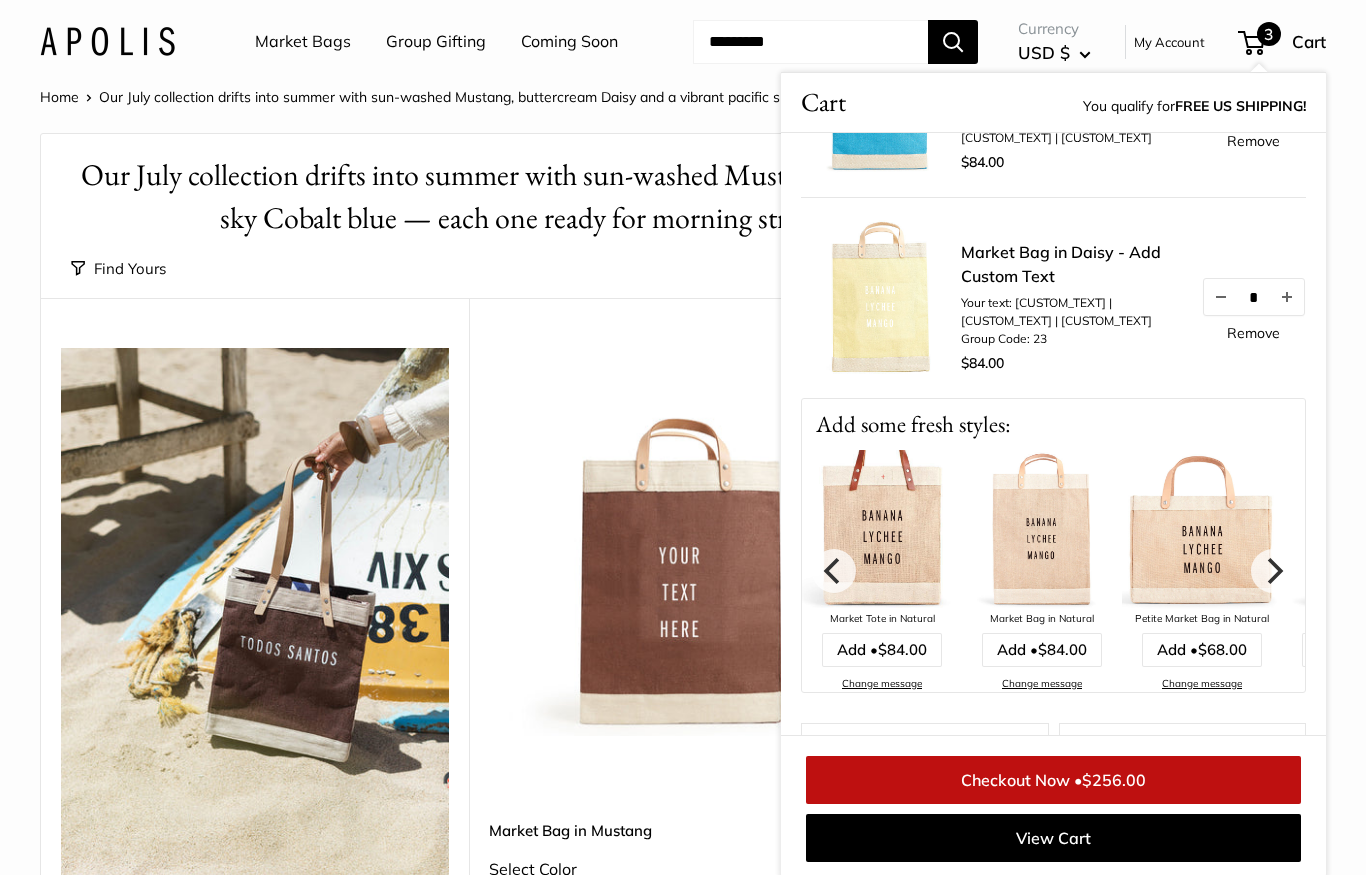 click 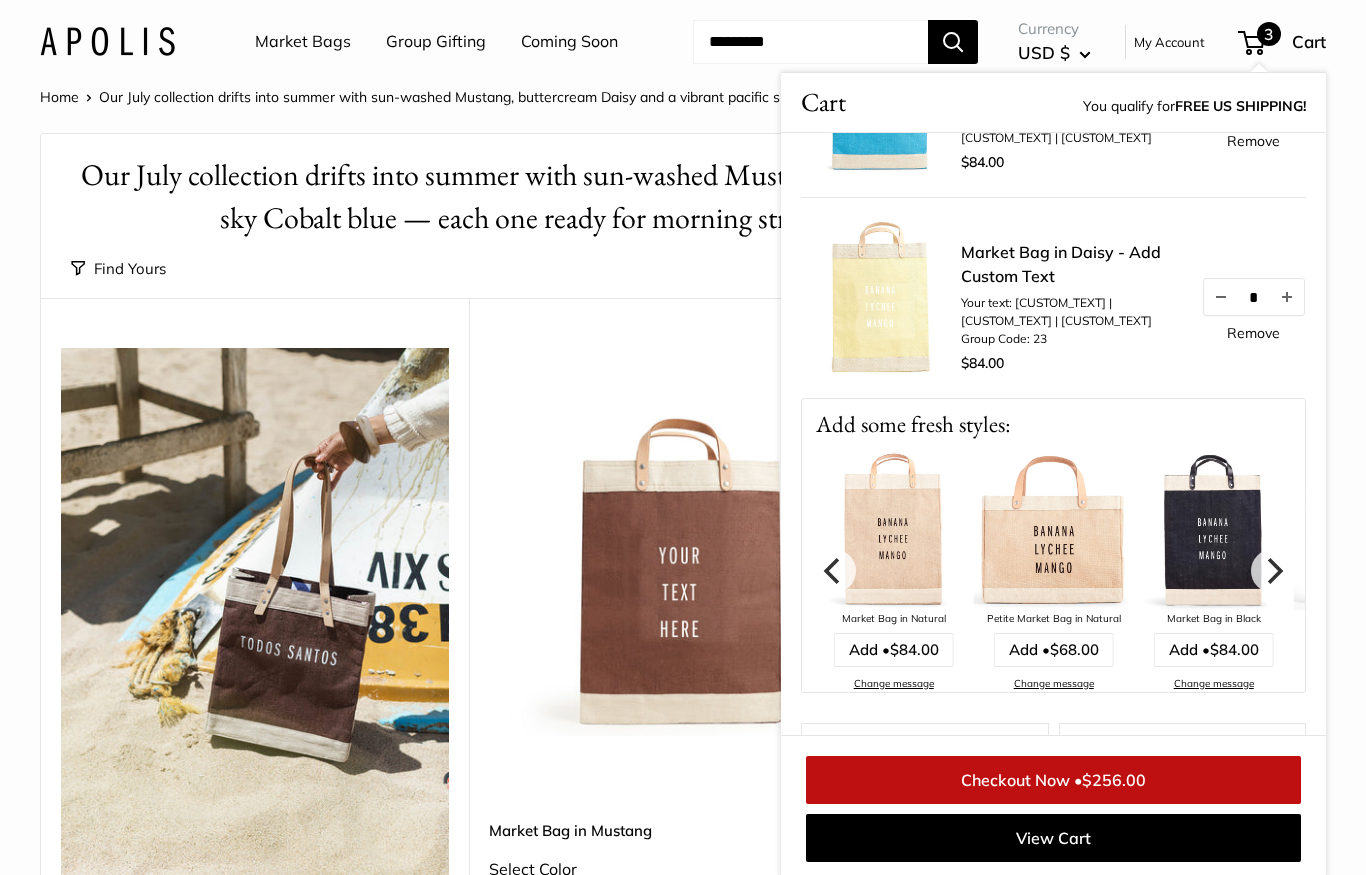 click 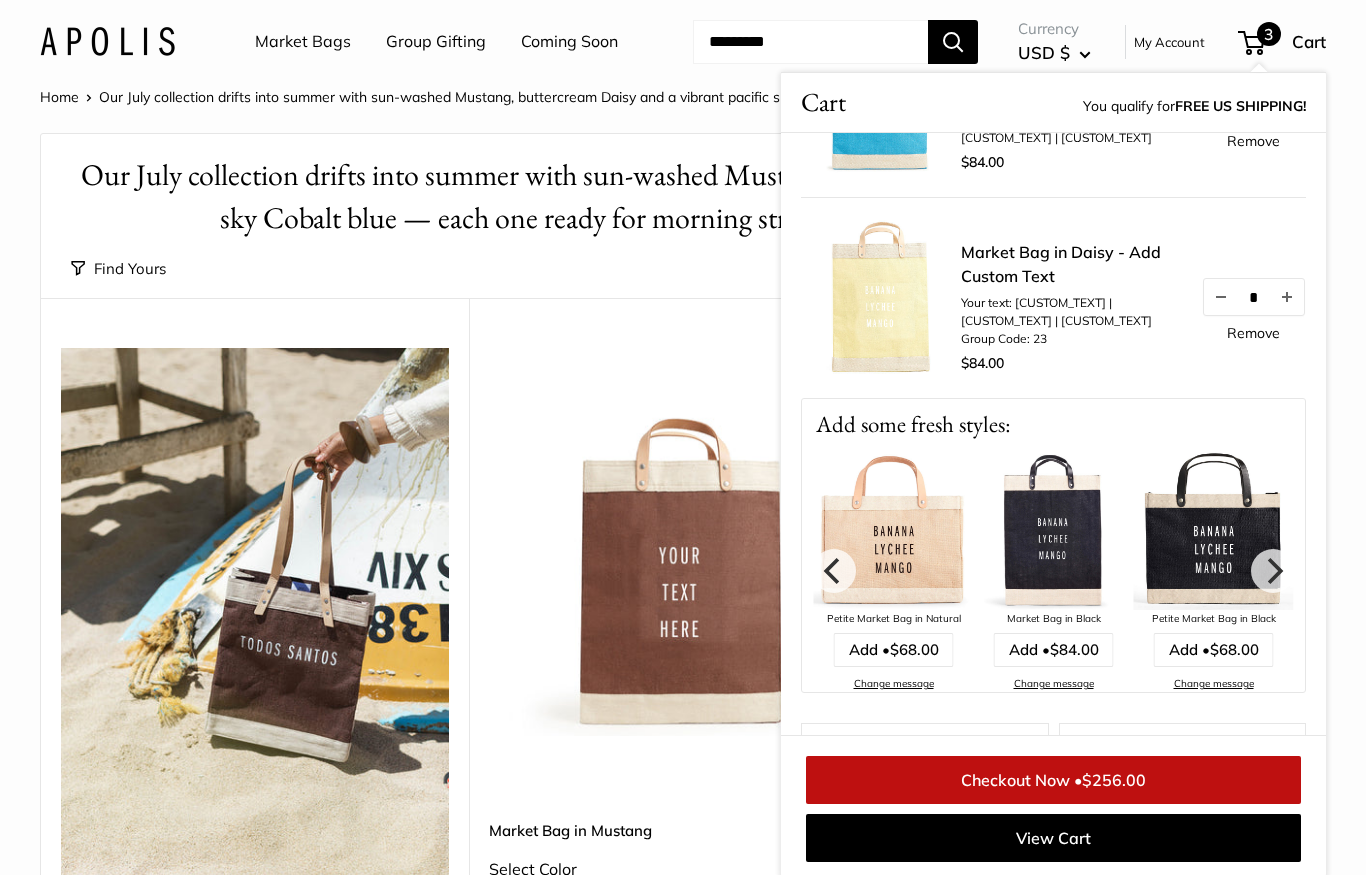 click 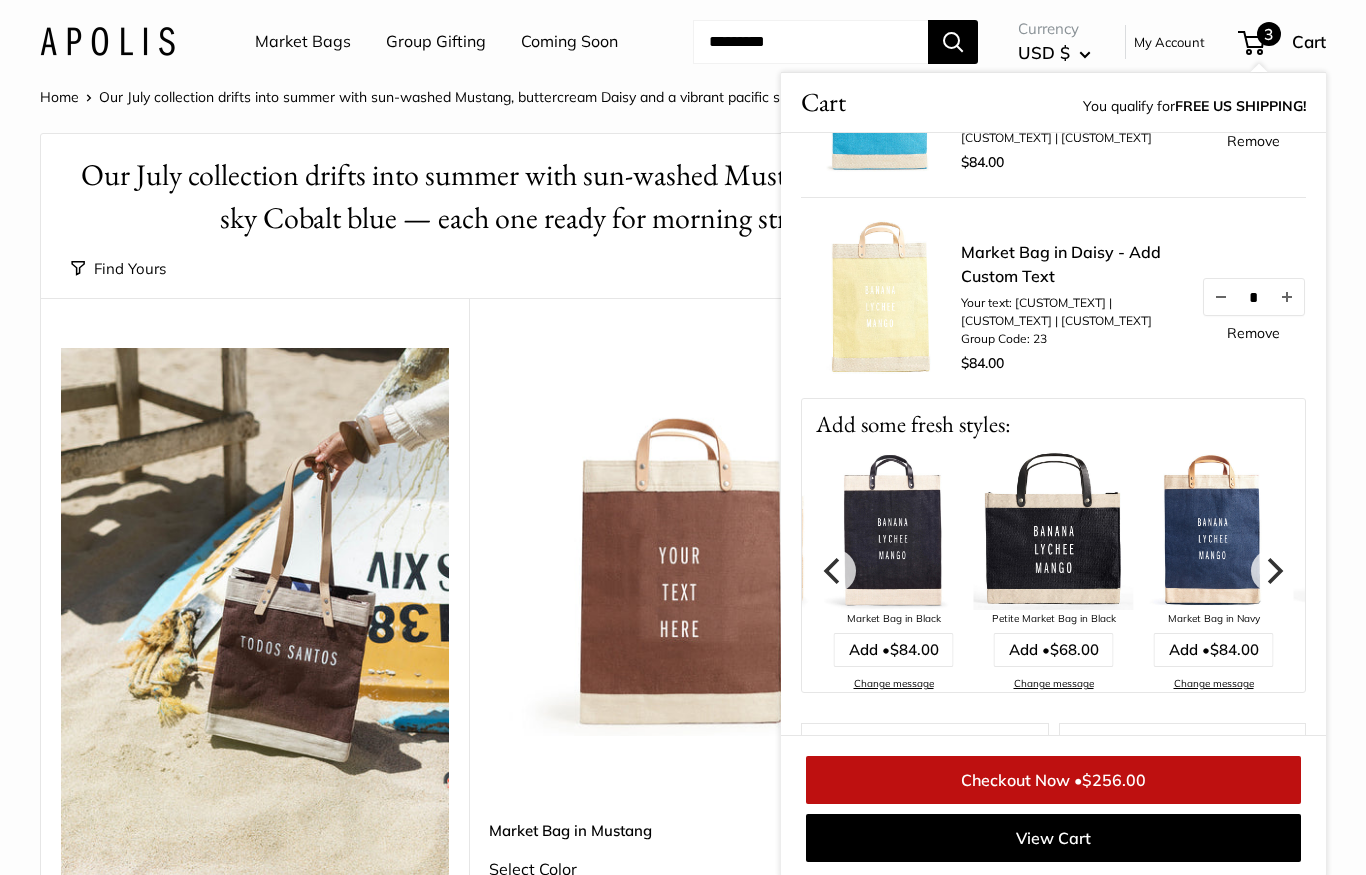 click 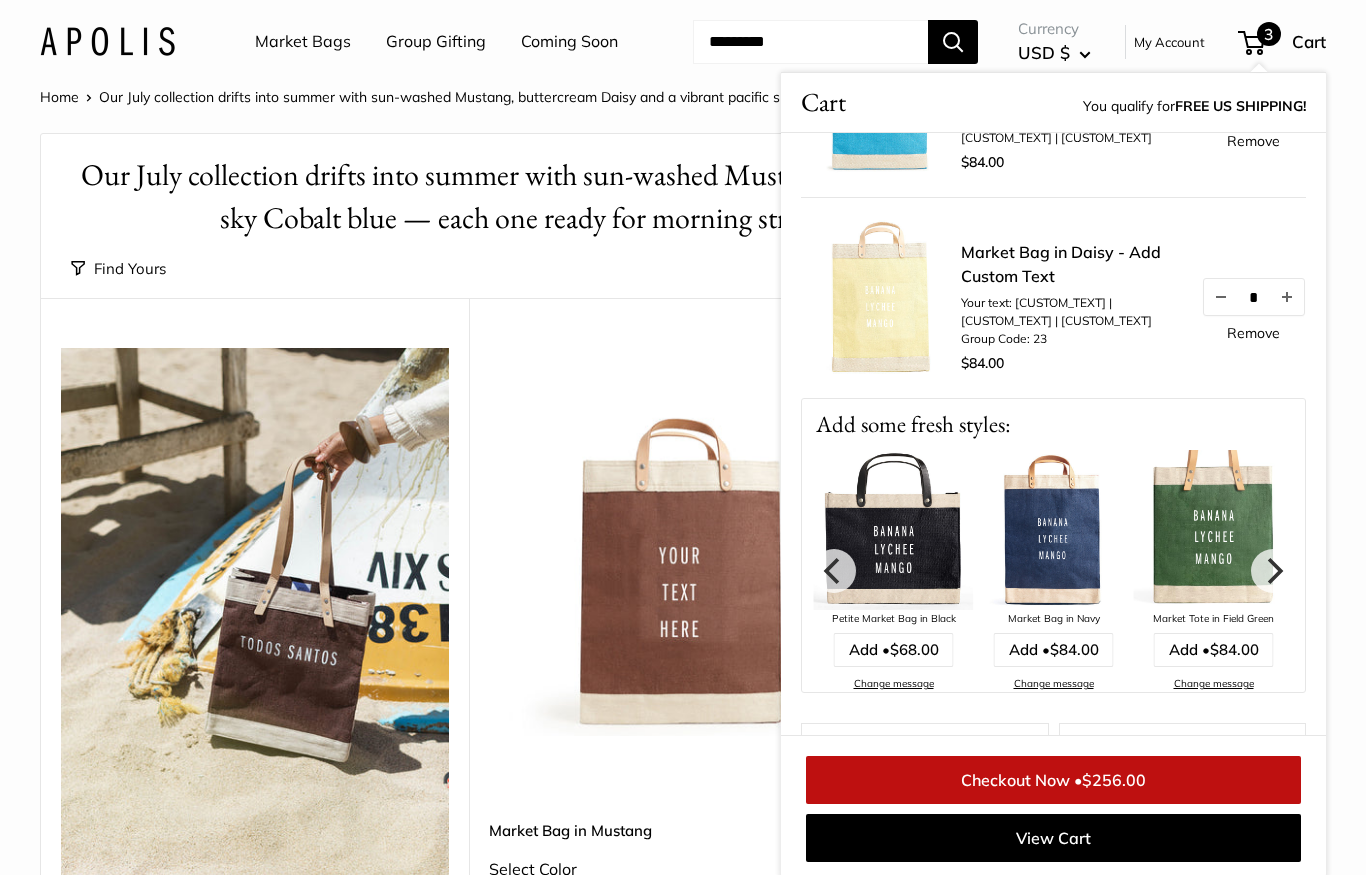 click 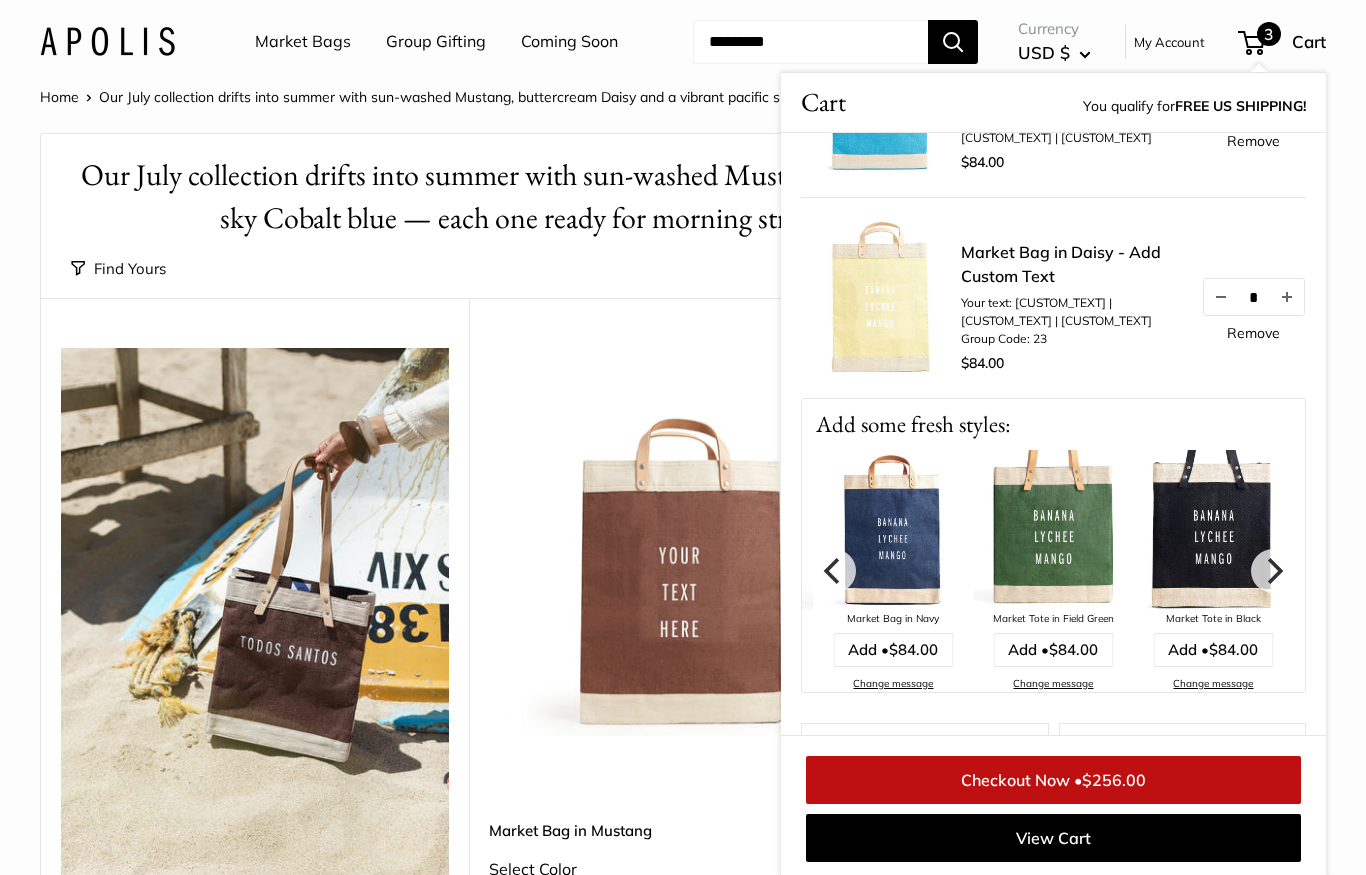 click 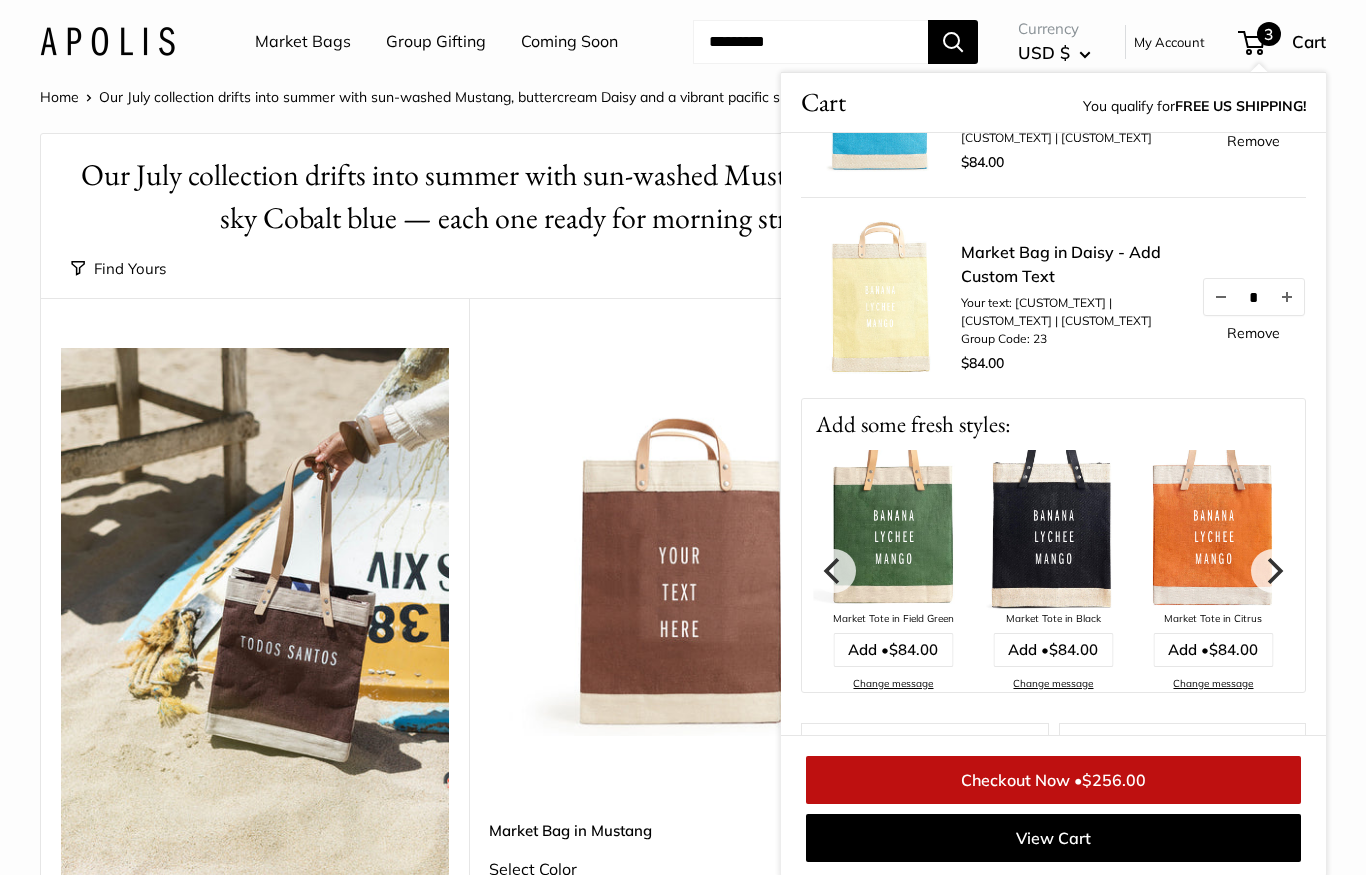 click 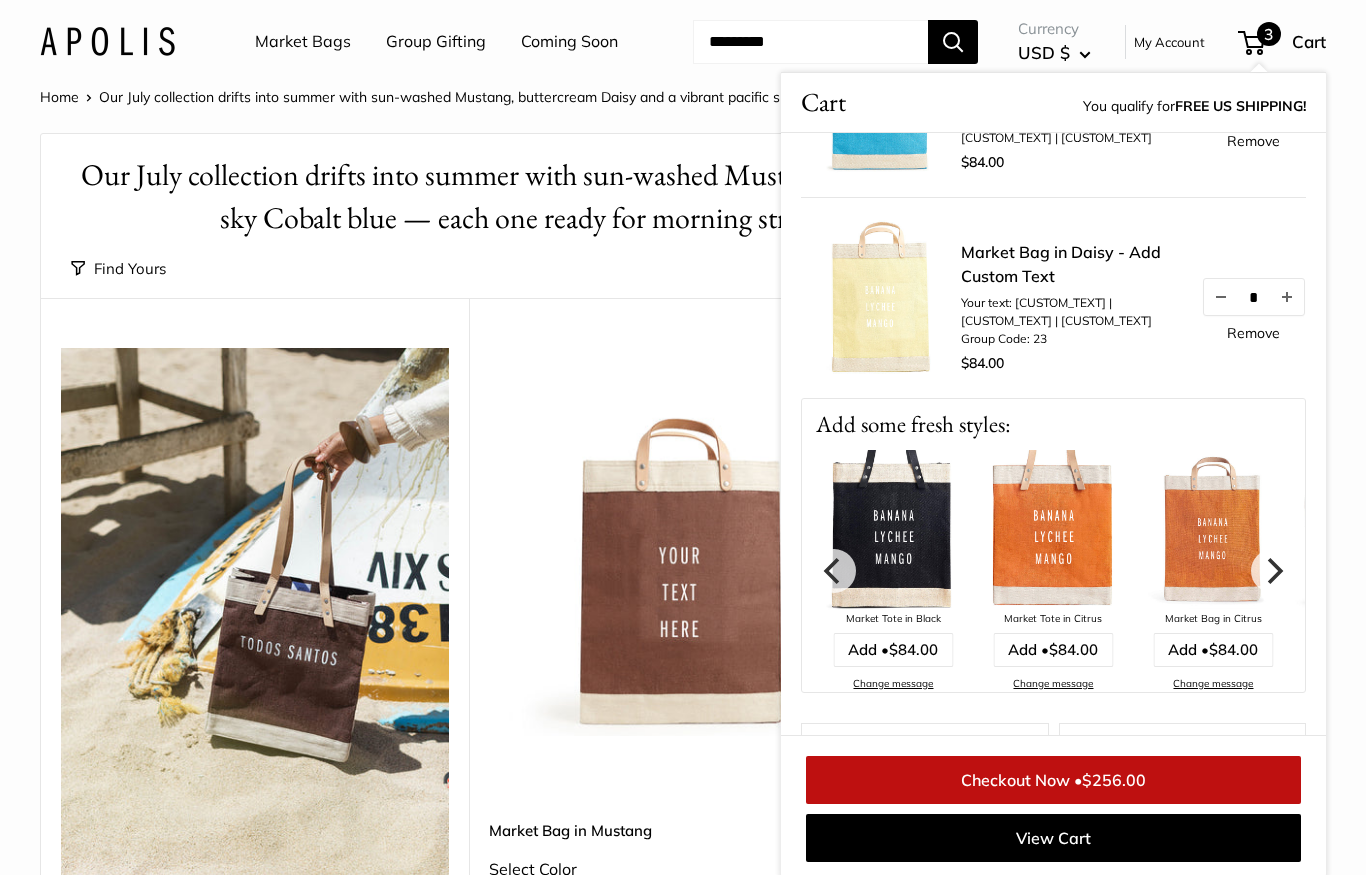 click 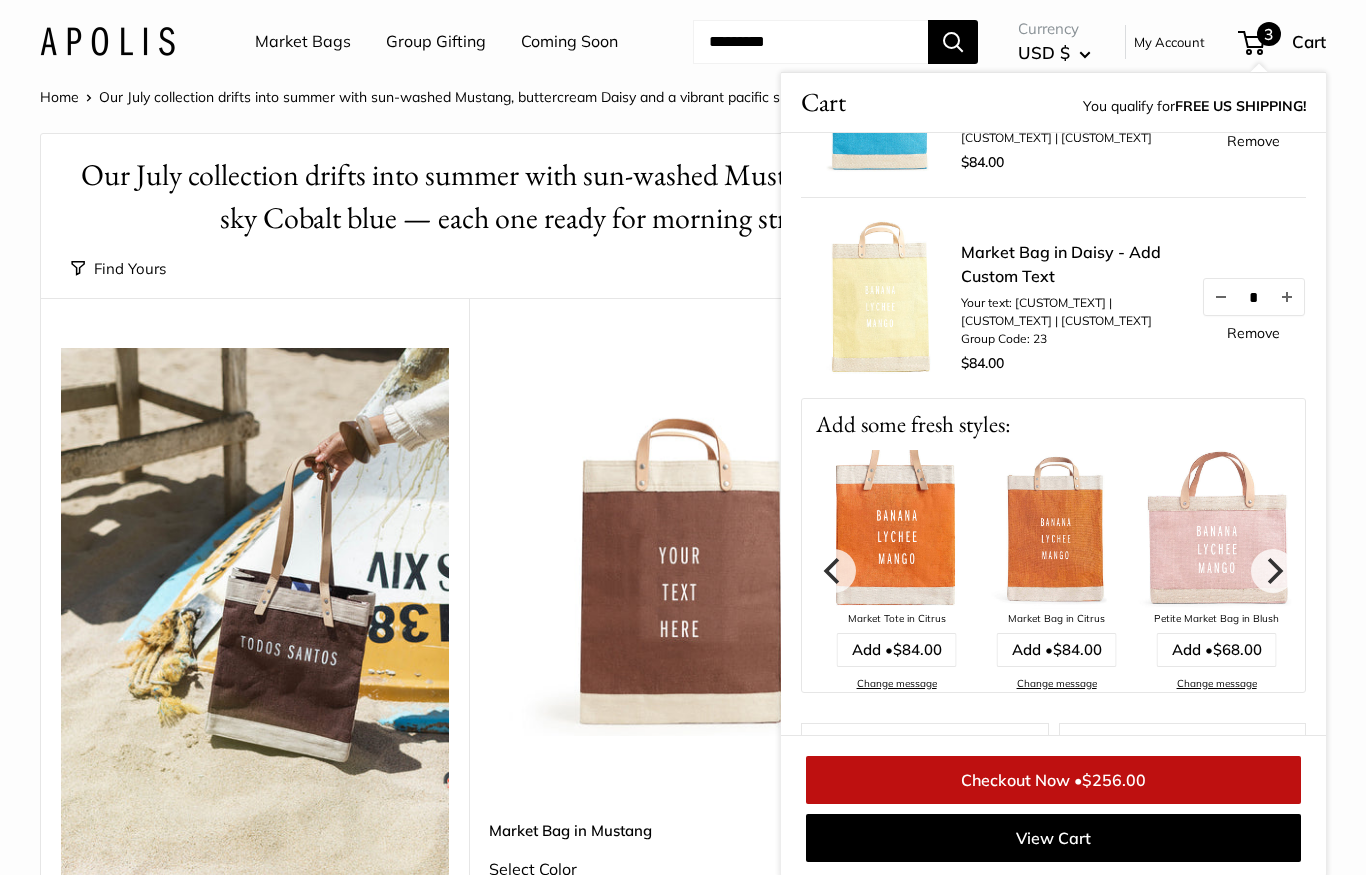 click 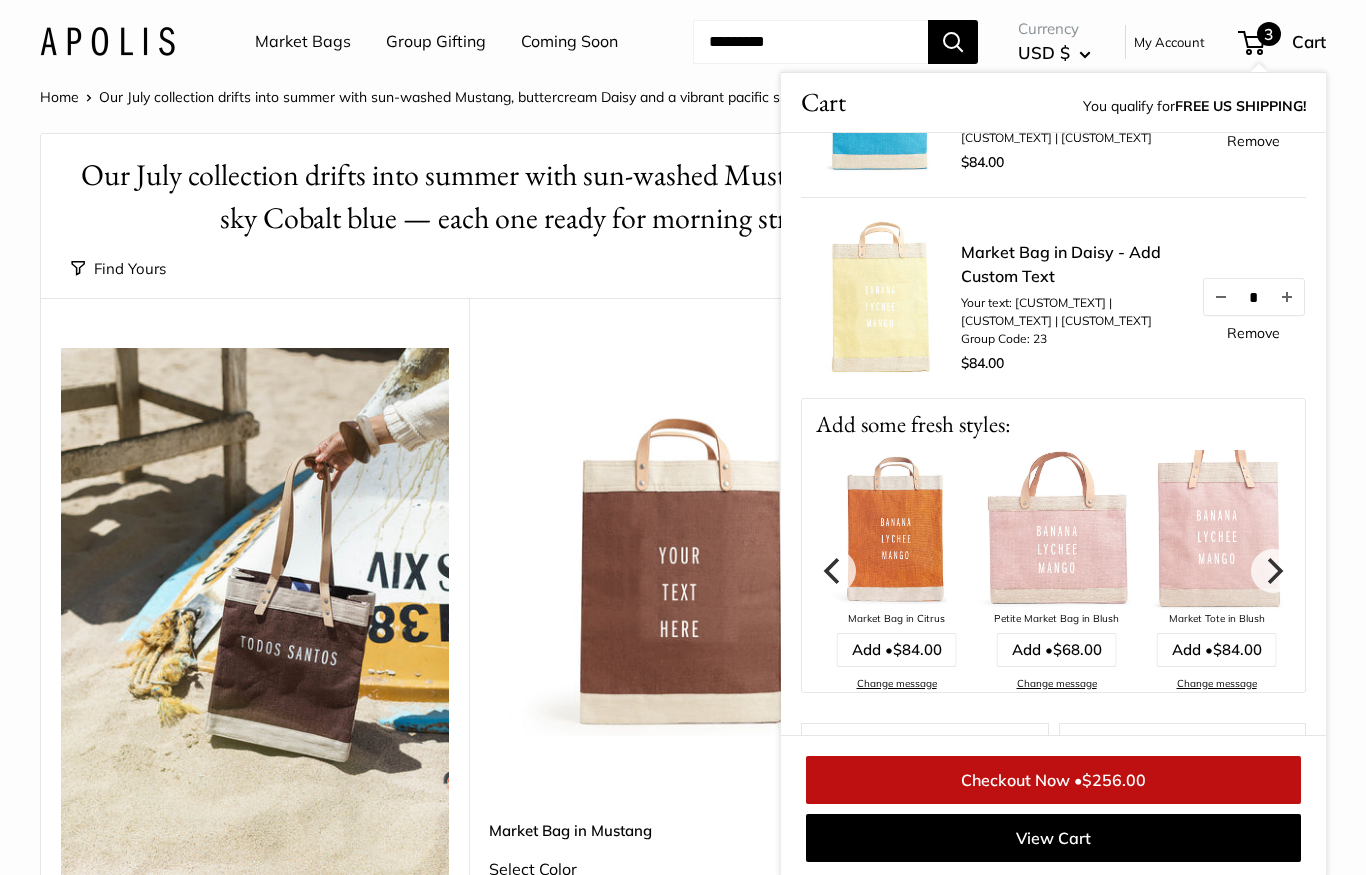 click 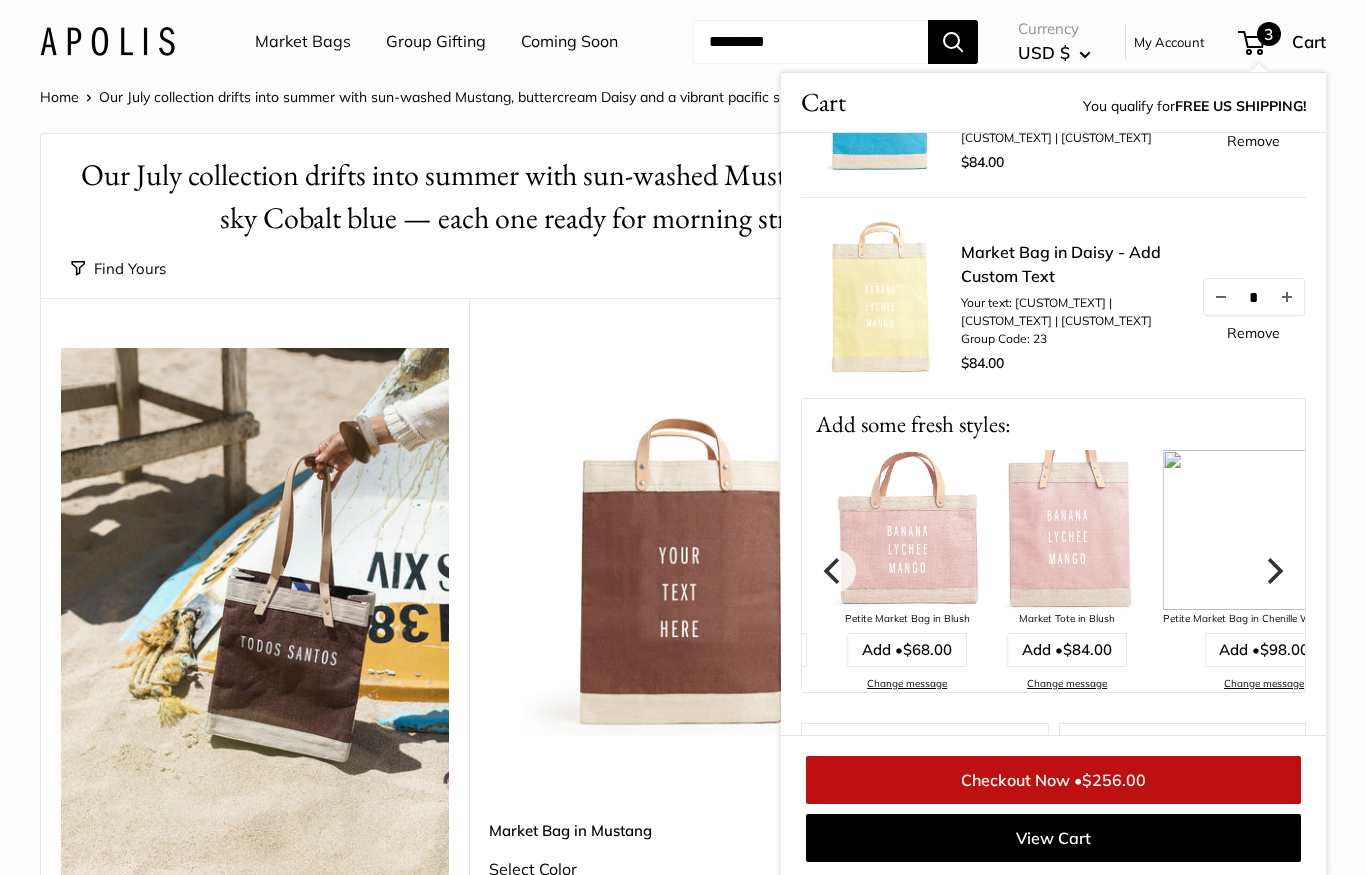 click at bounding box center [1273, 571] 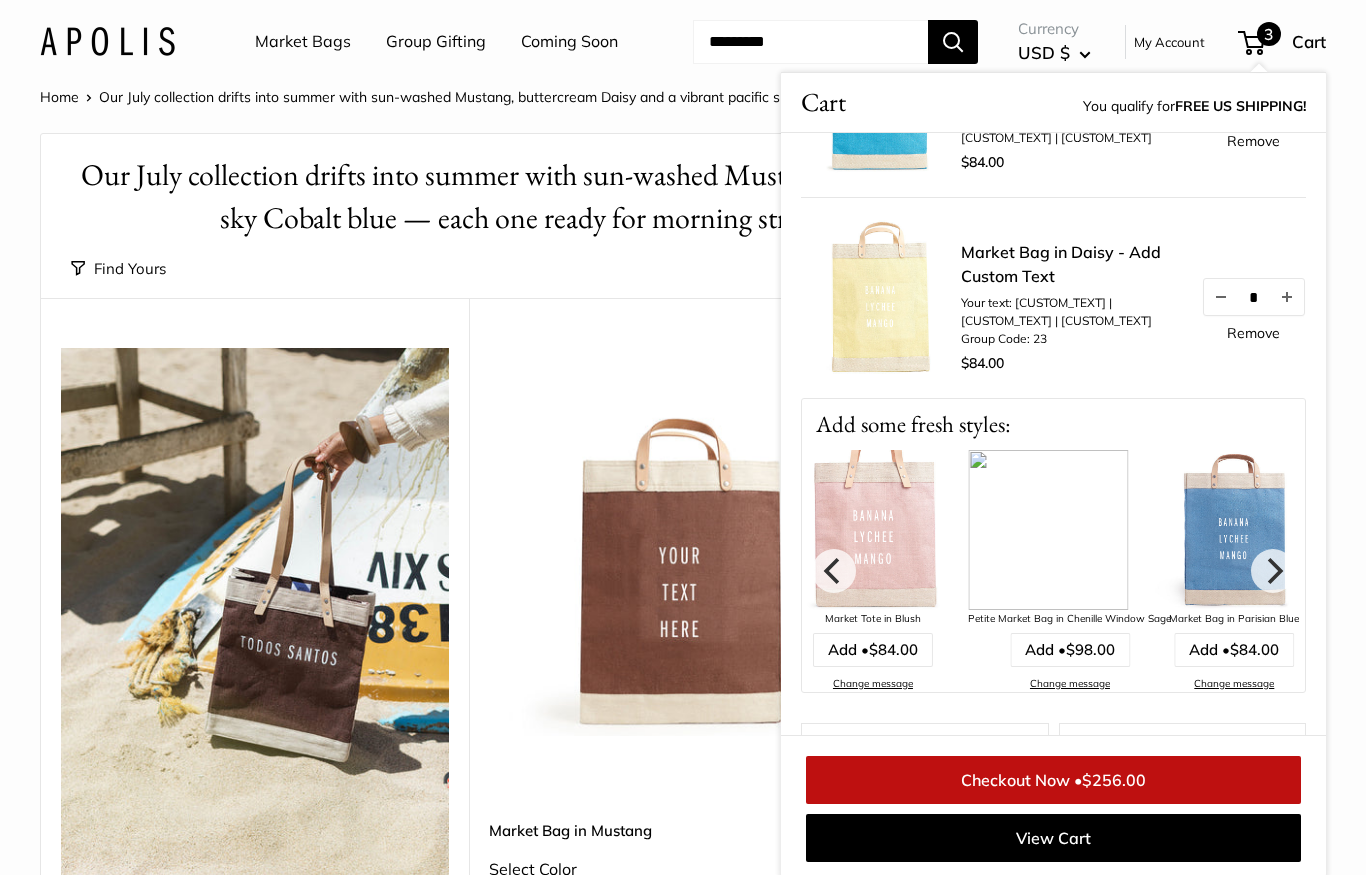 click 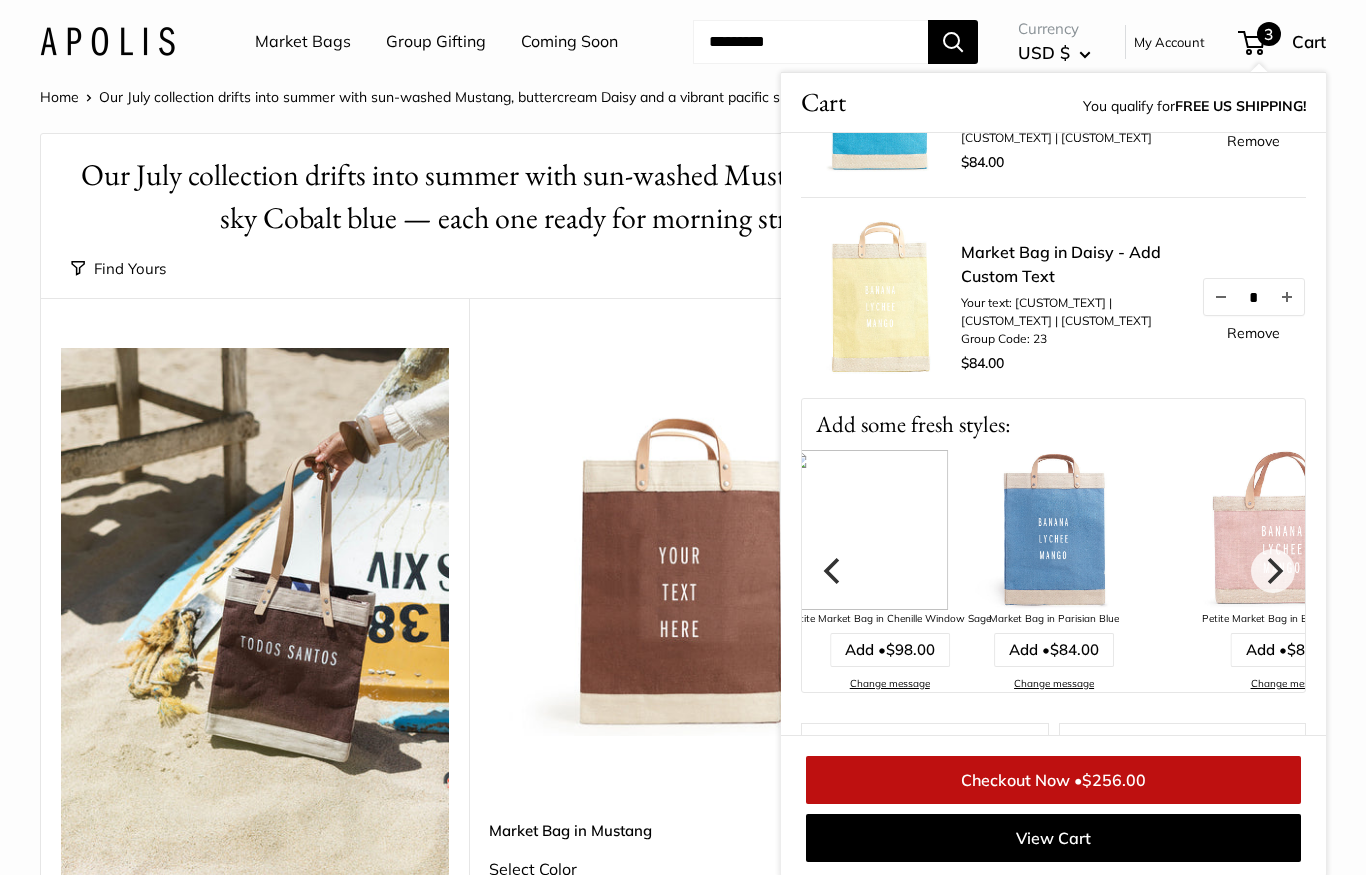 click 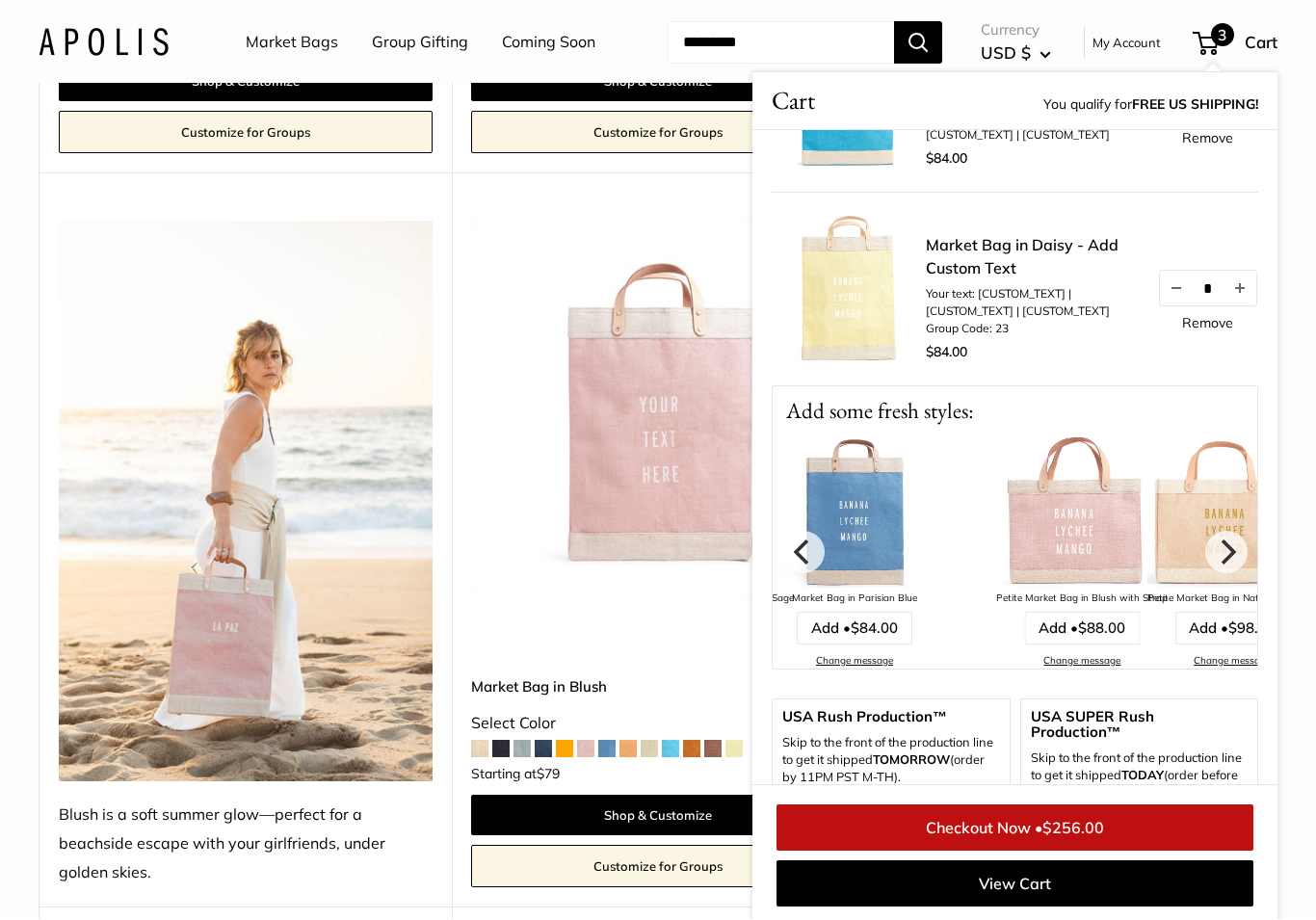 scroll, scrollTop: 1558, scrollLeft: 0, axis: vertical 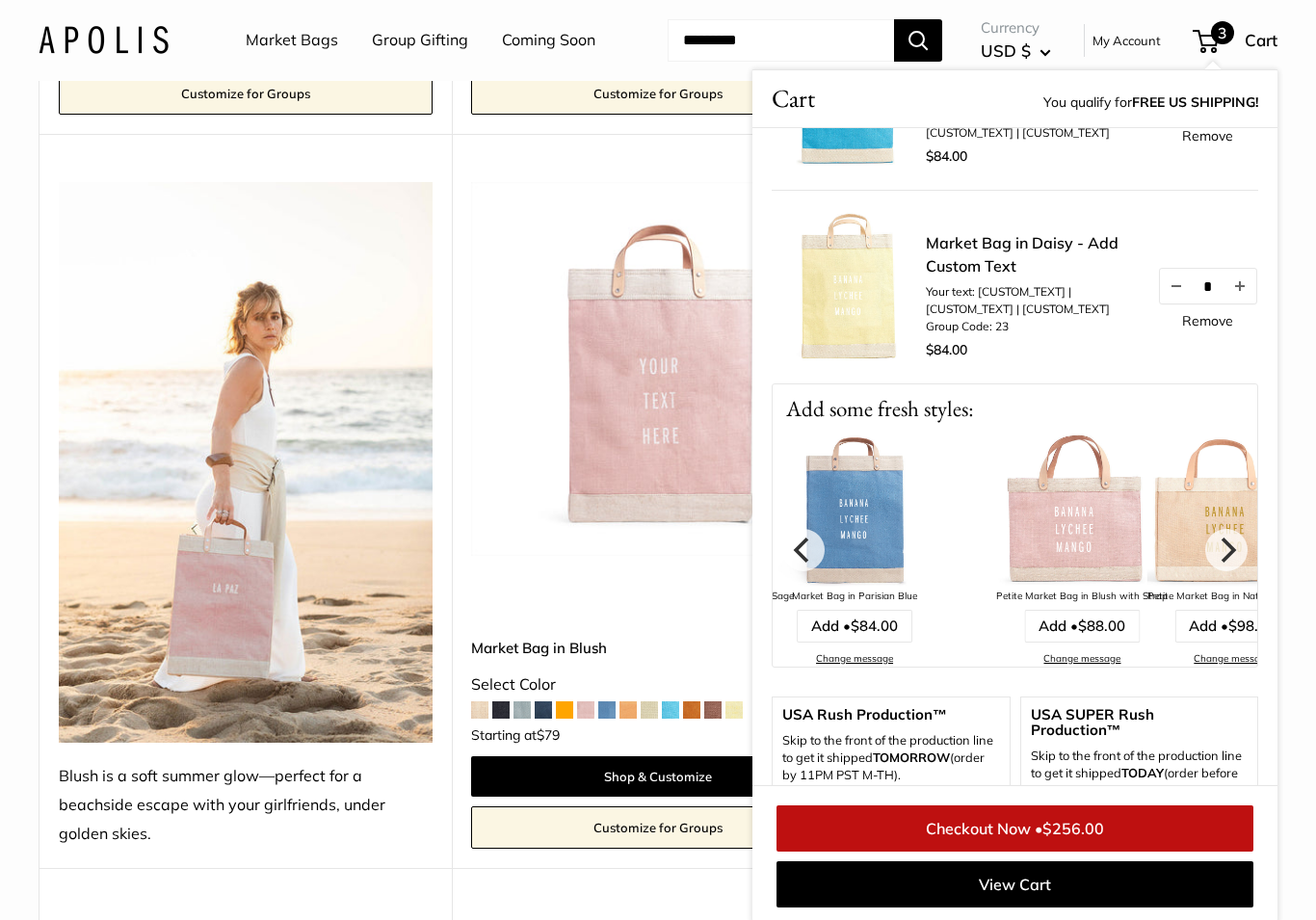 click on "Cart You qualify for  FREE US SHIPPING!" at bounding box center (1014, 99) 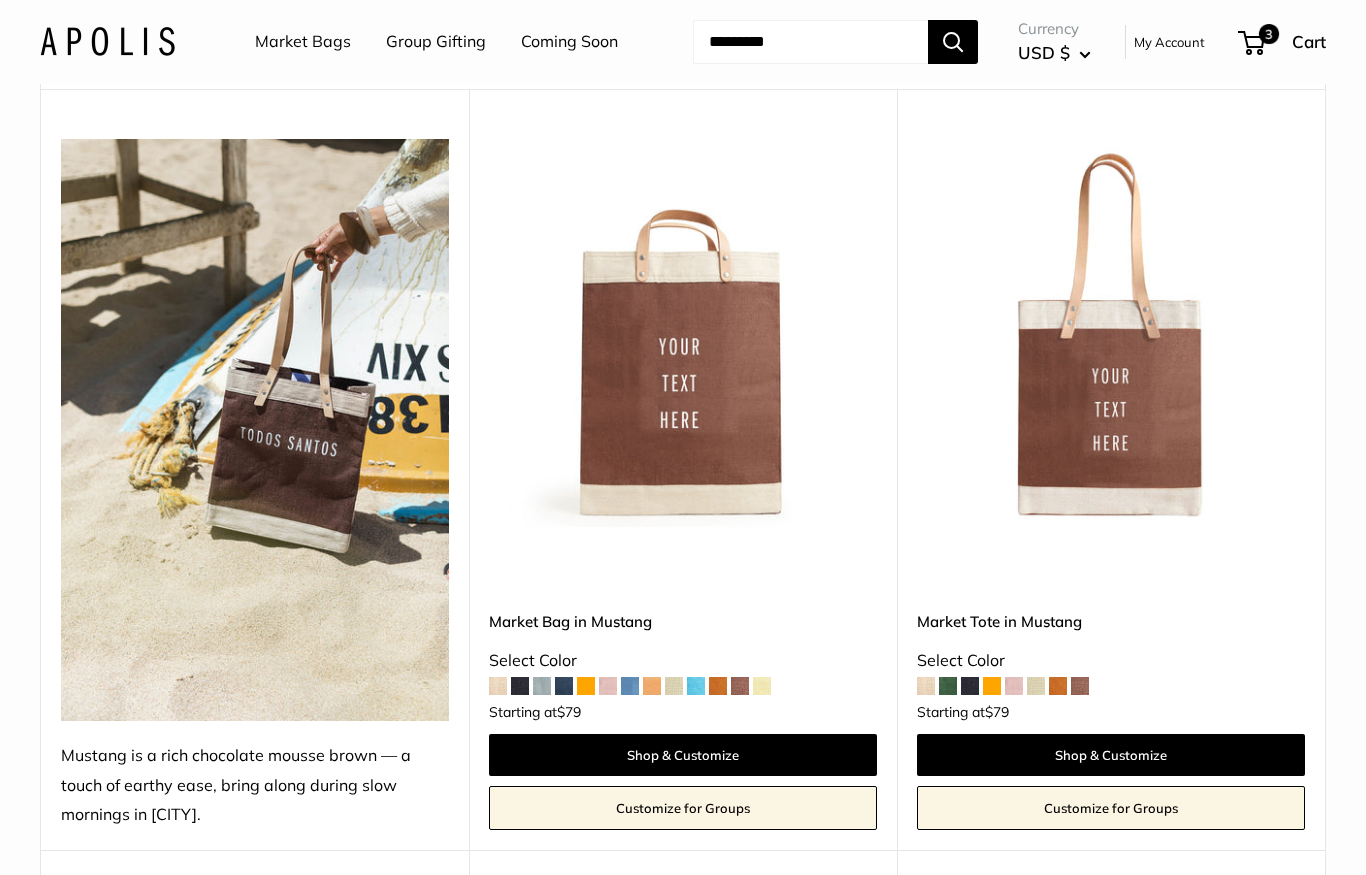 scroll, scrollTop: 208, scrollLeft: 0, axis: vertical 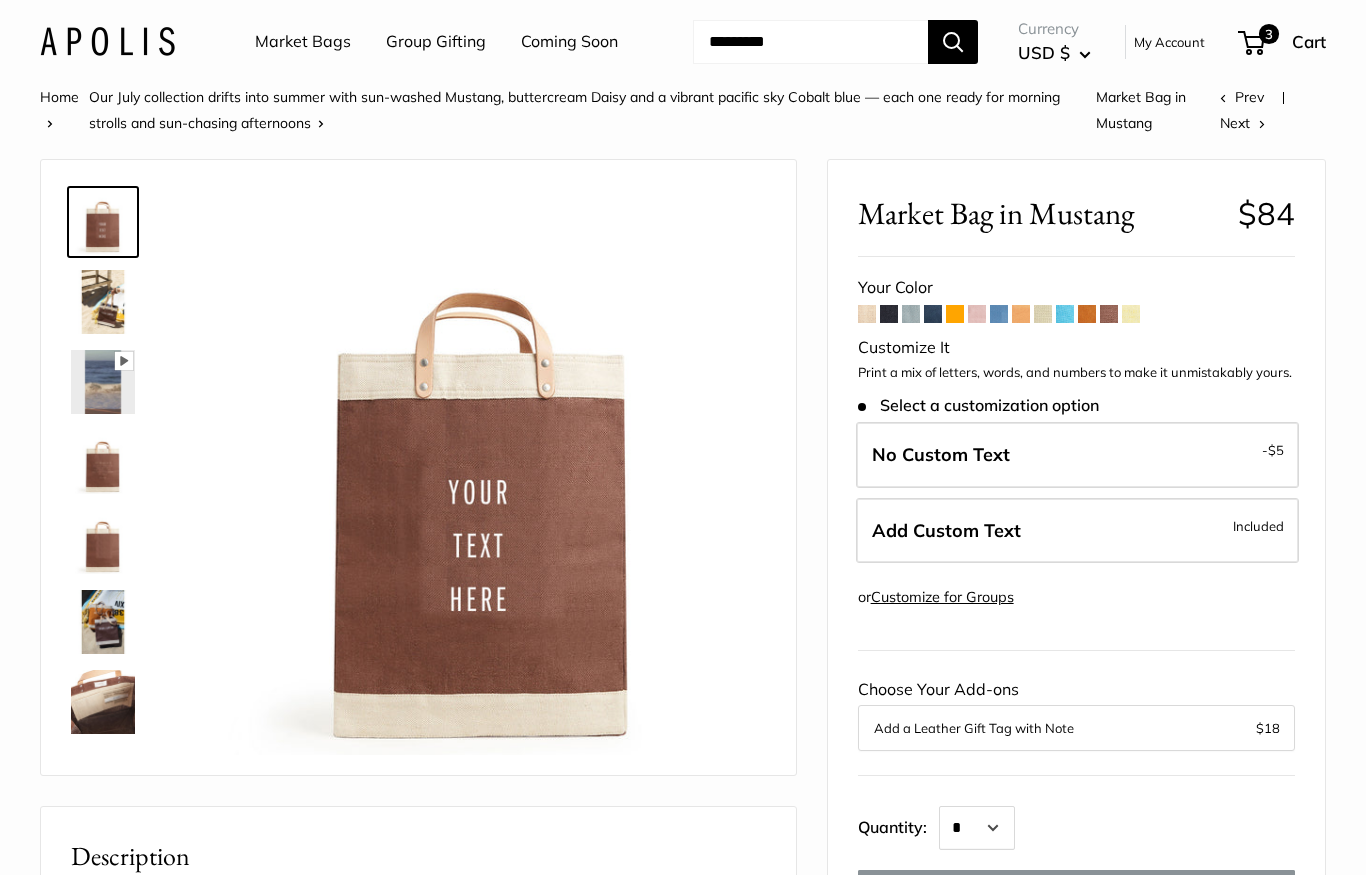 click at bounding box center [103, 542] 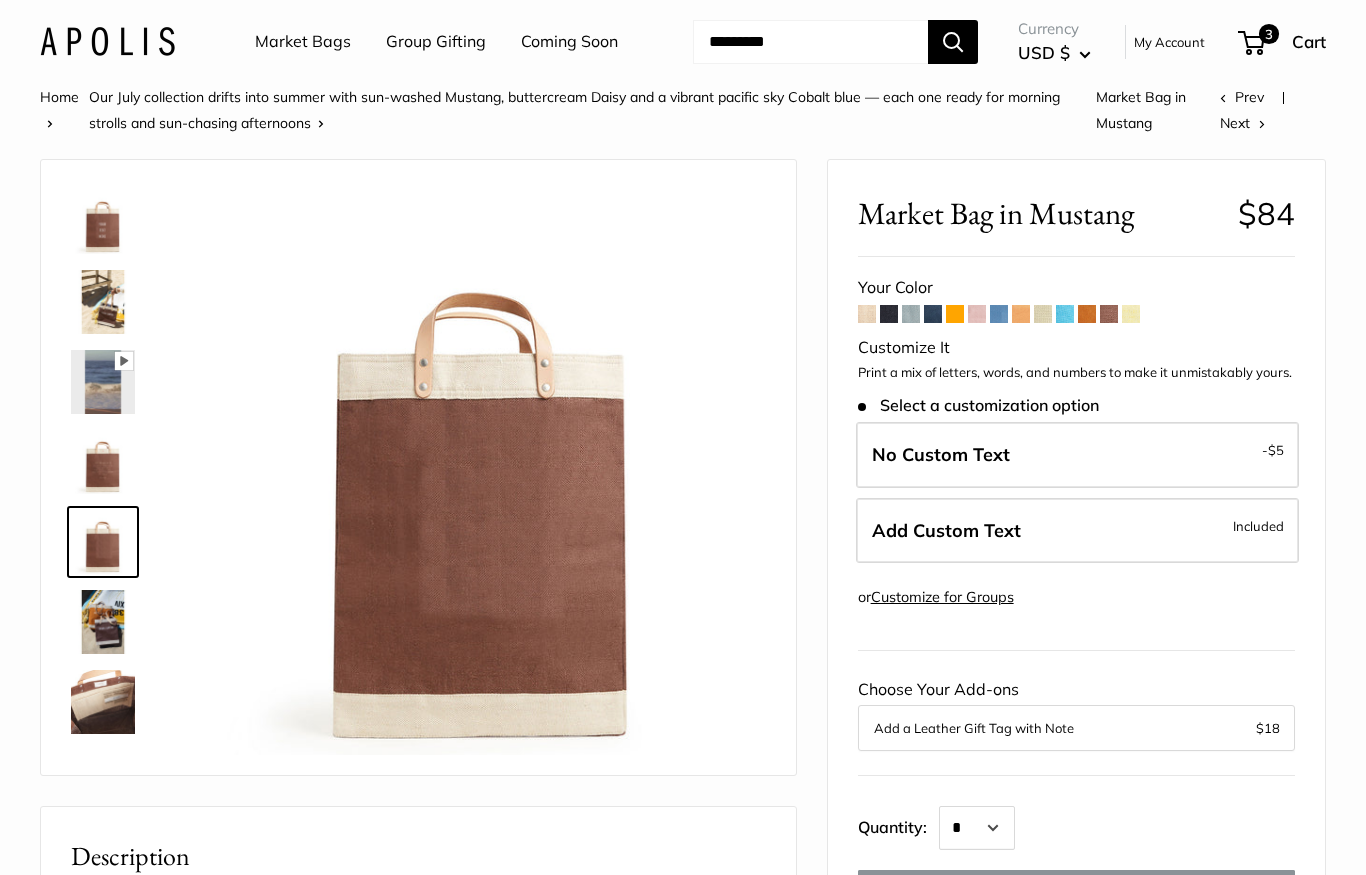 click at bounding box center [103, 382] 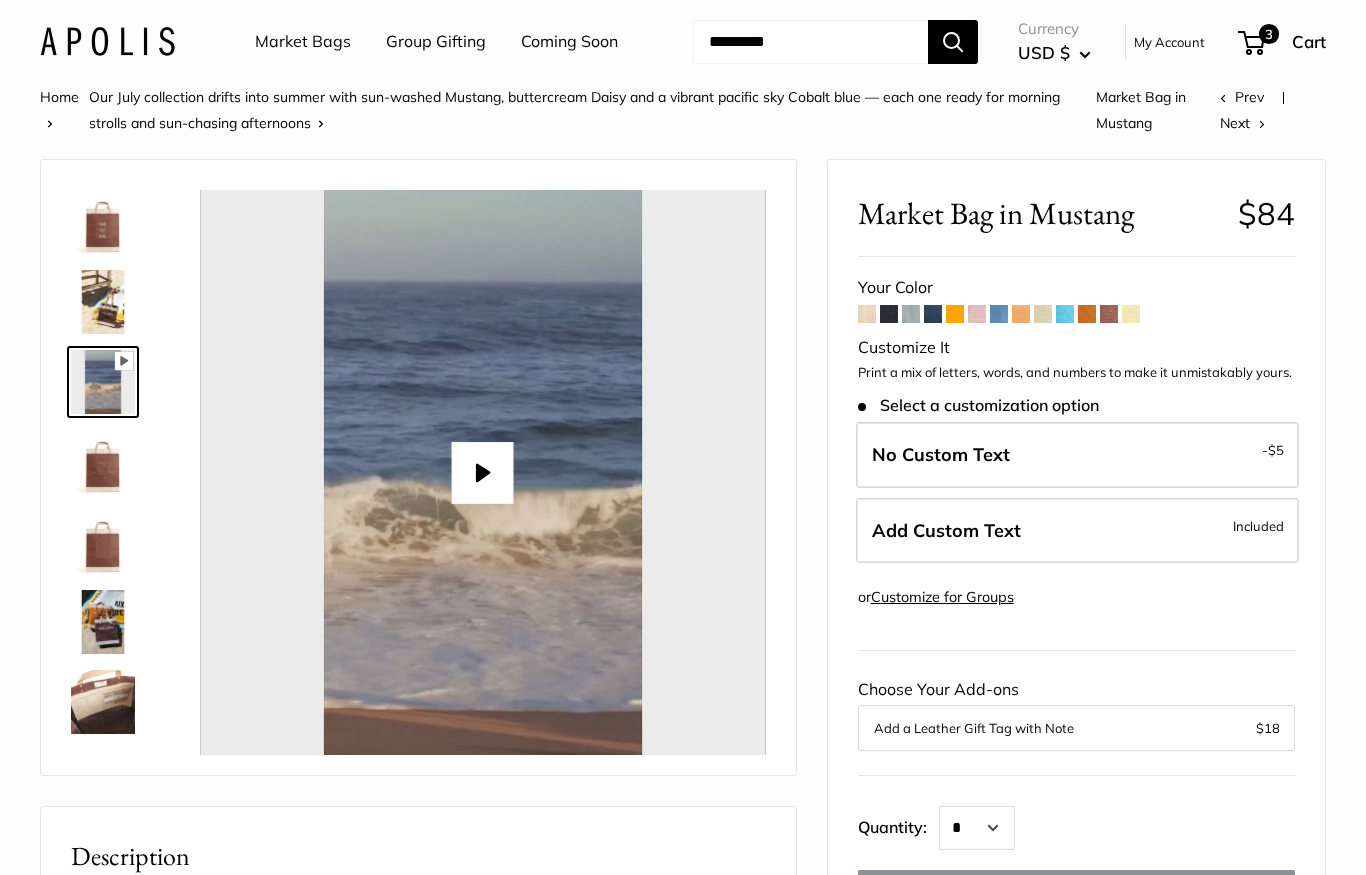 click on "Play" at bounding box center [483, 473] 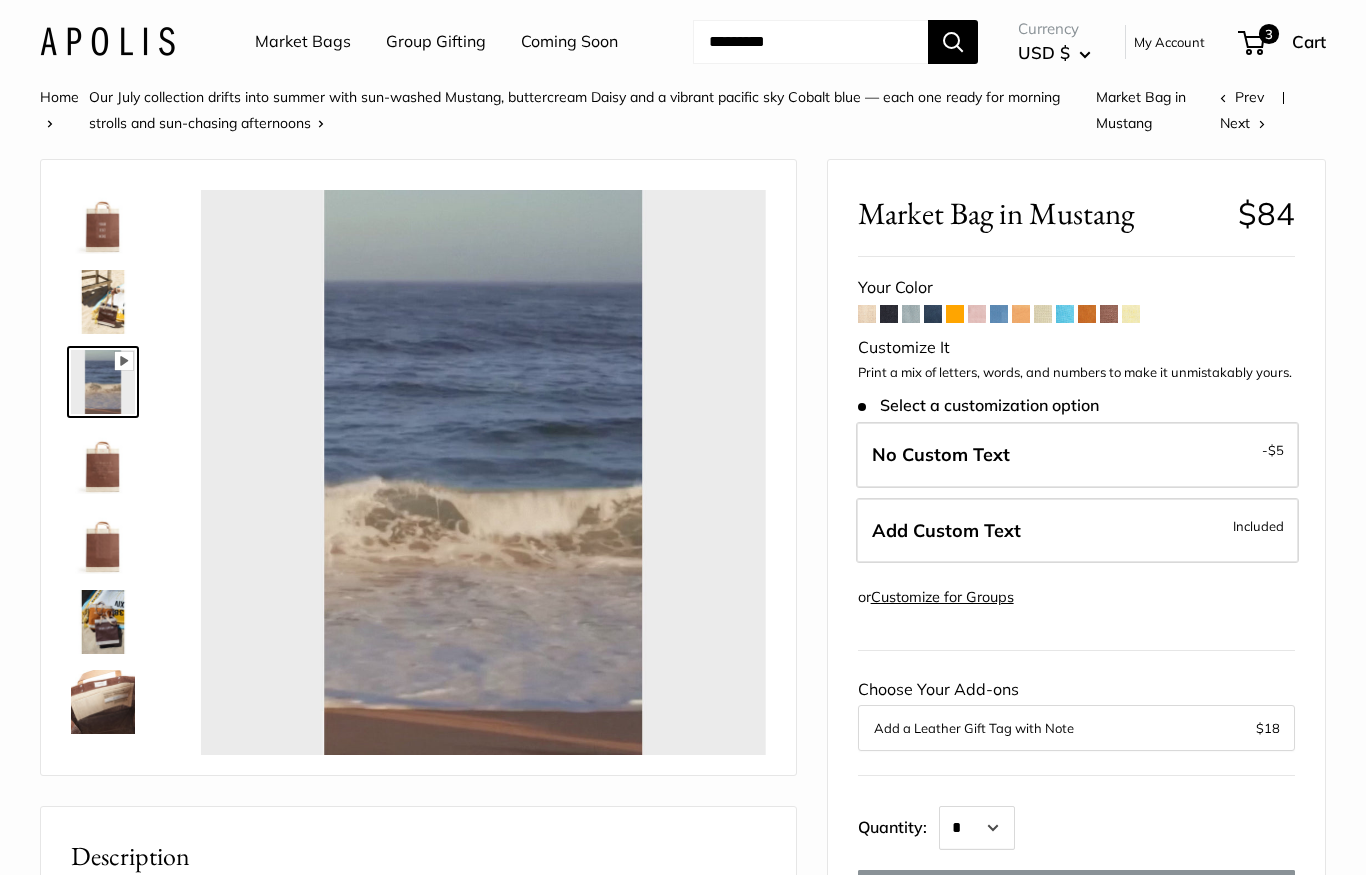 type on "*" 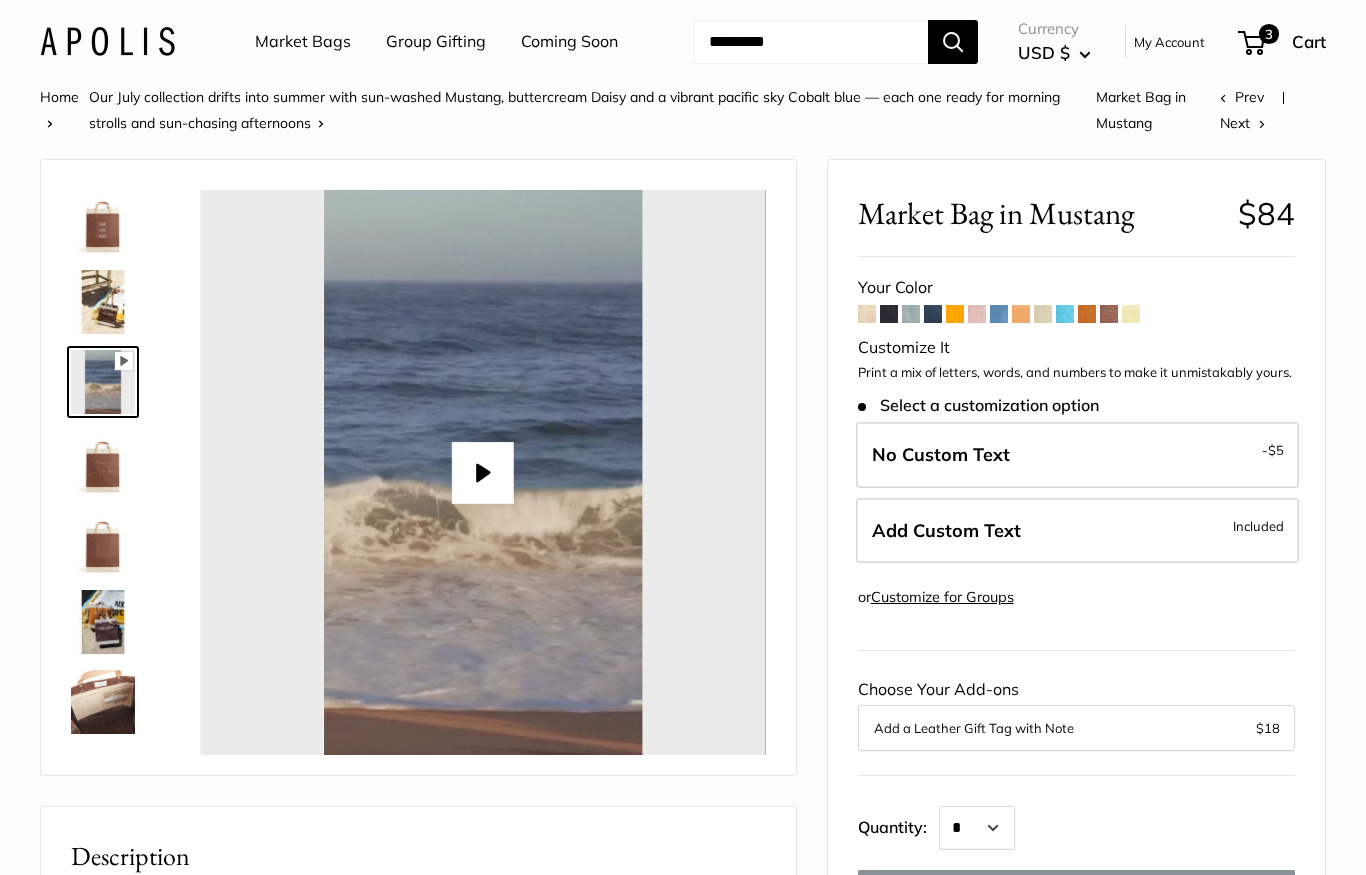 click at bounding box center (955, 314) 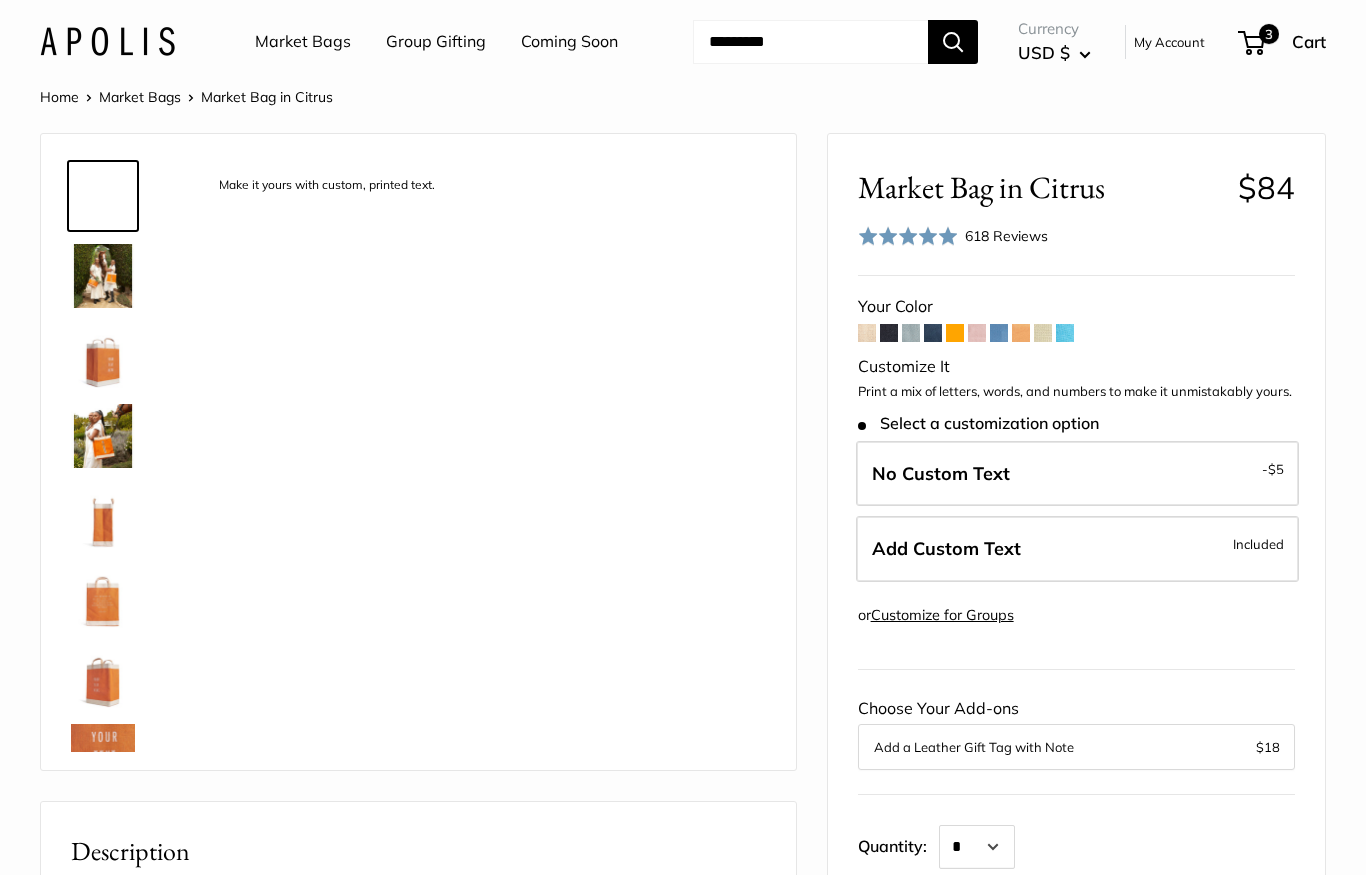 scroll, scrollTop: 0, scrollLeft: 0, axis: both 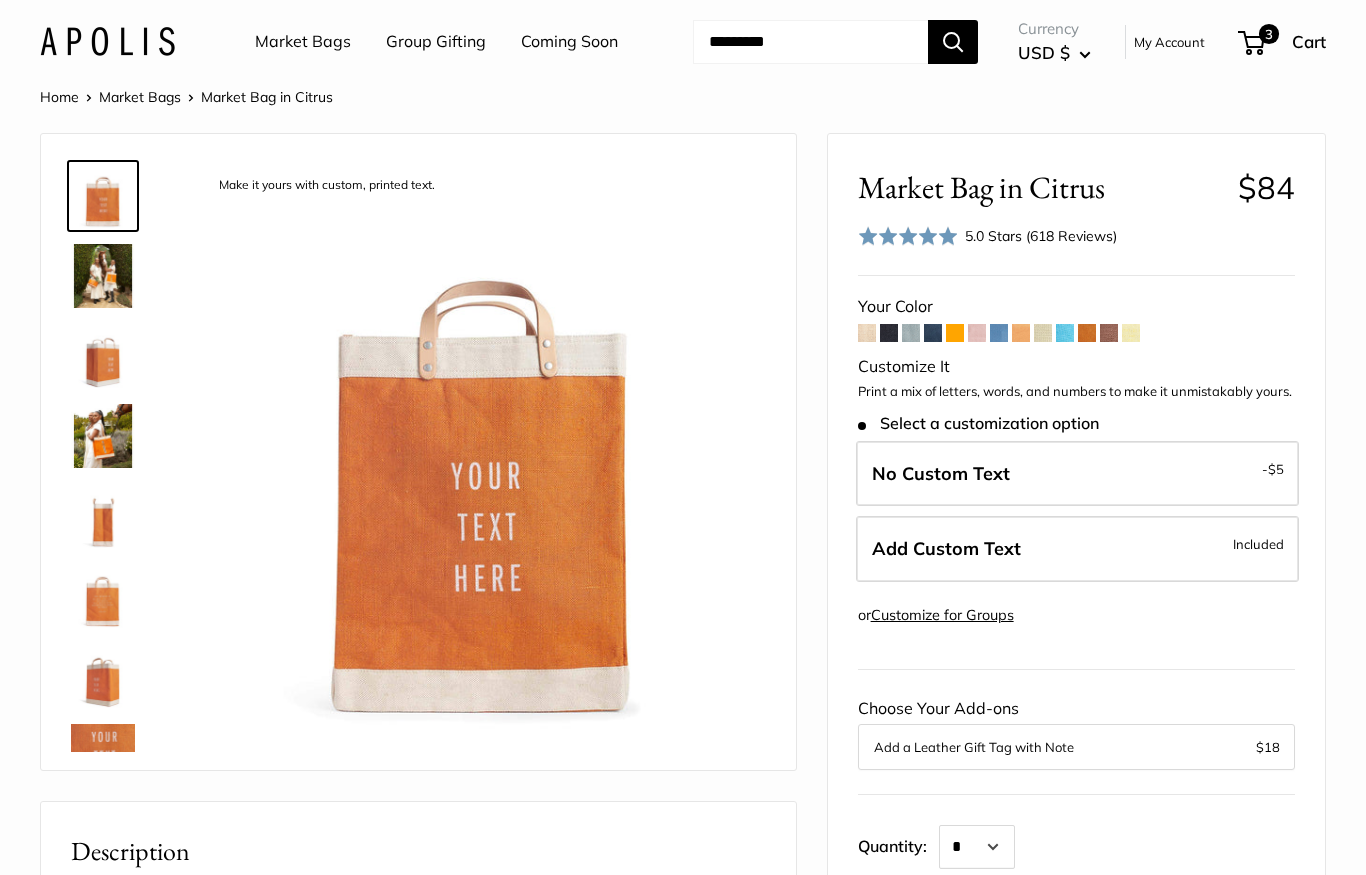 click at bounding box center (103, 356) 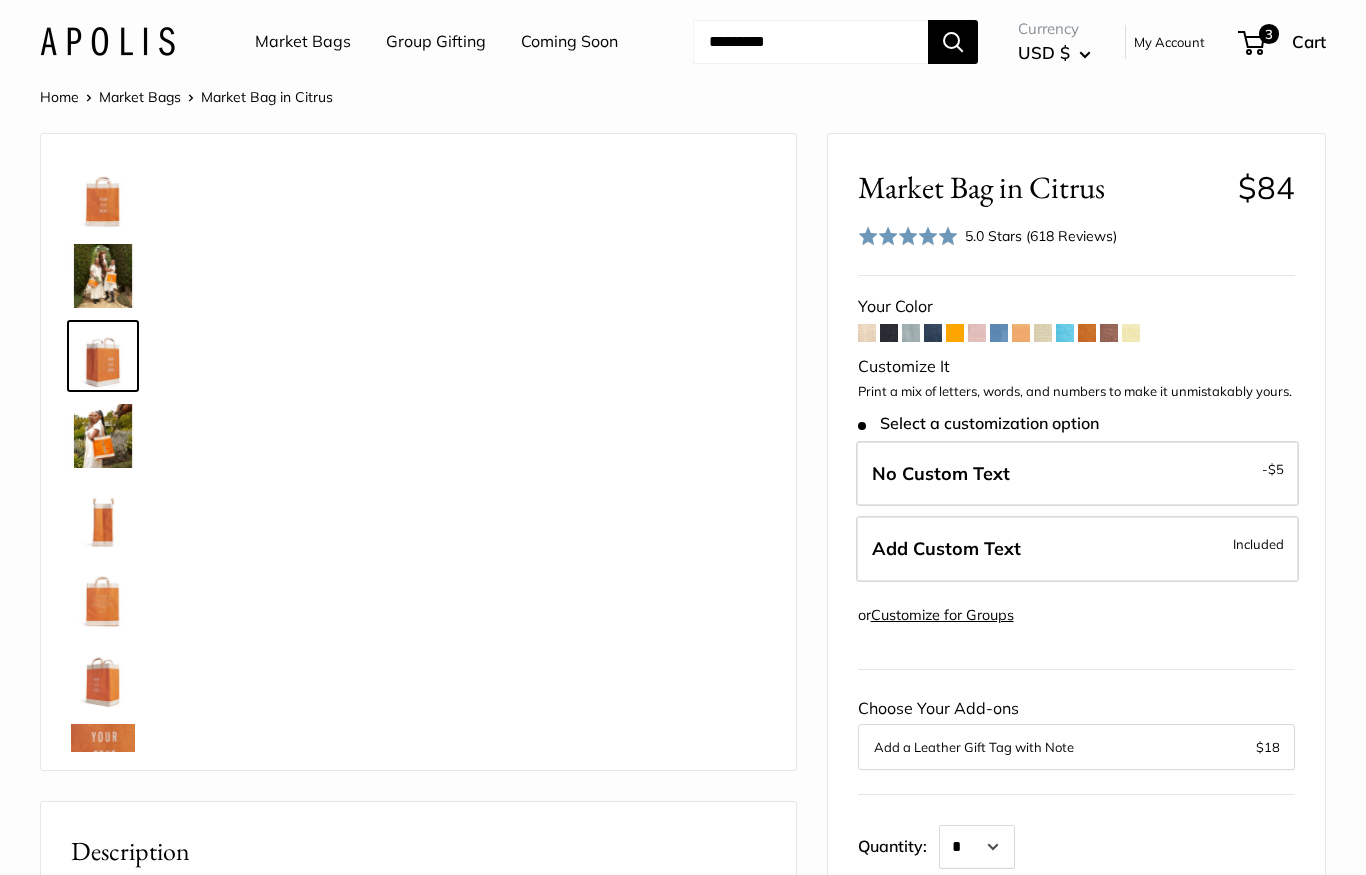 click at bounding box center (103, 276) 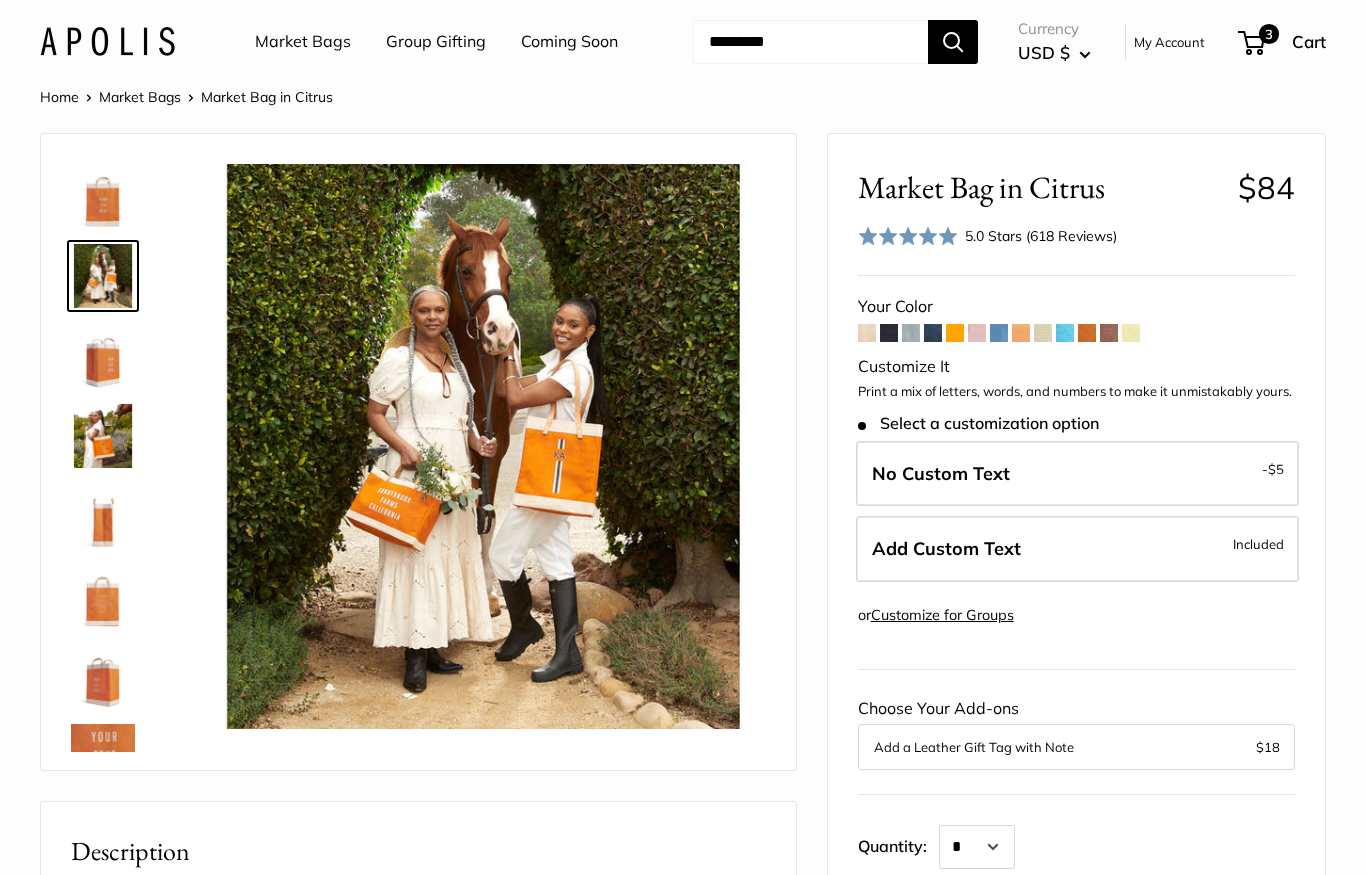 click at bounding box center [103, 356] 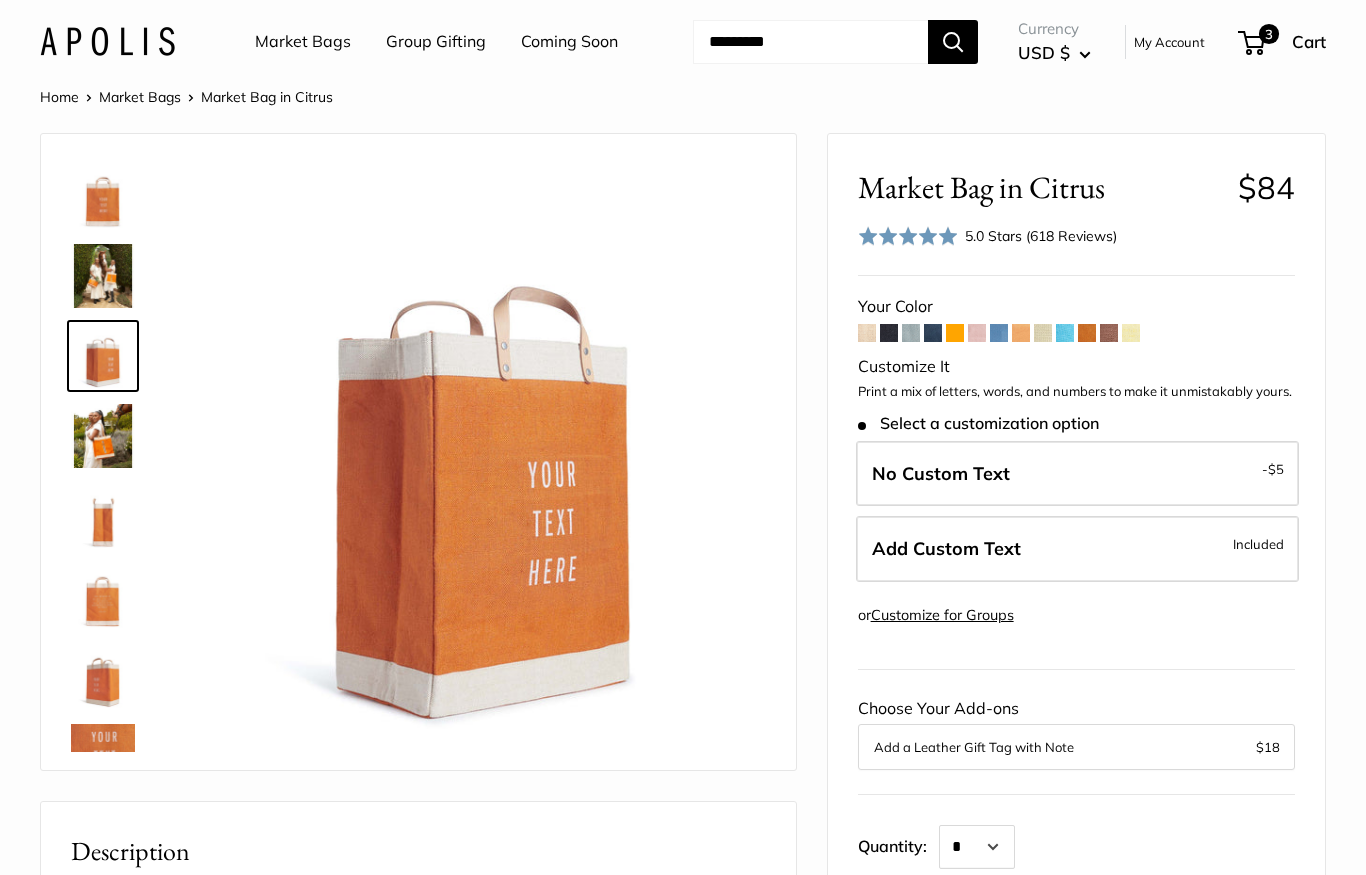 click at bounding box center (103, 436) 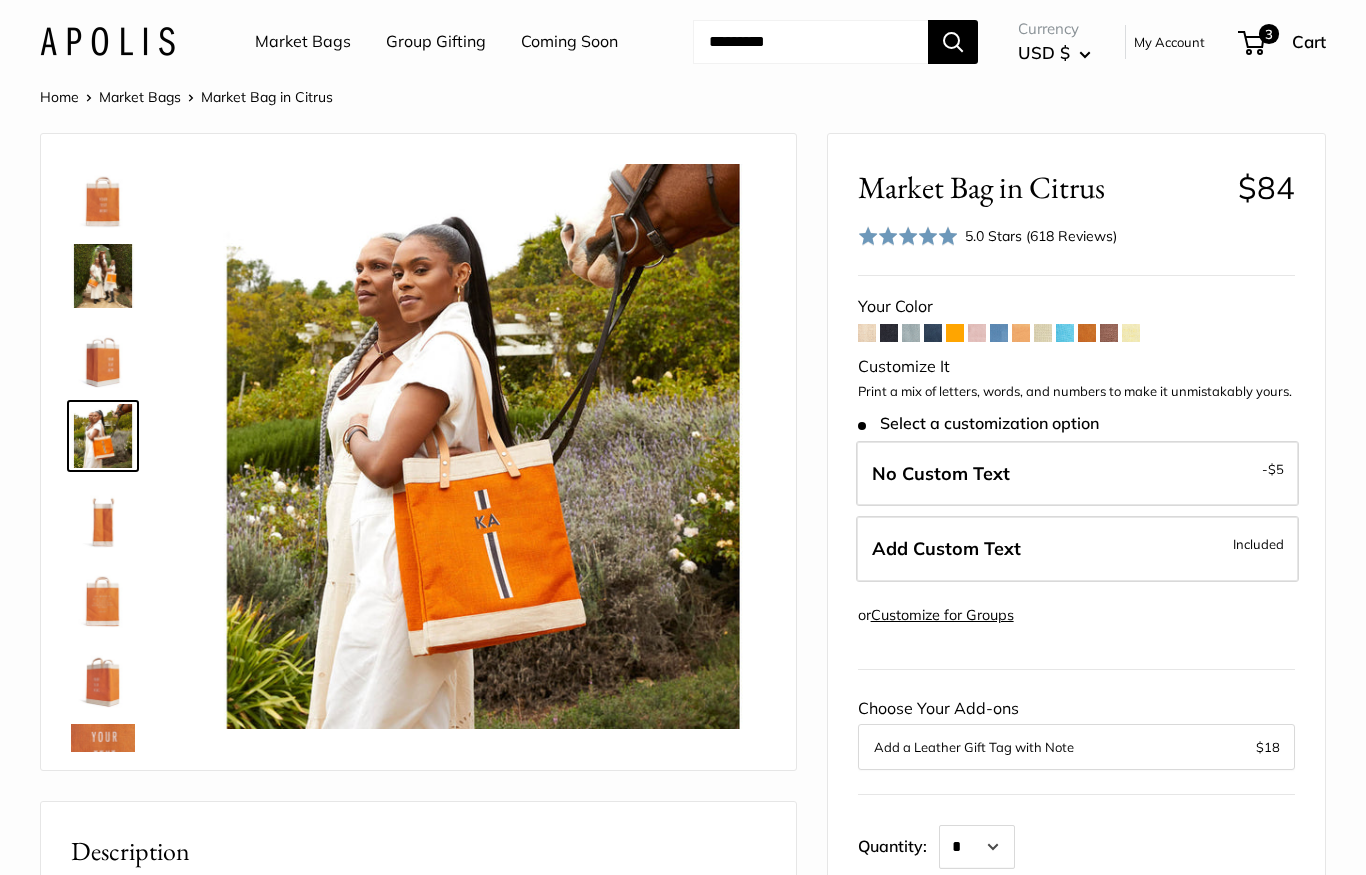 click at bounding box center [103, 516] 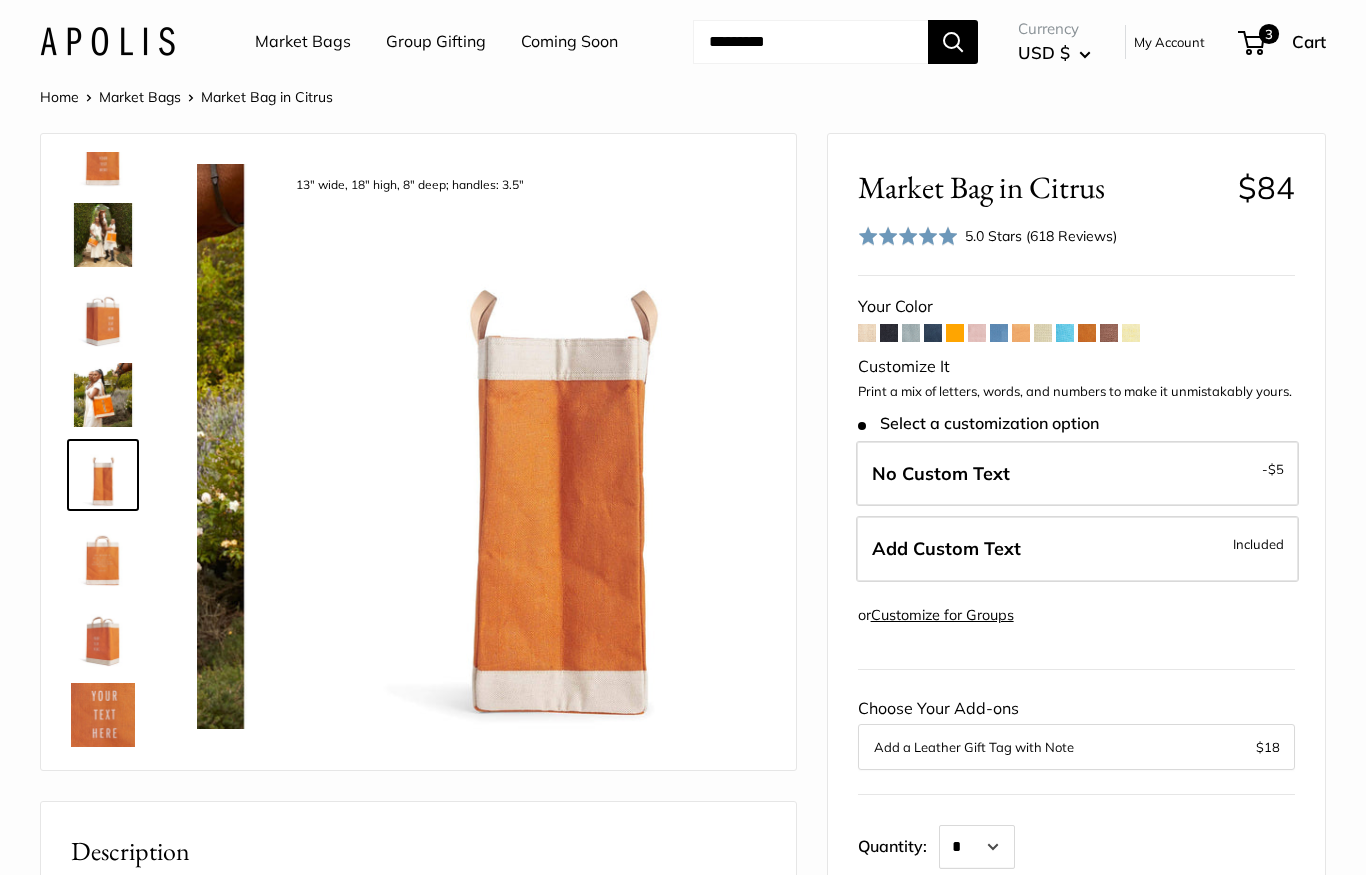 scroll, scrollTop: 62, scrollLeft: 0, axis: vertical 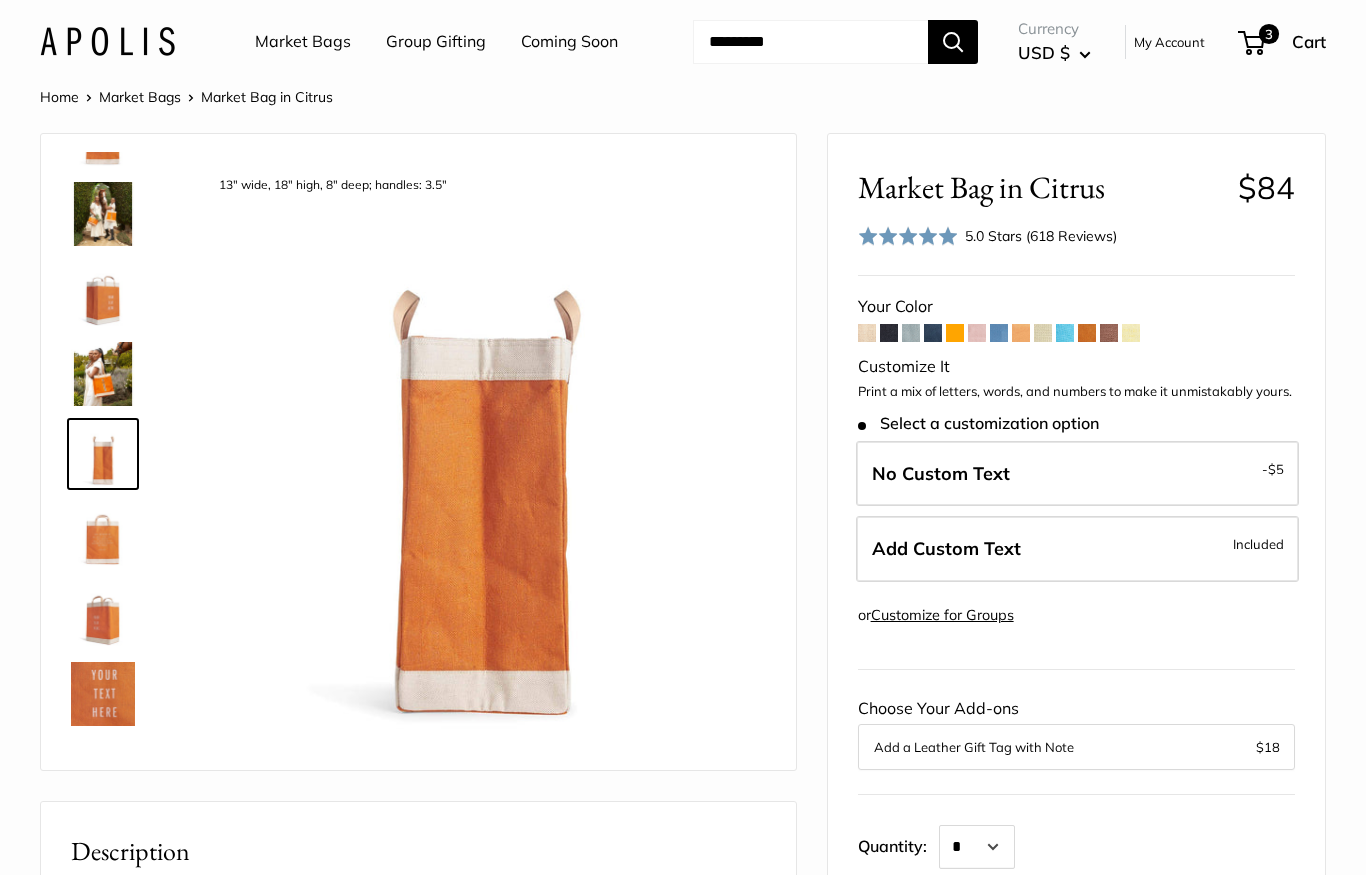 click at bounding box center (103, 534) 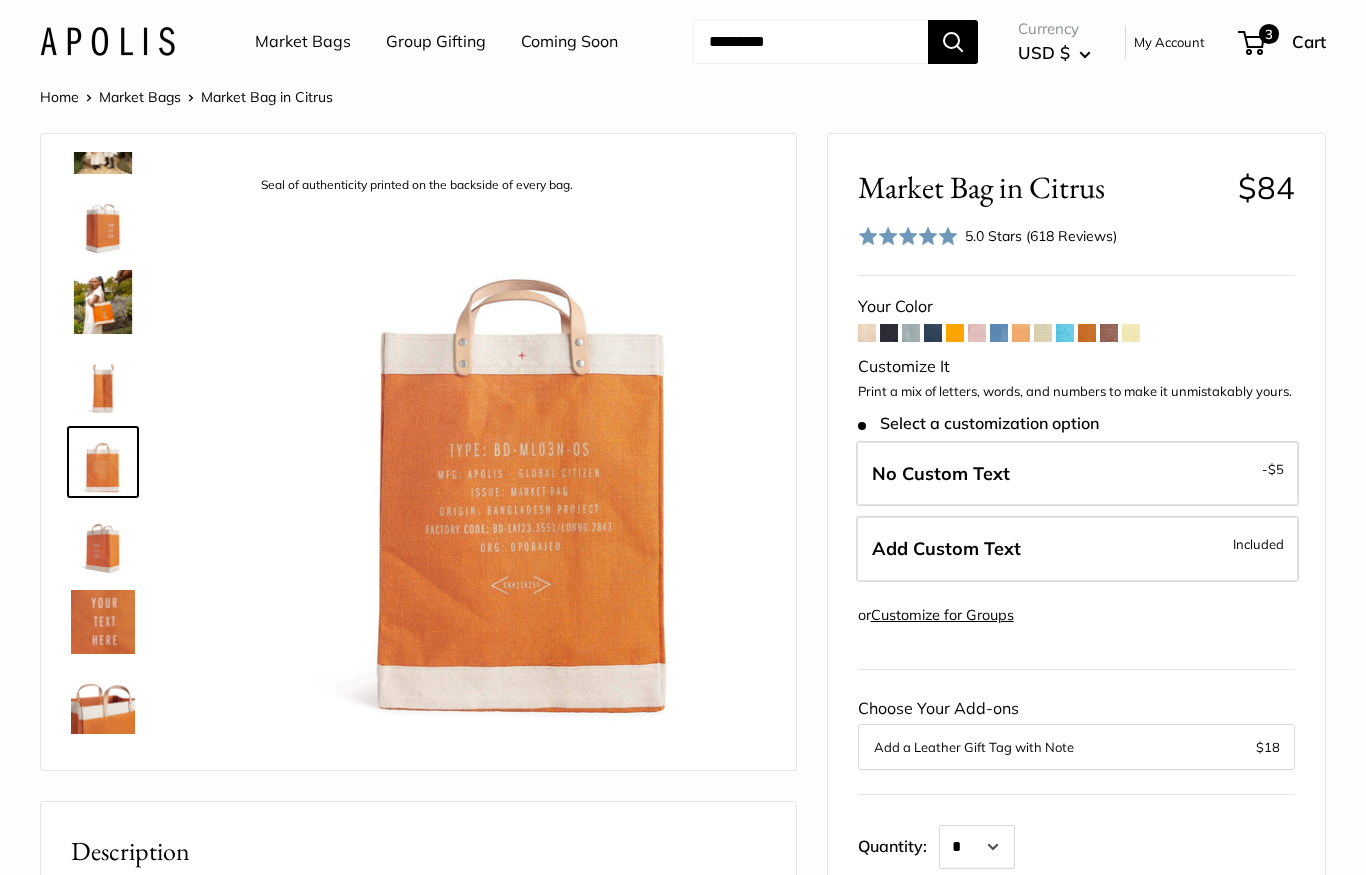 scroll, scrollTop: 142, scrollLeft: 0, axis: vertical 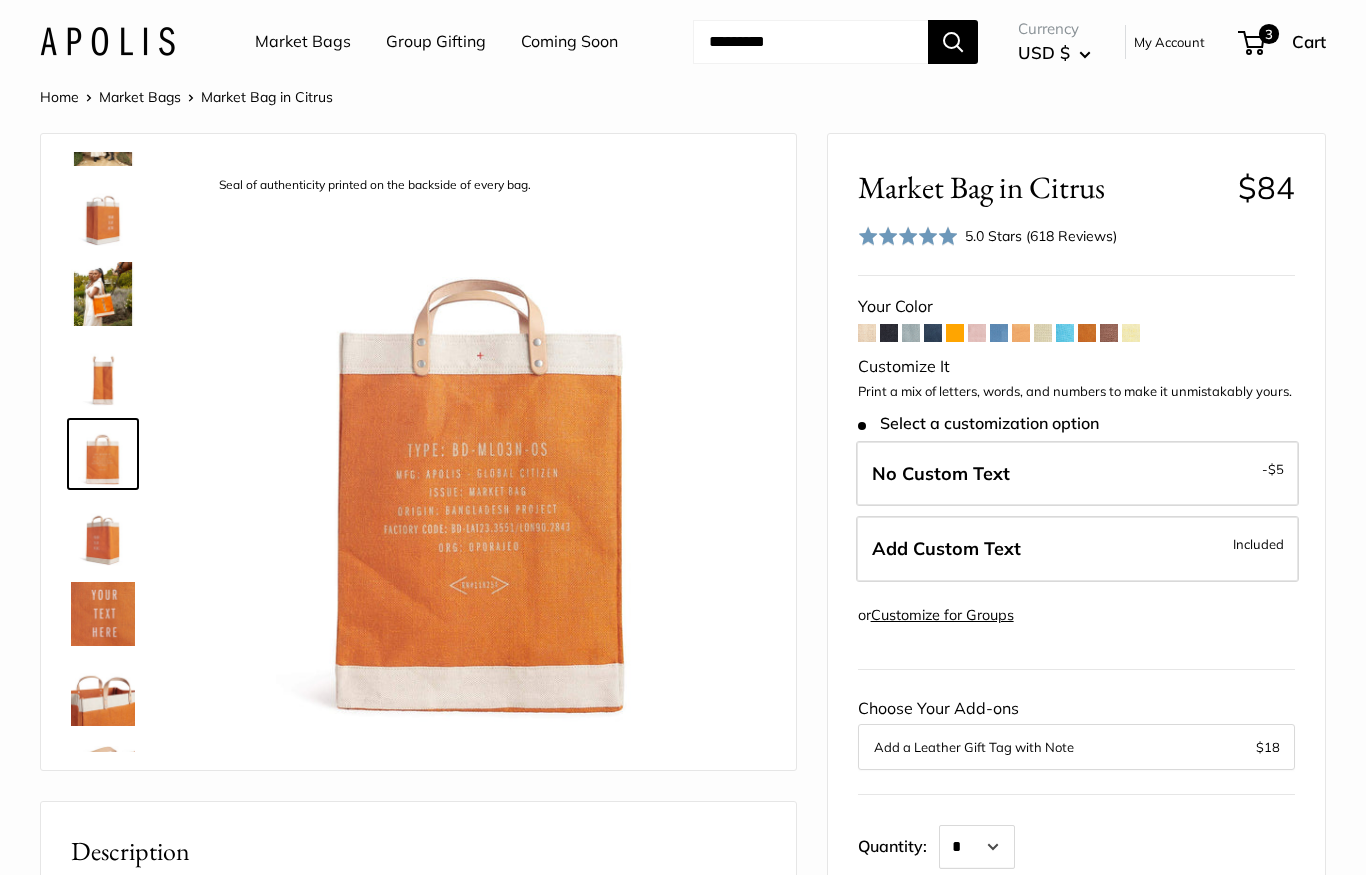 click at bounding box center (103, 534) 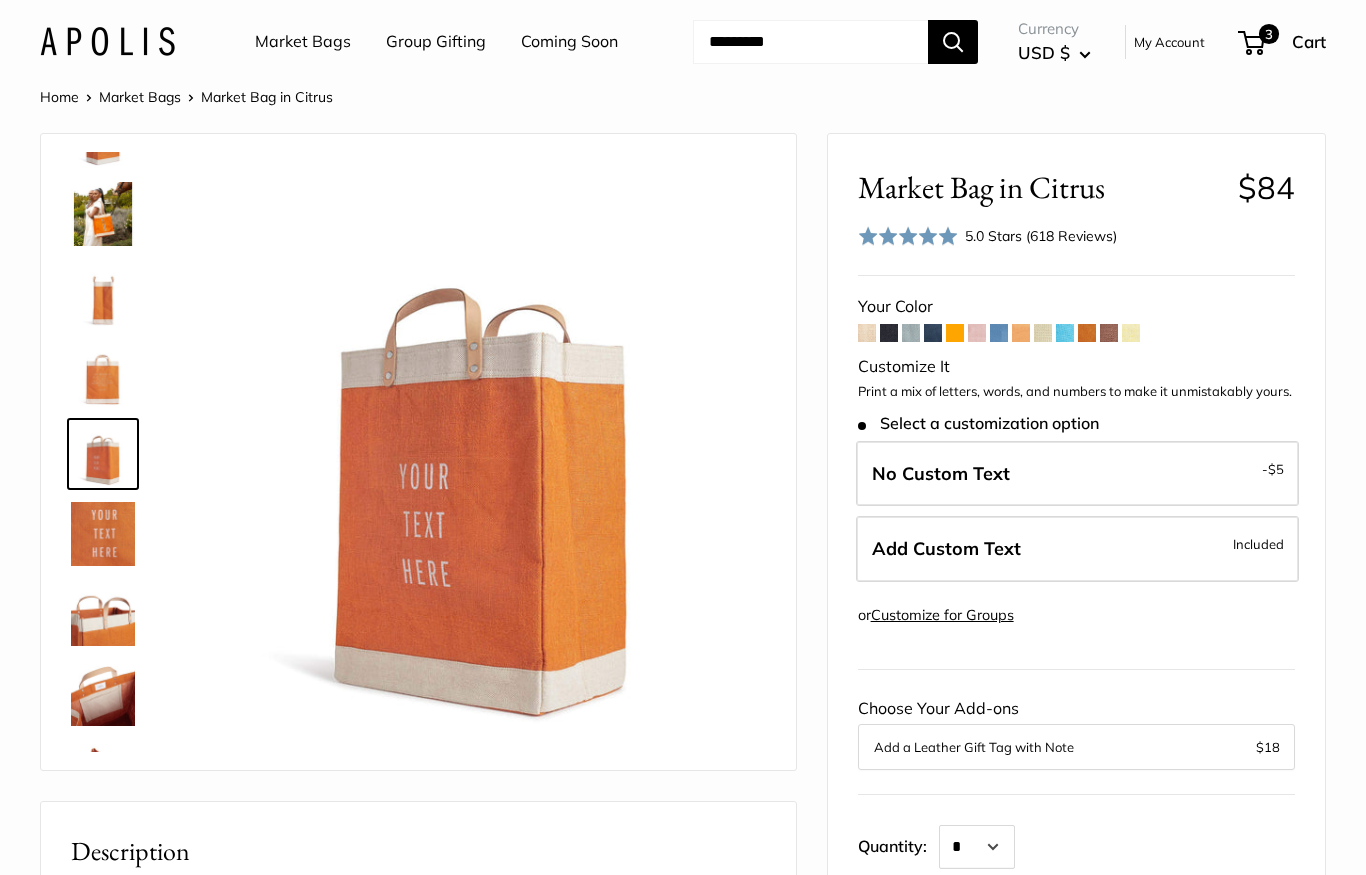 click at bounding box center [103, 534] 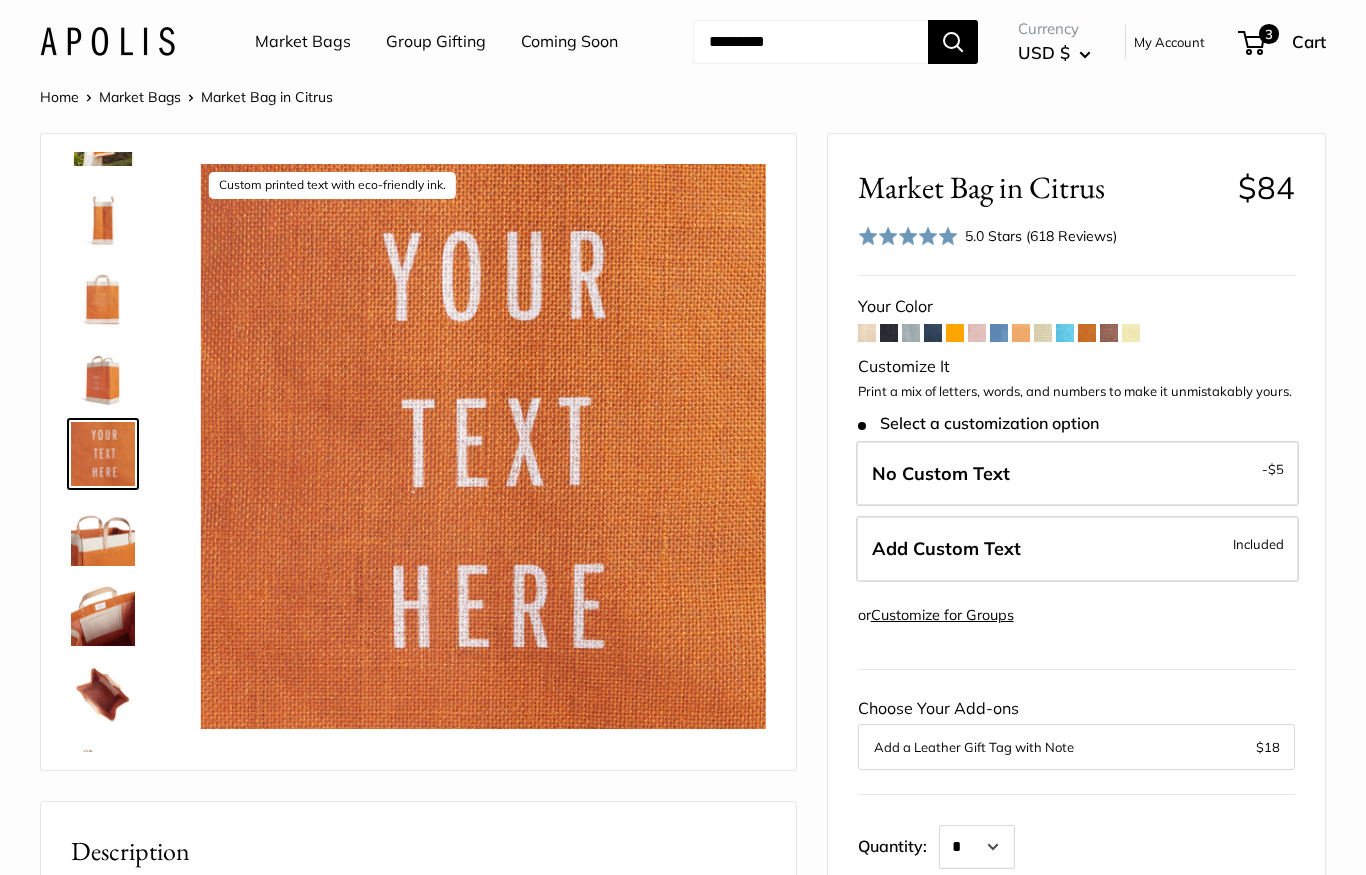 click at bounding box center [103, 534] 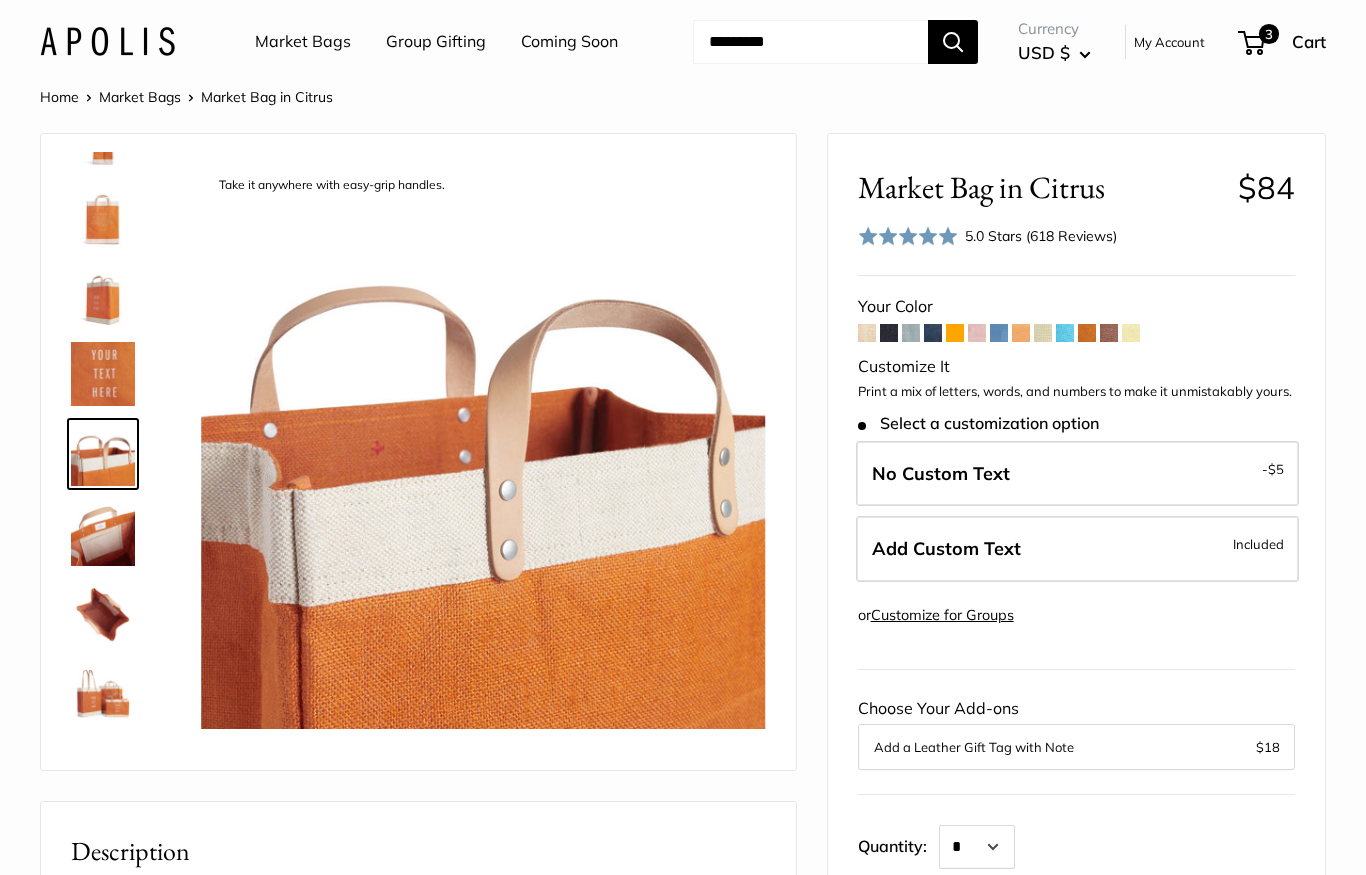 click at bounding box center [103, 534] 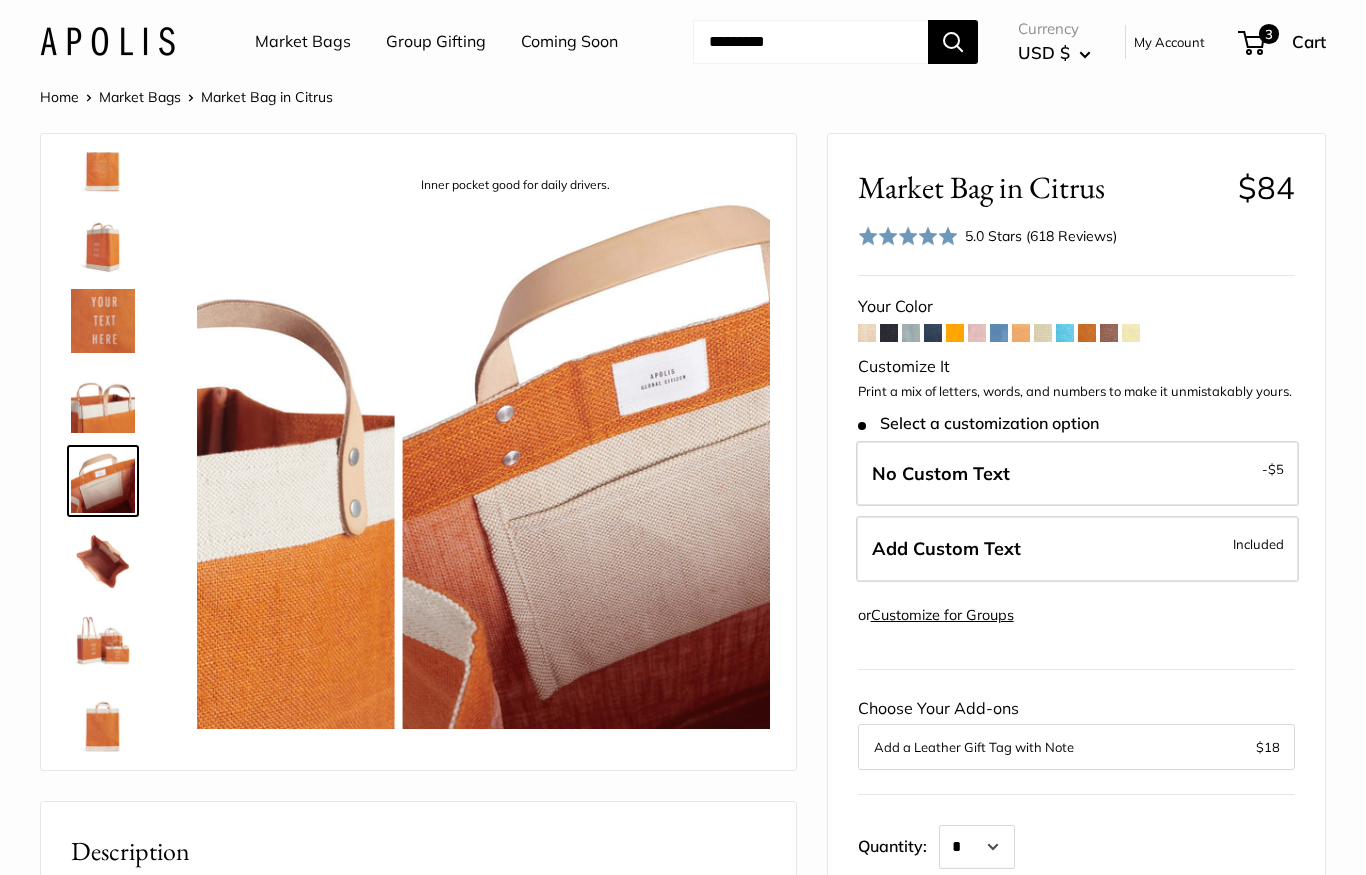 scroll, scrollTop: 448, scrollLeft: 0, axis: vertical 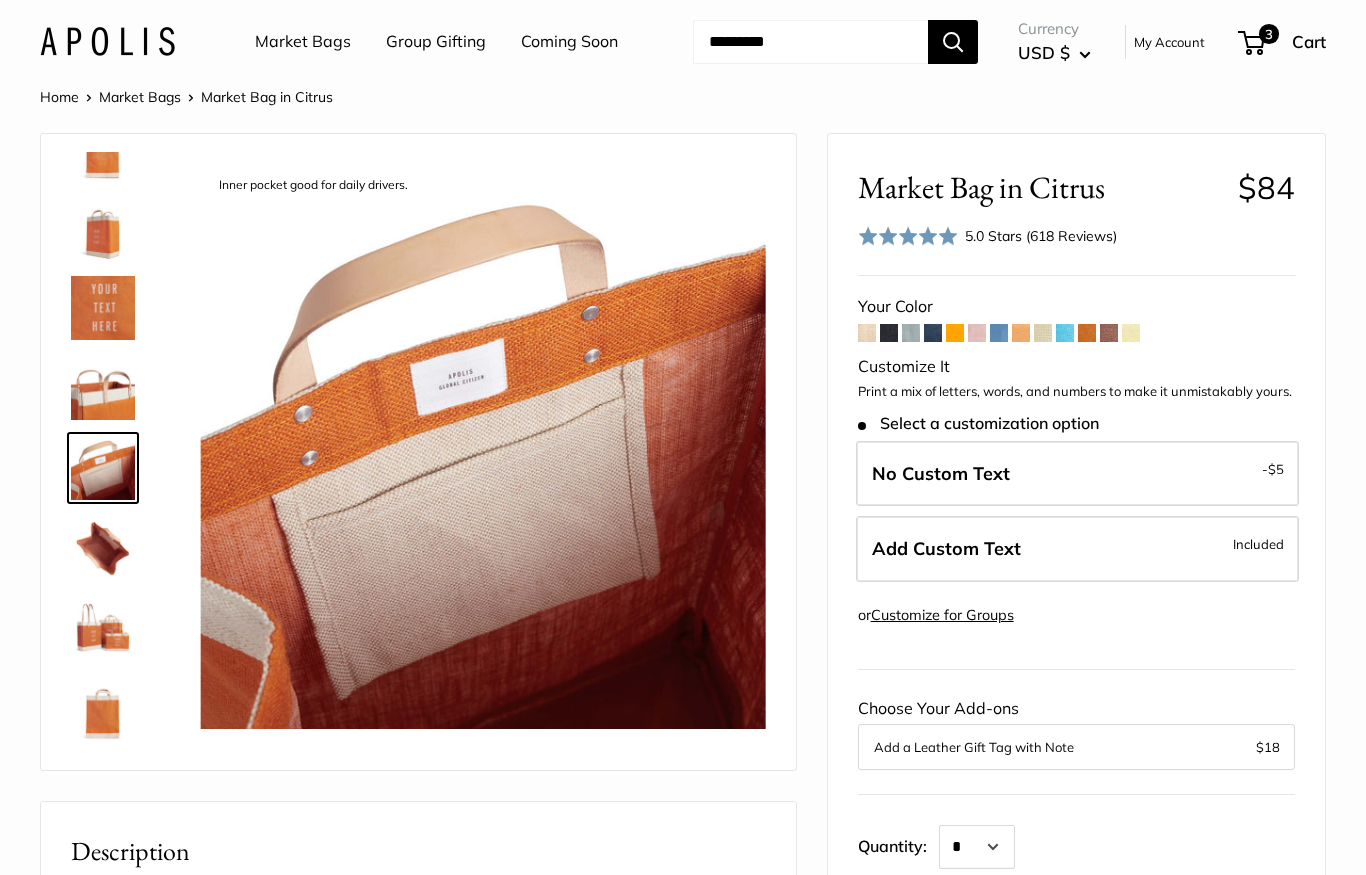 click at bounding box center (103, 548) 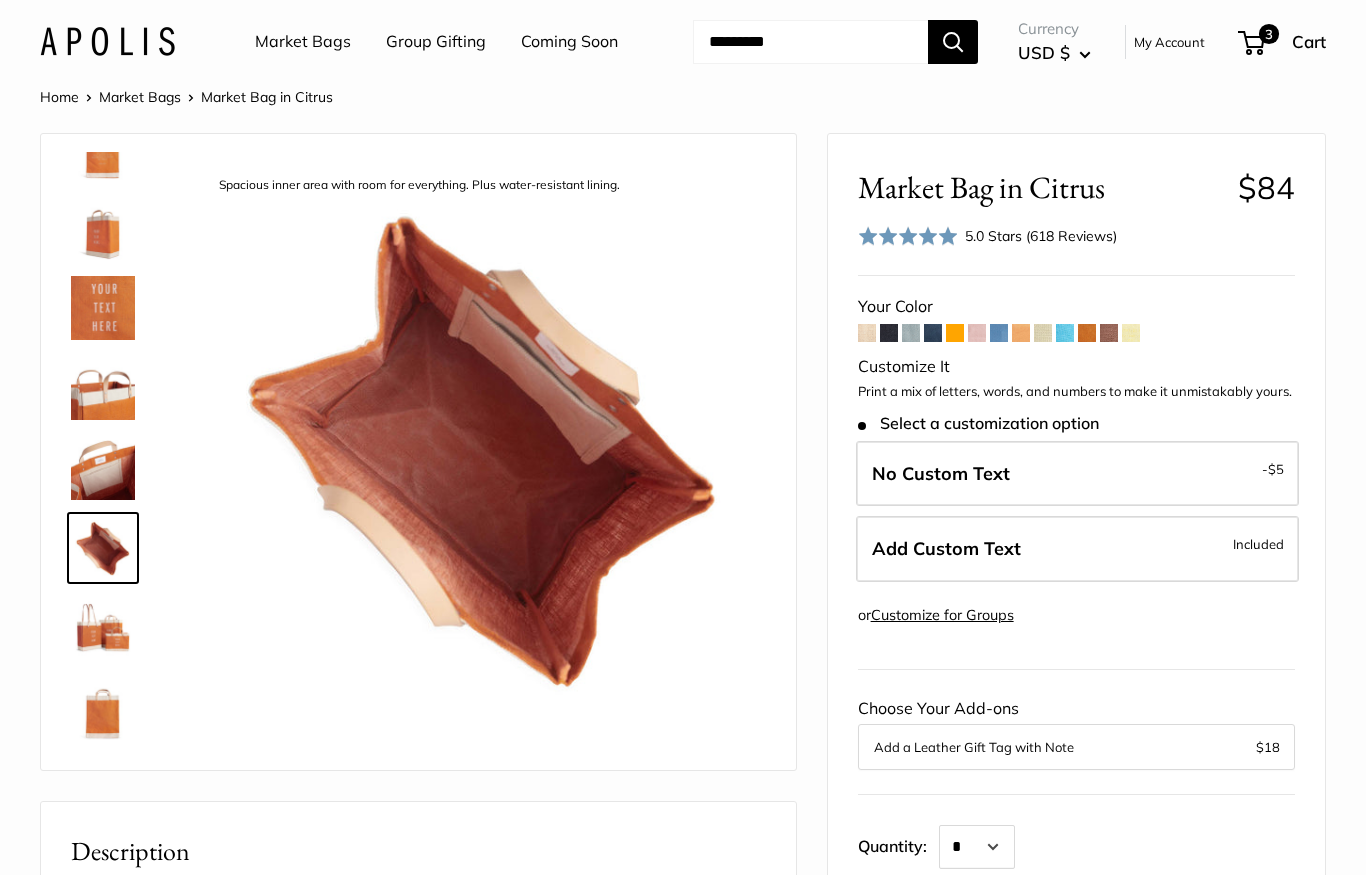 click at bounding box center (103, 628) 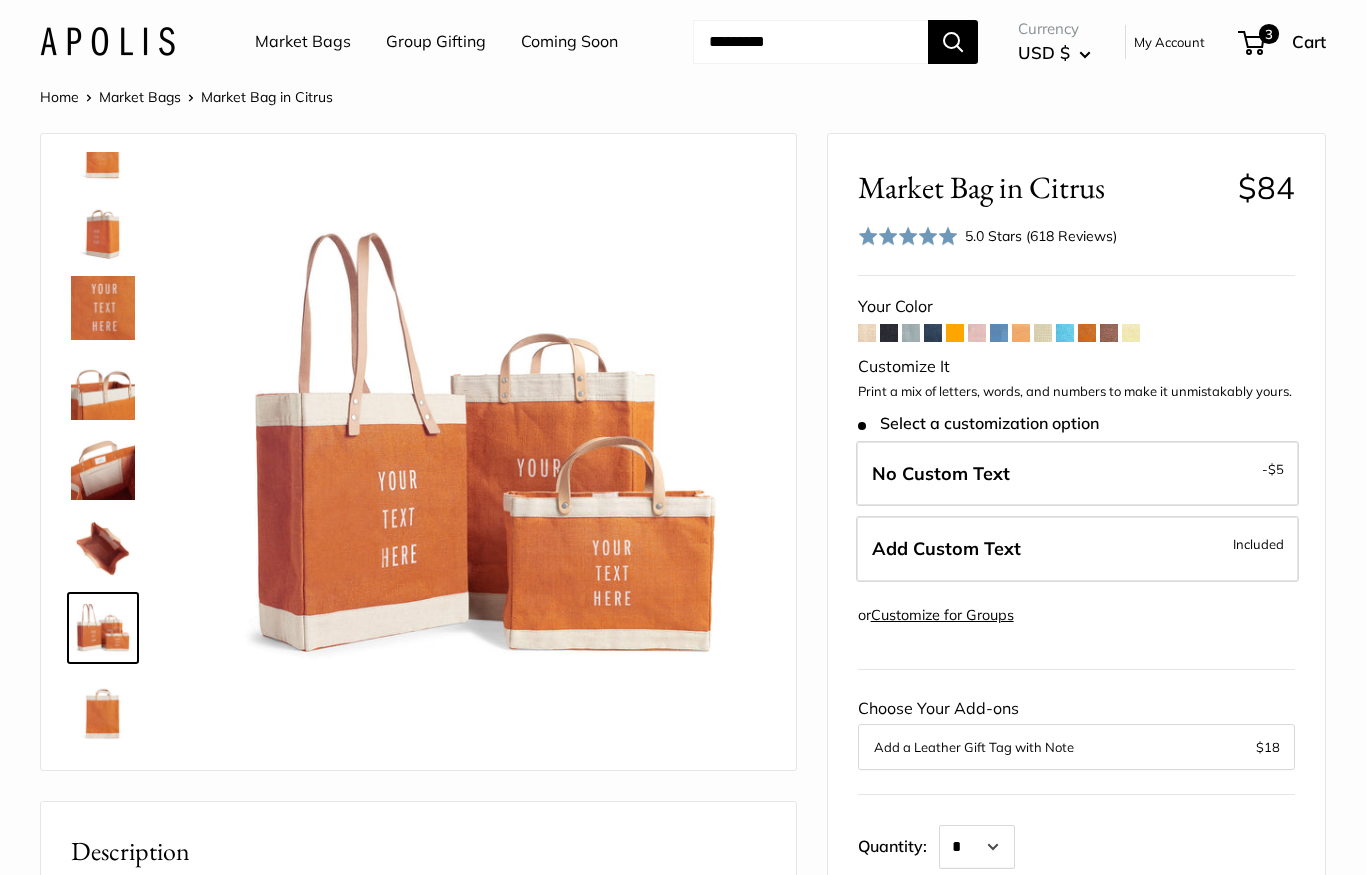 click at bounding box center [103, 708] 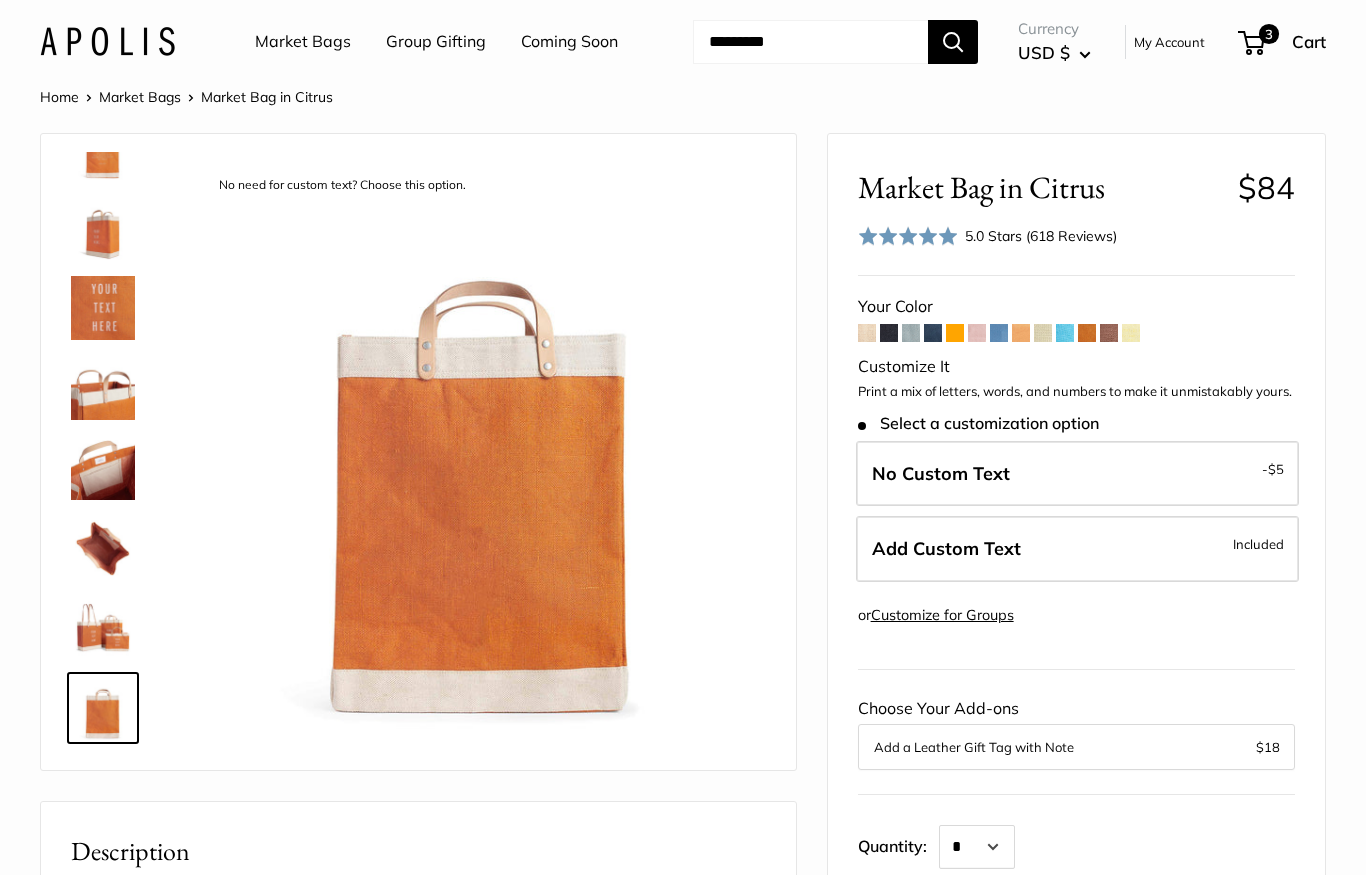 scroll, scrollTop: 448, scrollLeft: 0, axis: vertical 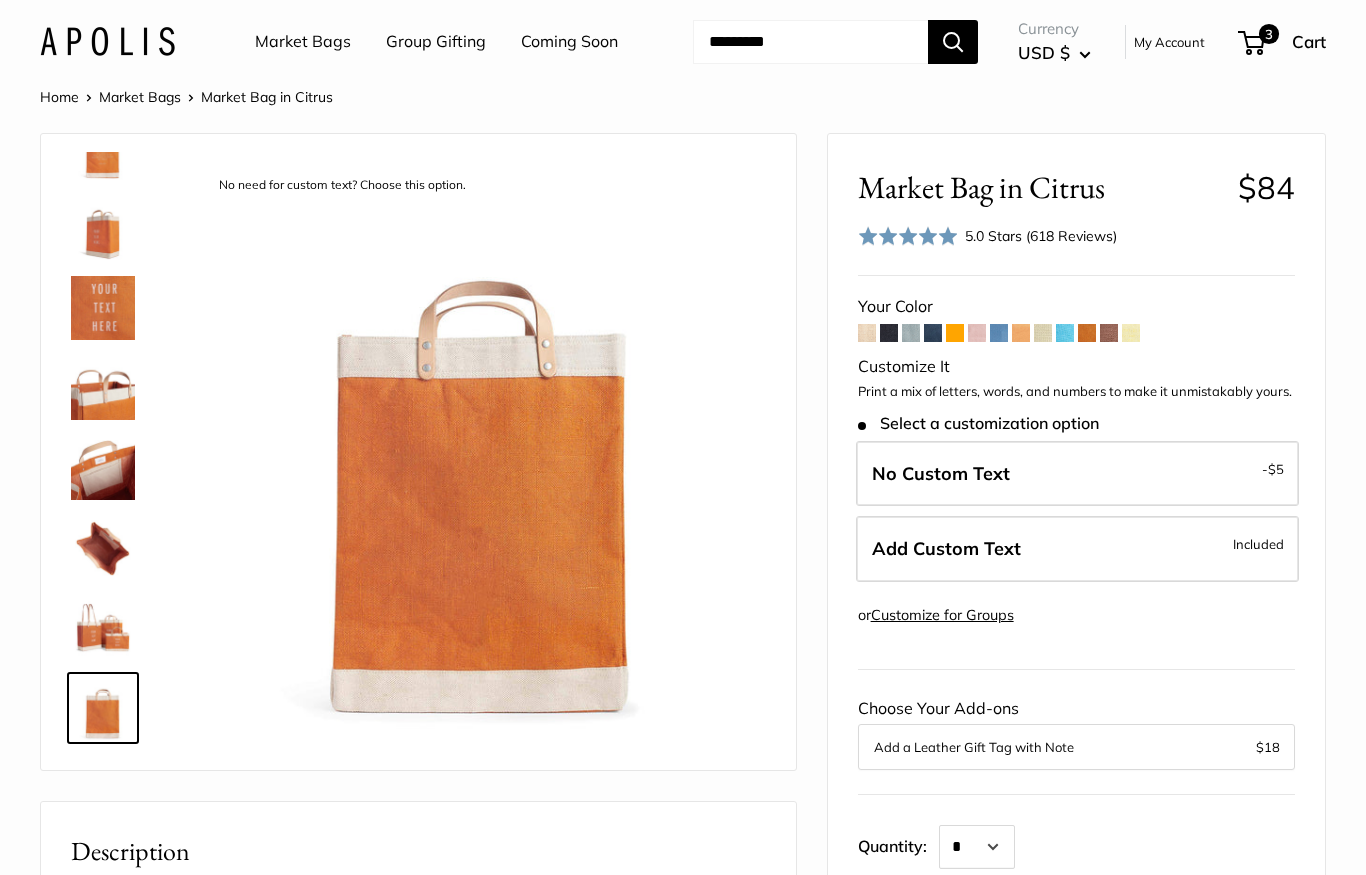 click at bounding box center [999, 333] 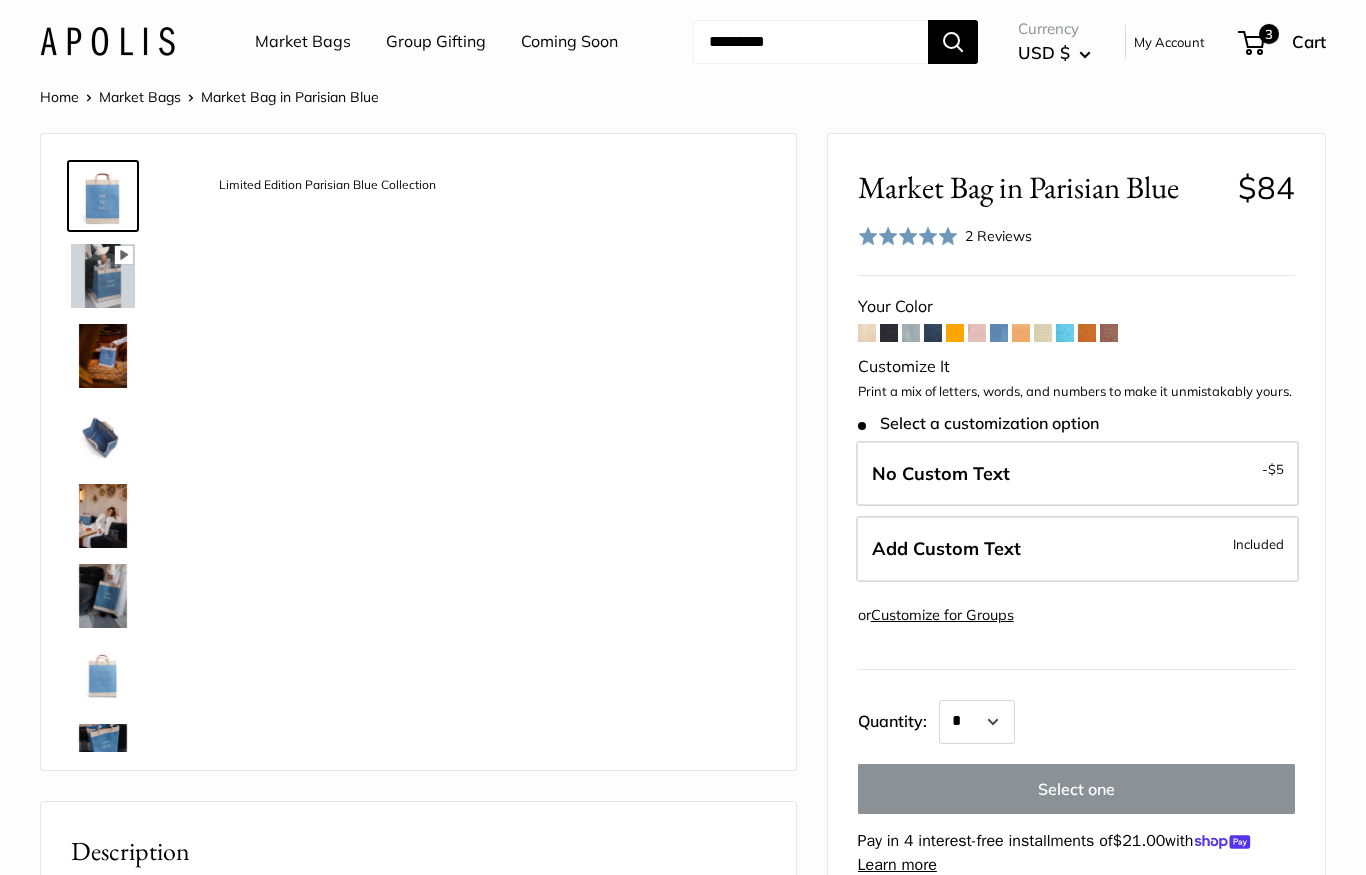 scroll, scrollTop: 0, scrollLeft: 0, axis: both 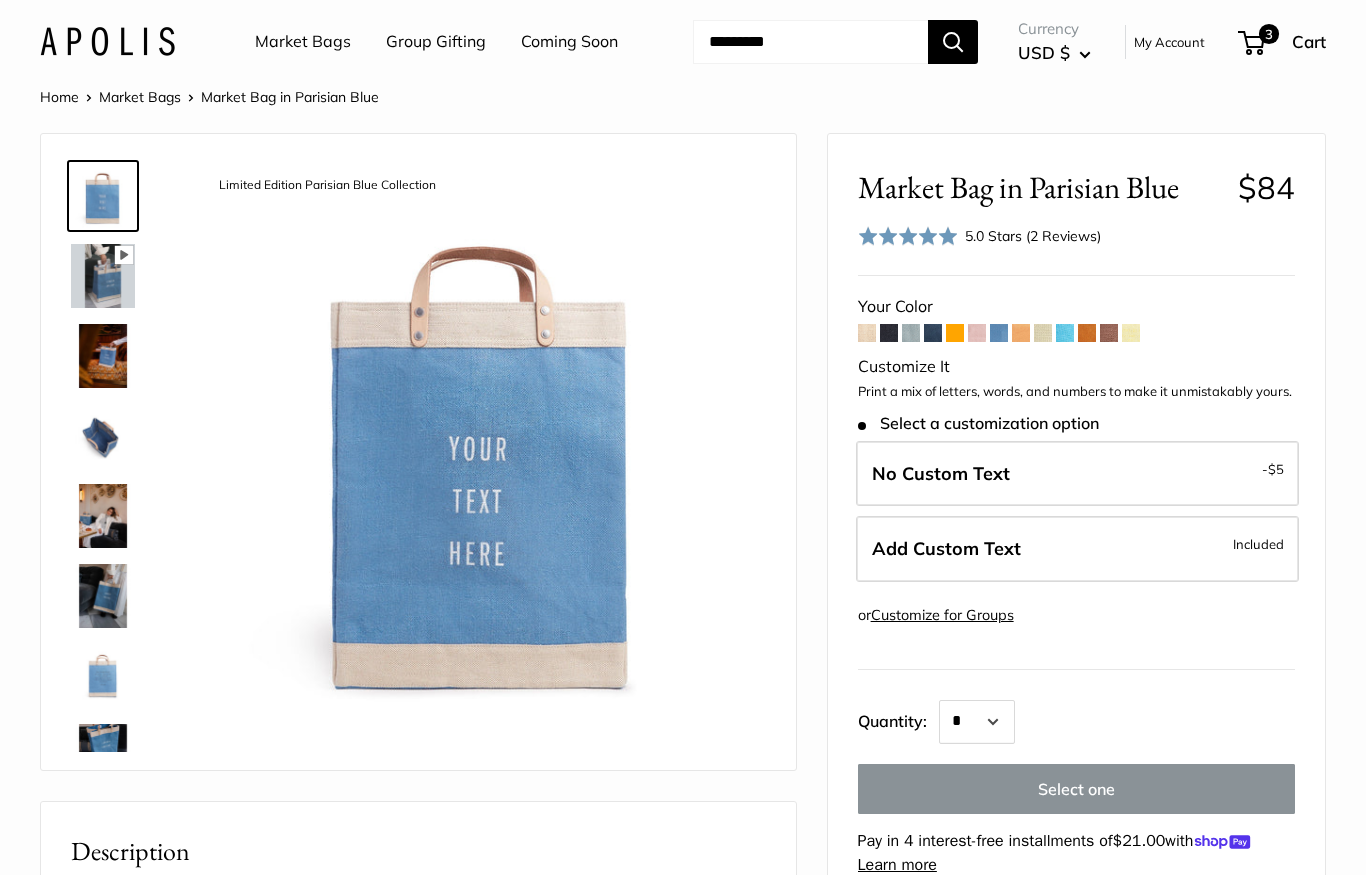click at bounding box center (103, 356) 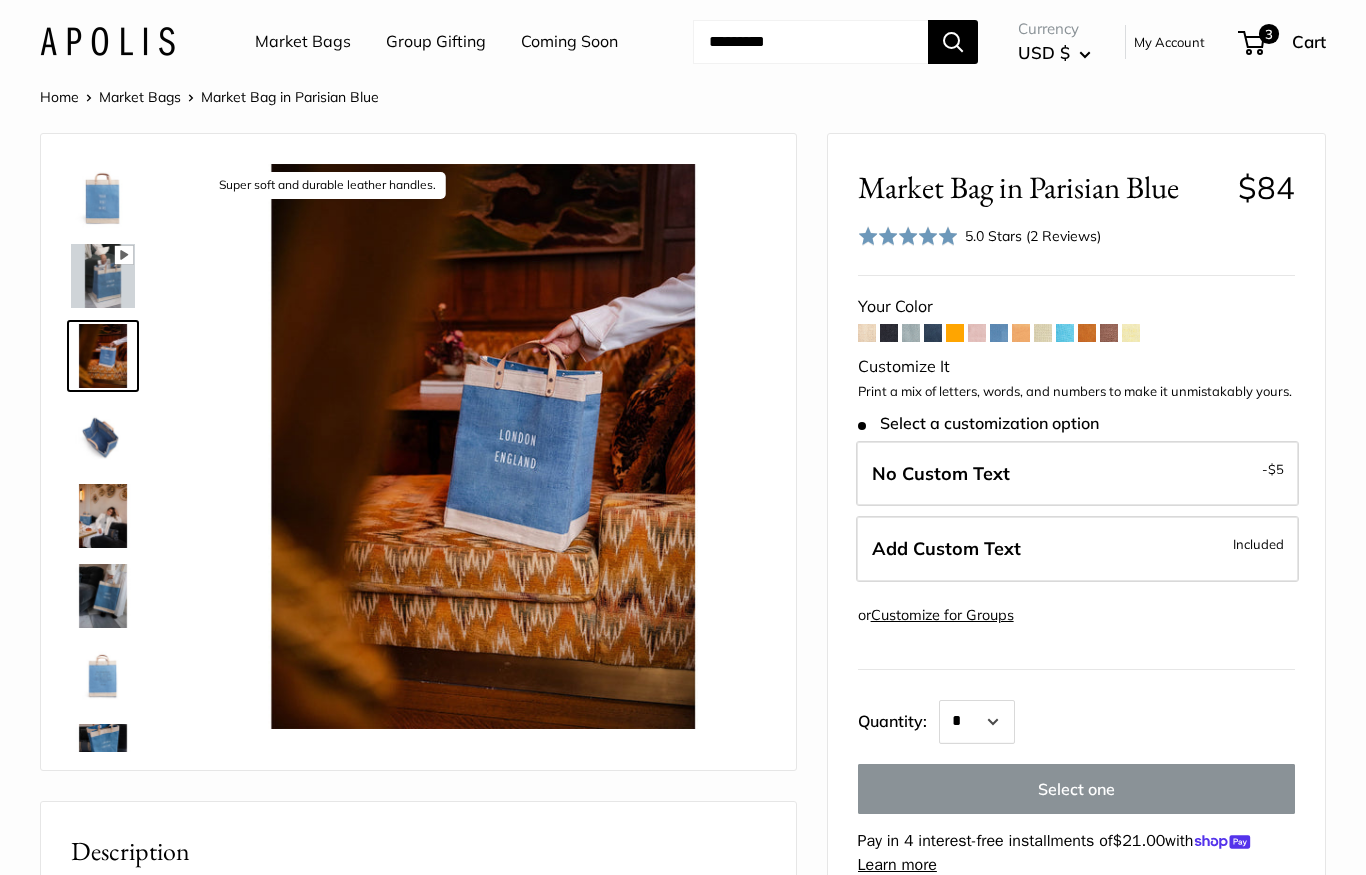 click at bounding box center [103, 436] 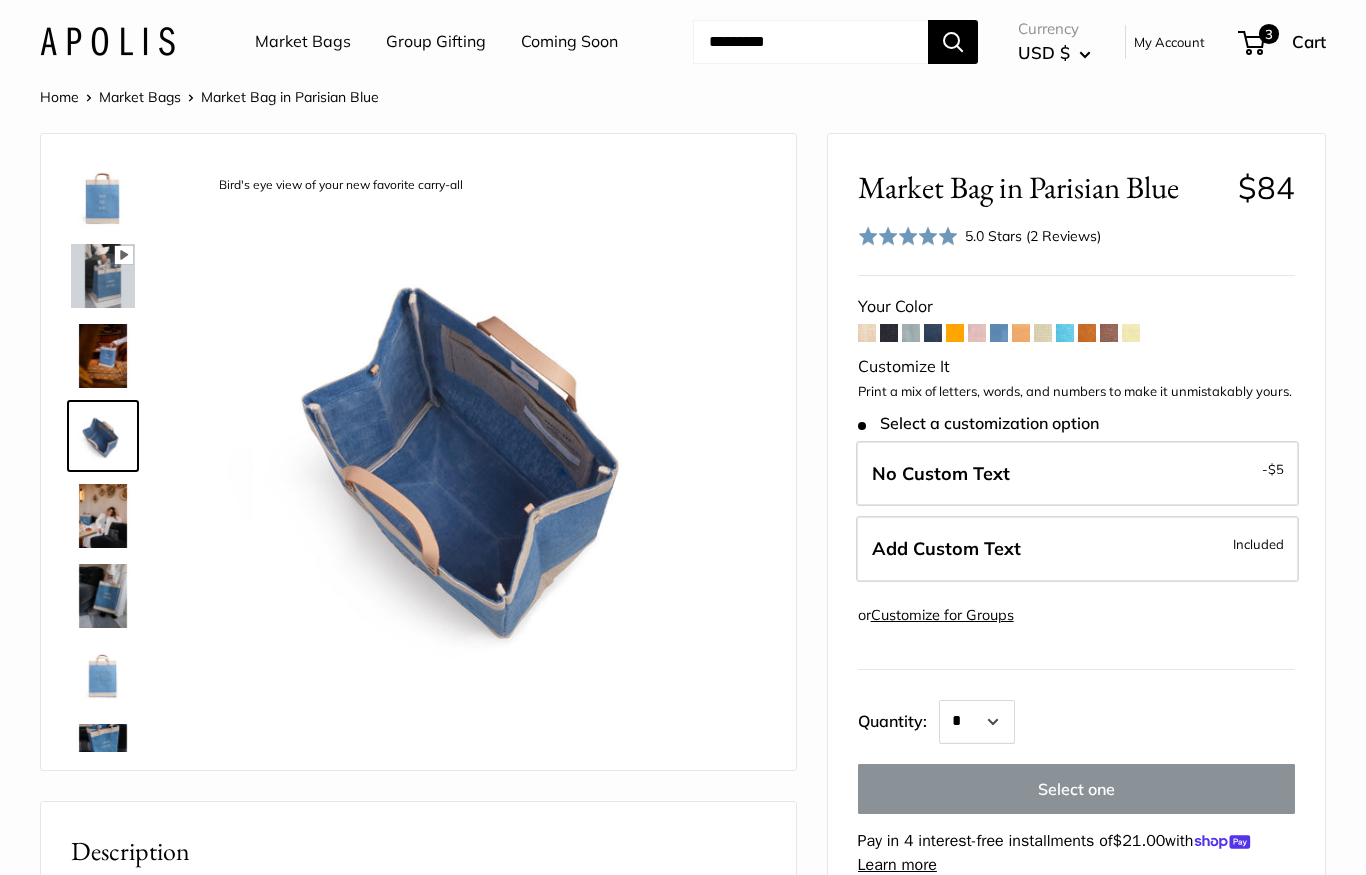 click at bounding box center [103, 516] 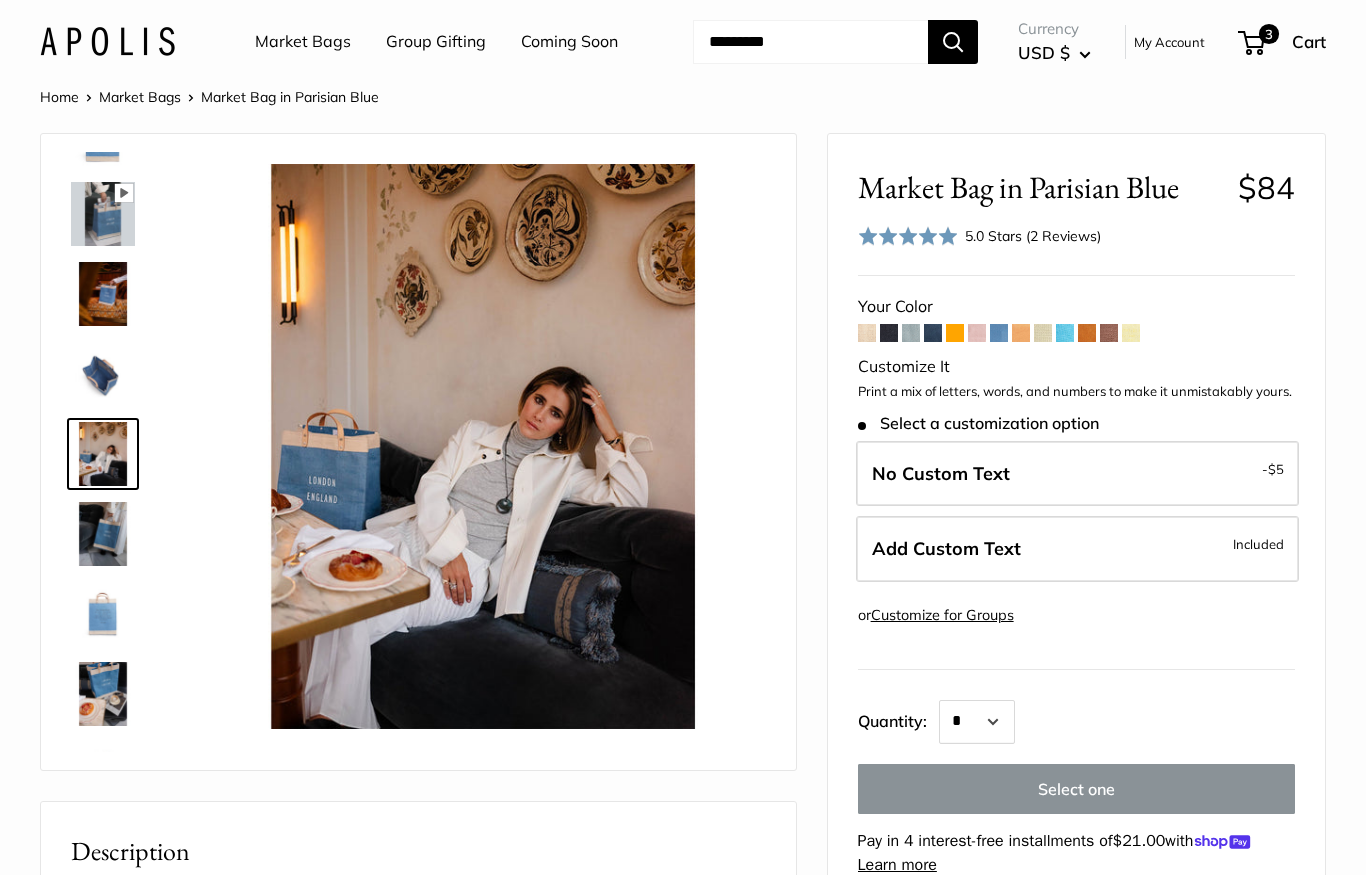 click at bounding box center [103, 534] 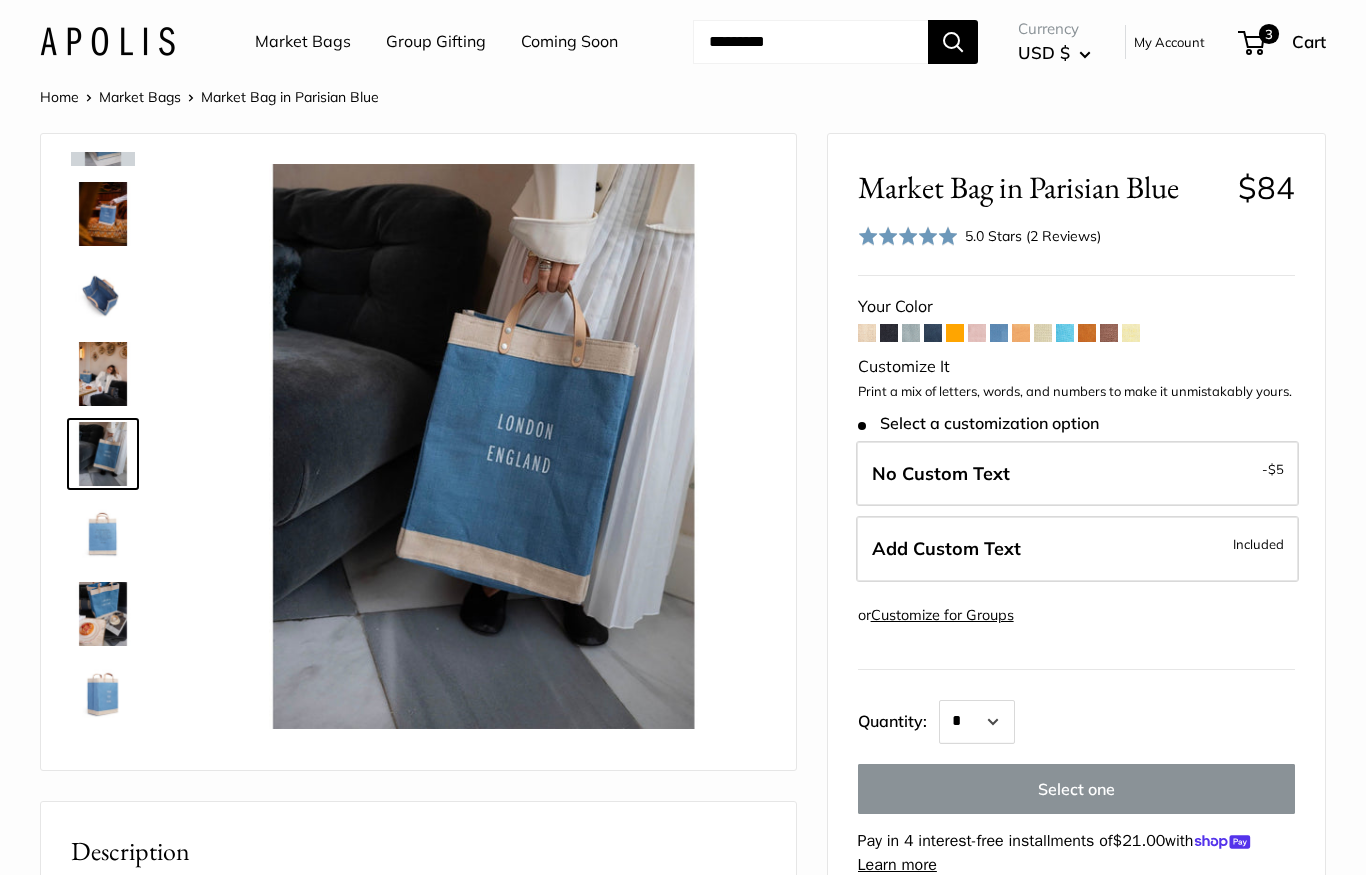 click at bounding box center (103, 534) 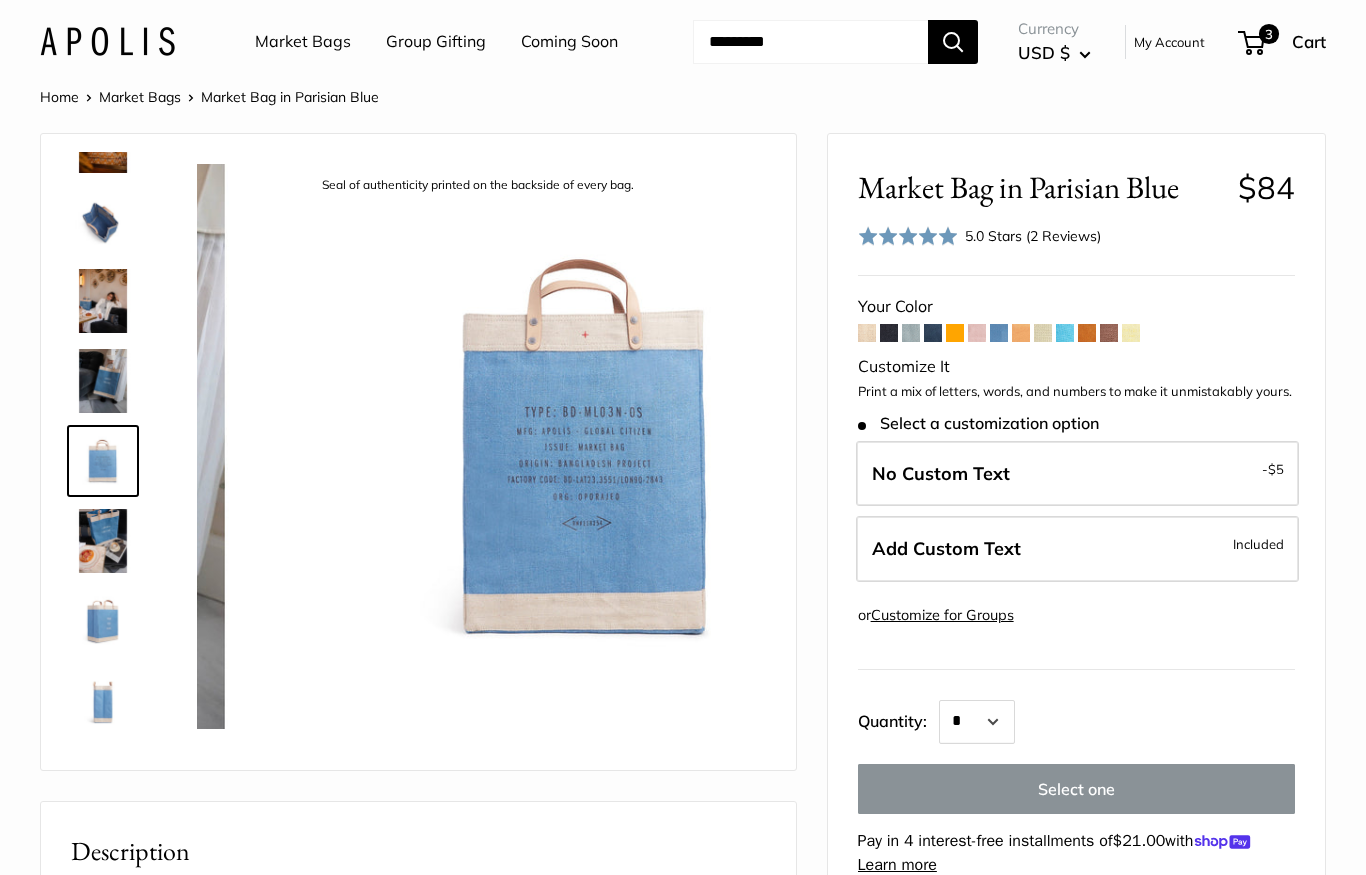 scroll, scrollTop: 222, scrollLeft: 0, axis: vertical 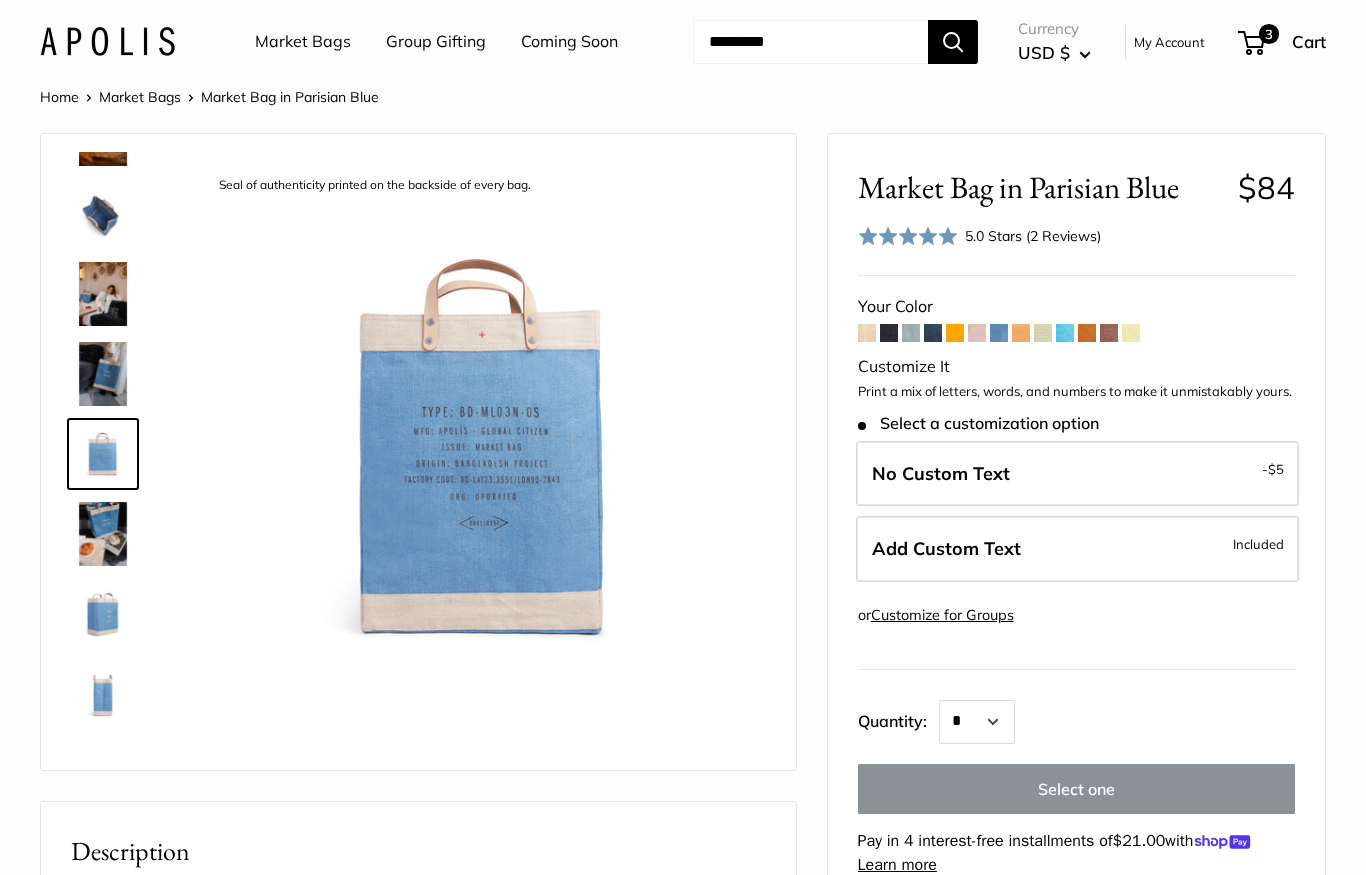 click at bounding box center [103, 534] 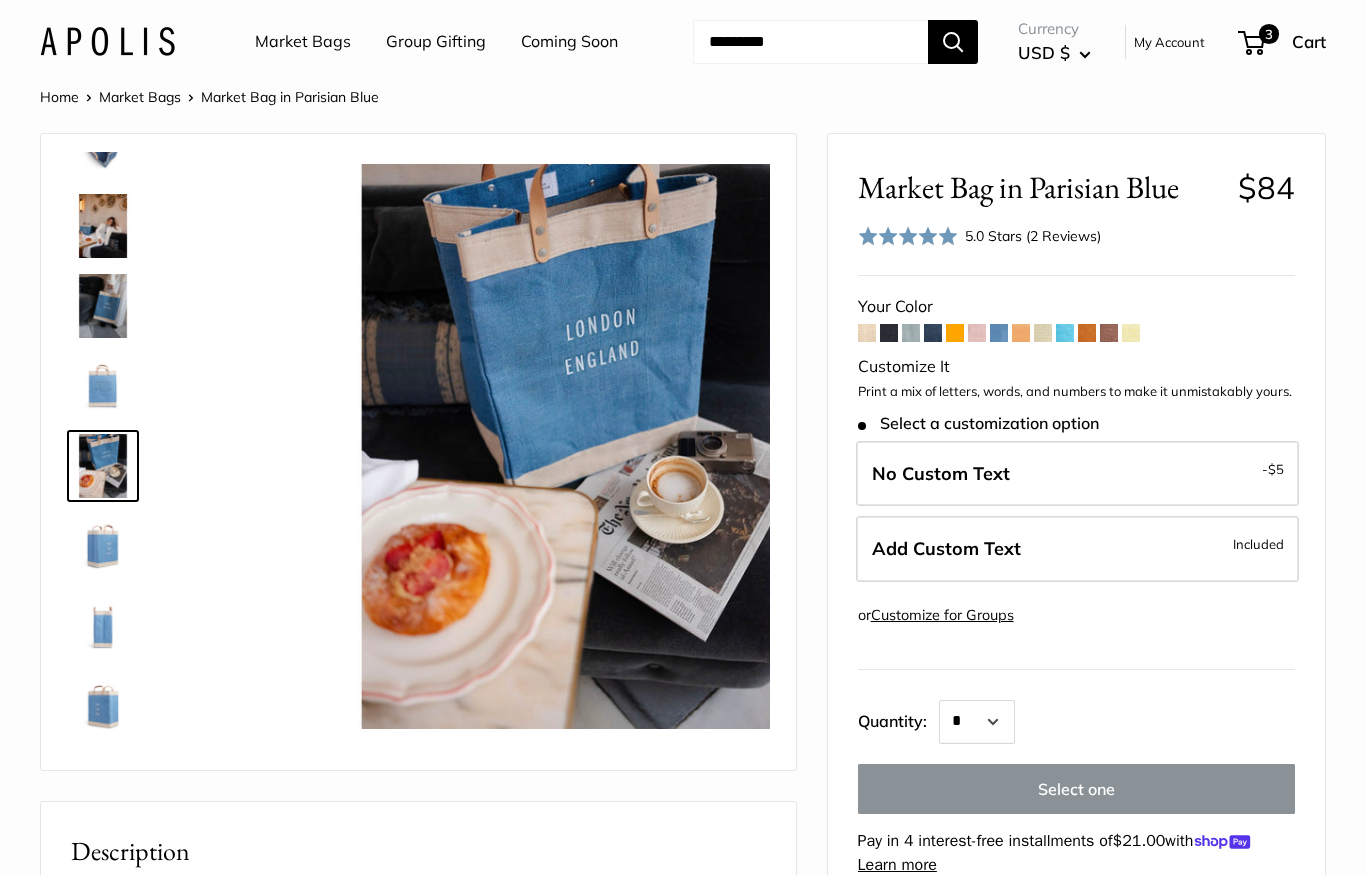 scroll, scrollTop: 302, scrollLeft: 0, axis: vertical 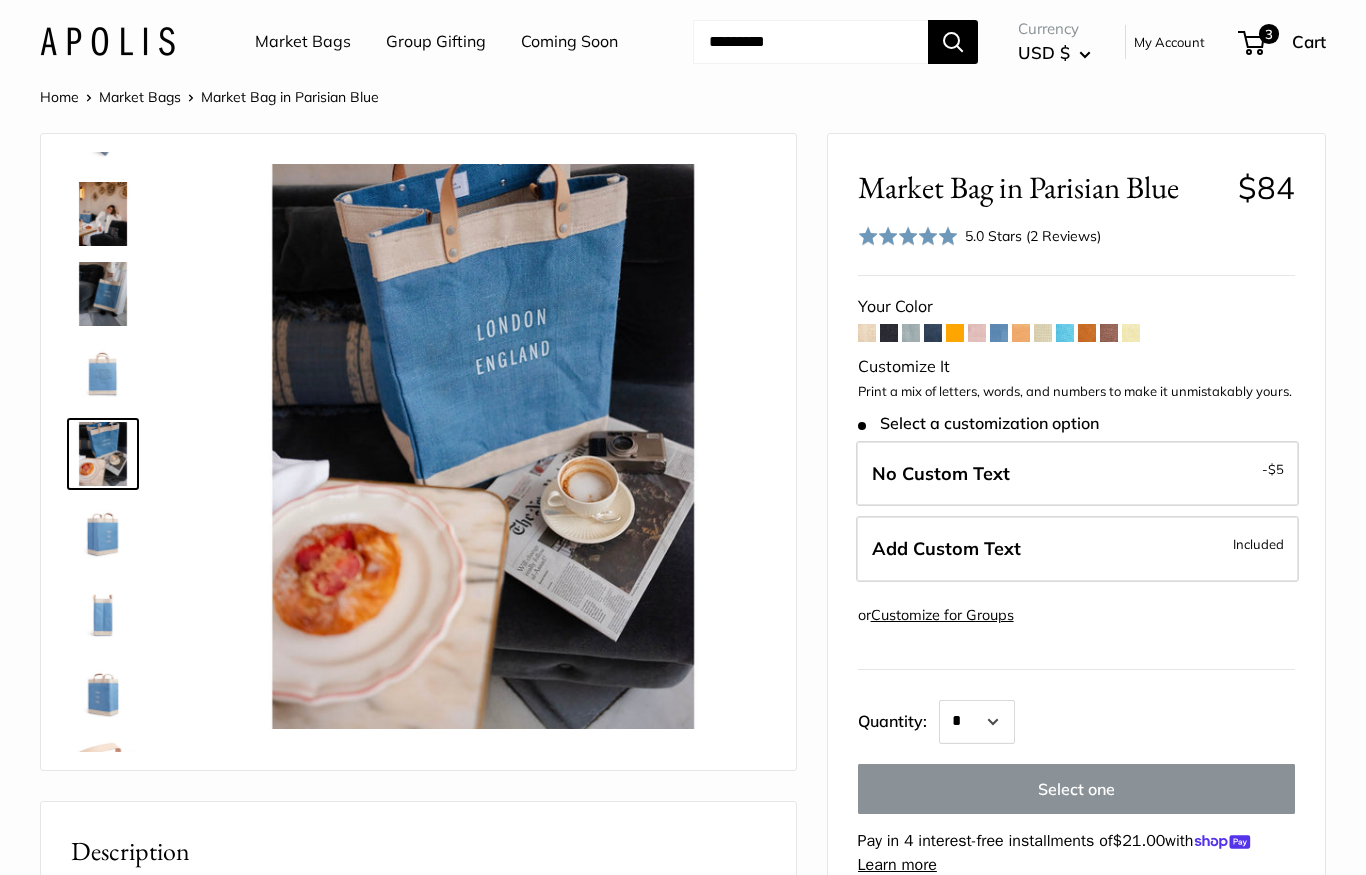 click at bounding box center (103, 614) 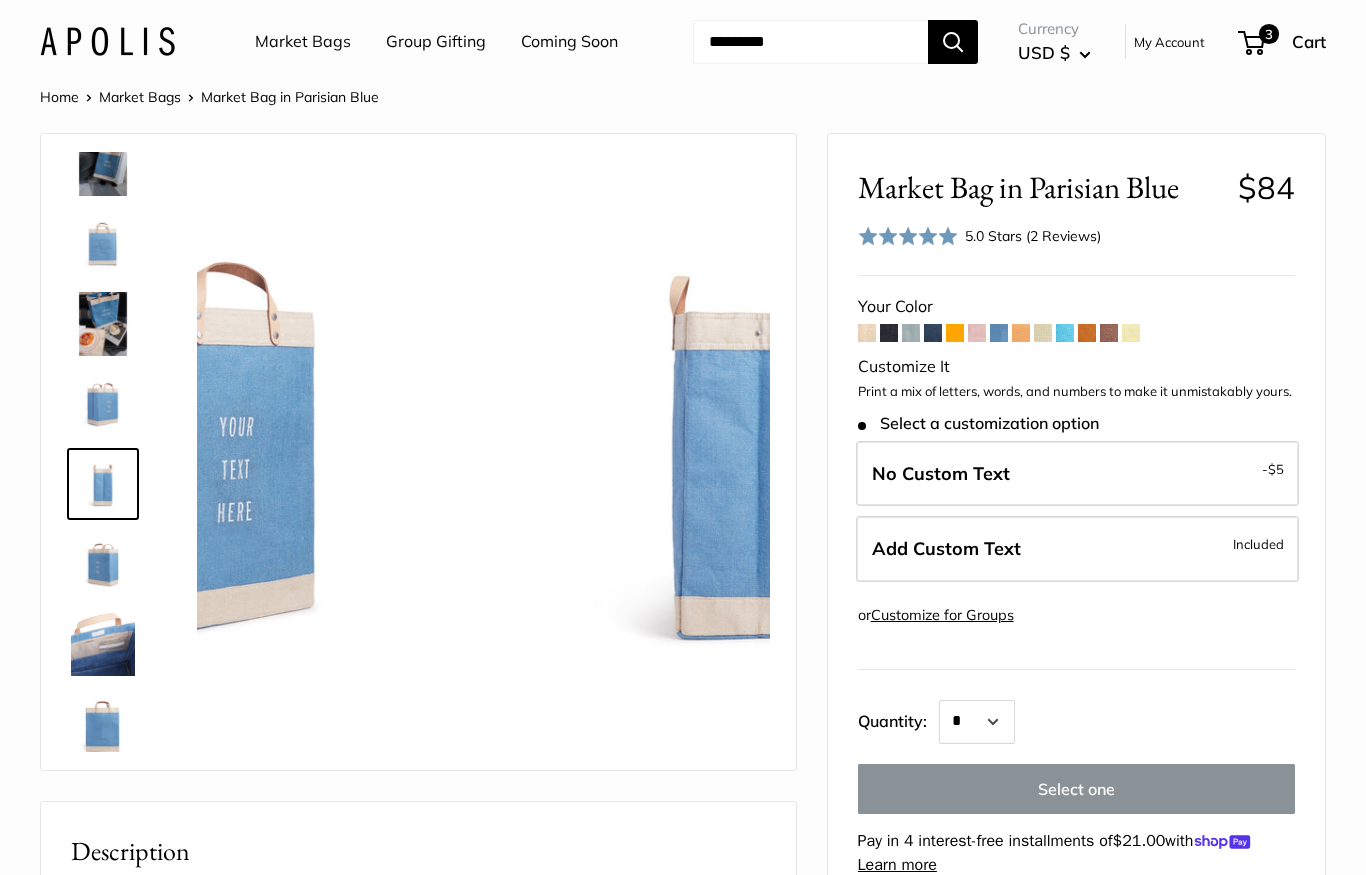 scroll, scrollTop: 448, scrollLeft: 0, axis: vertical 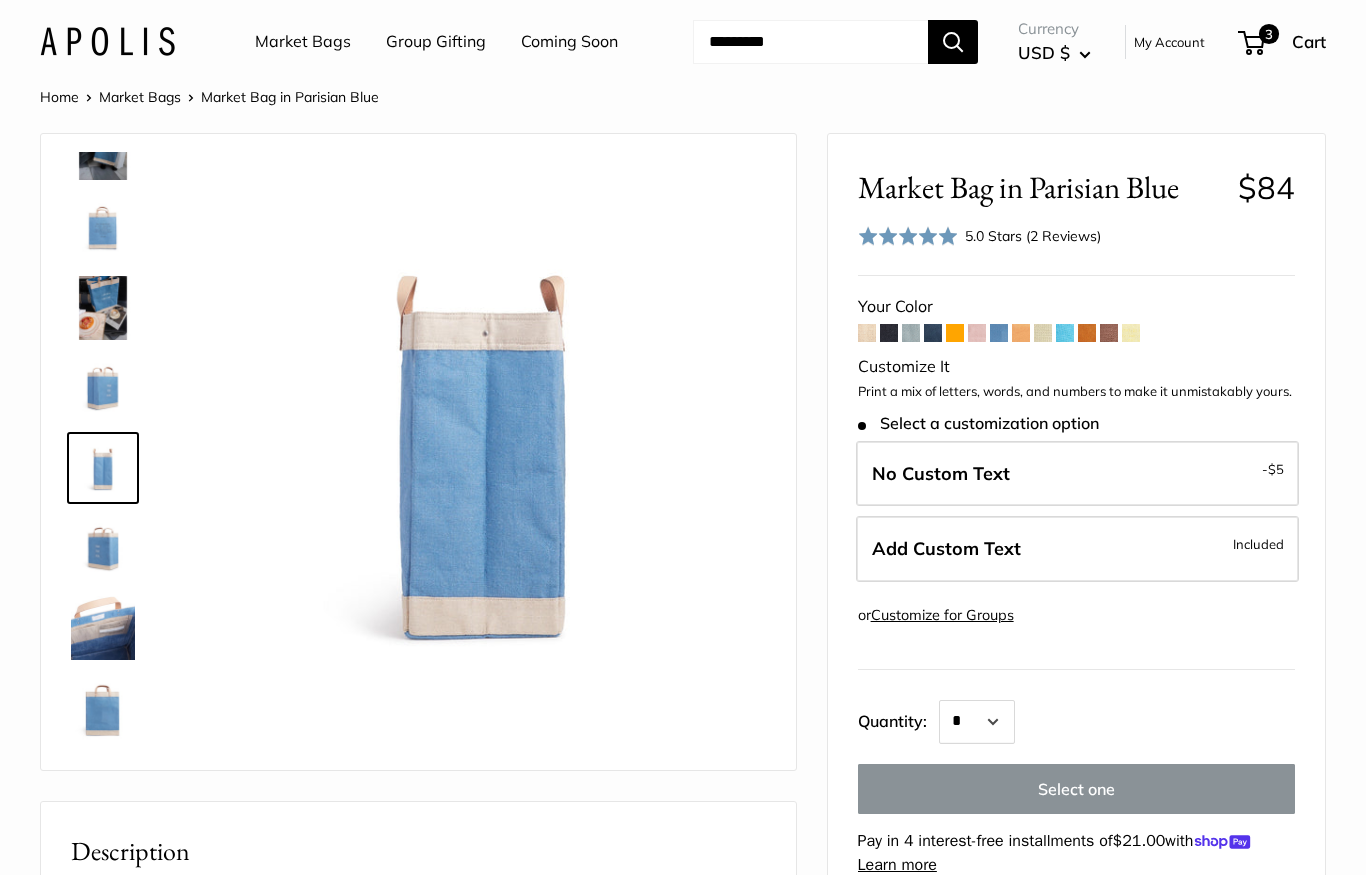 click at bounding box center (103, 628) 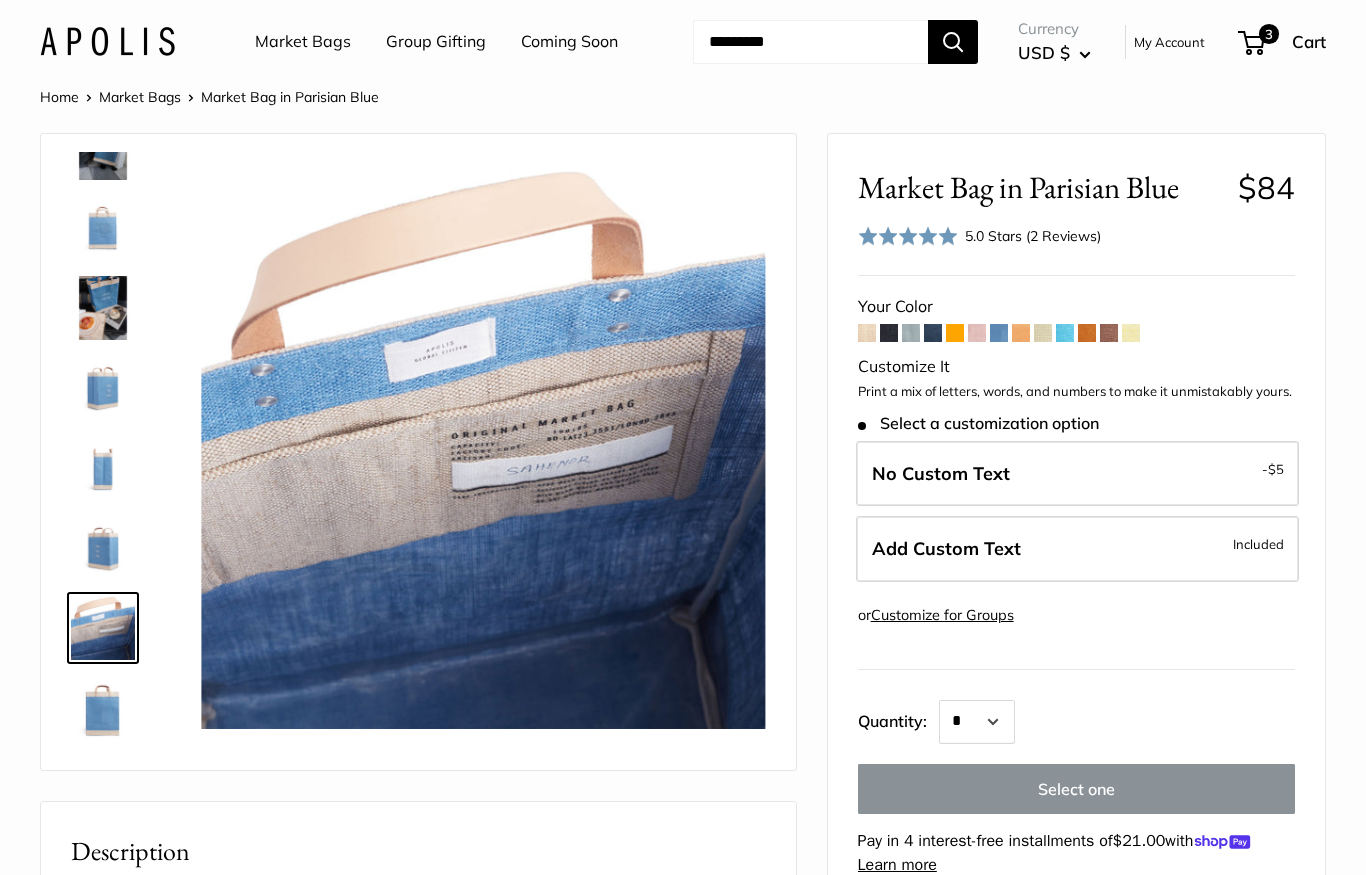 click at bounding box center (103, 548) 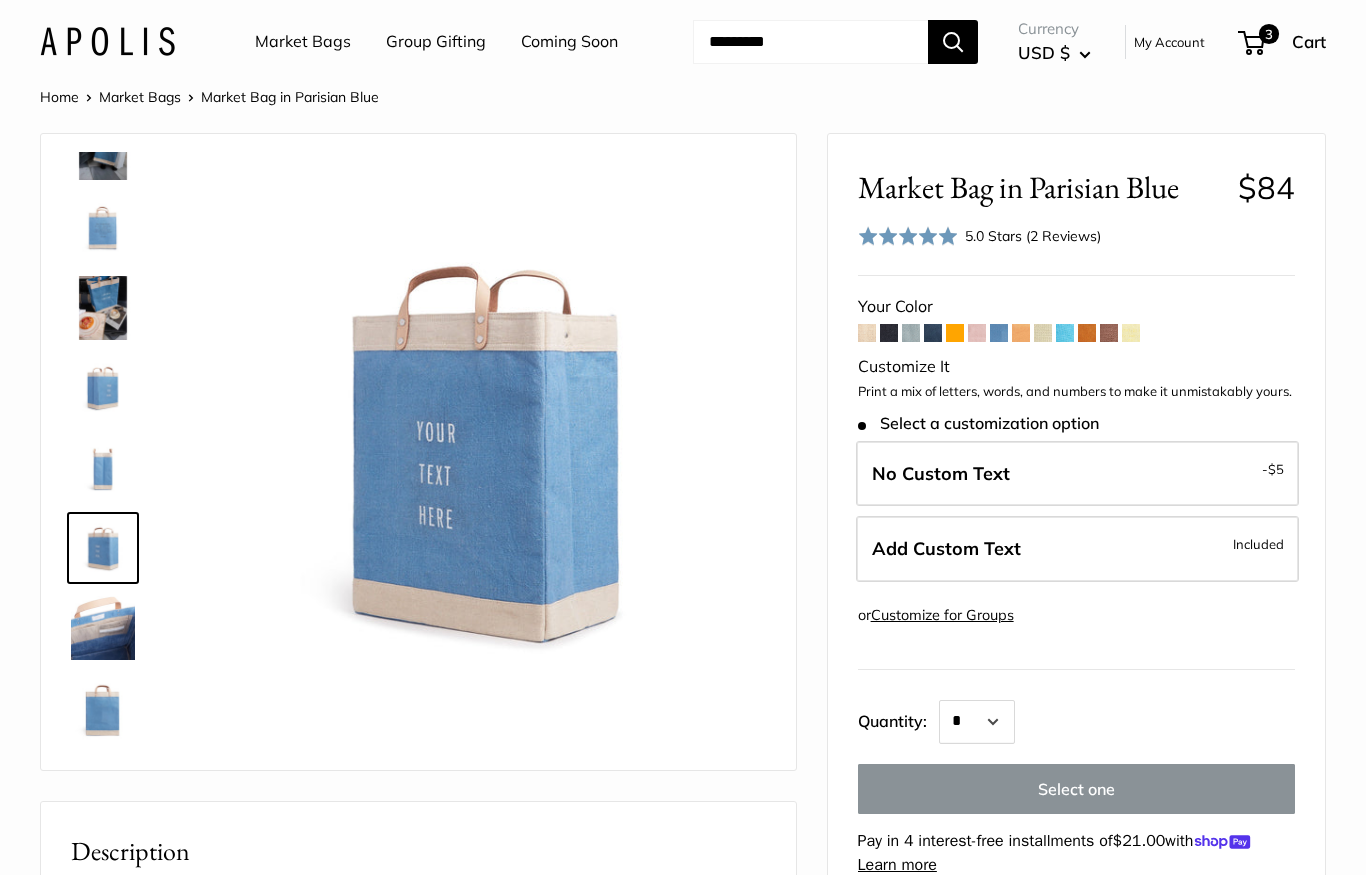 click at bounding box center (103, 468) 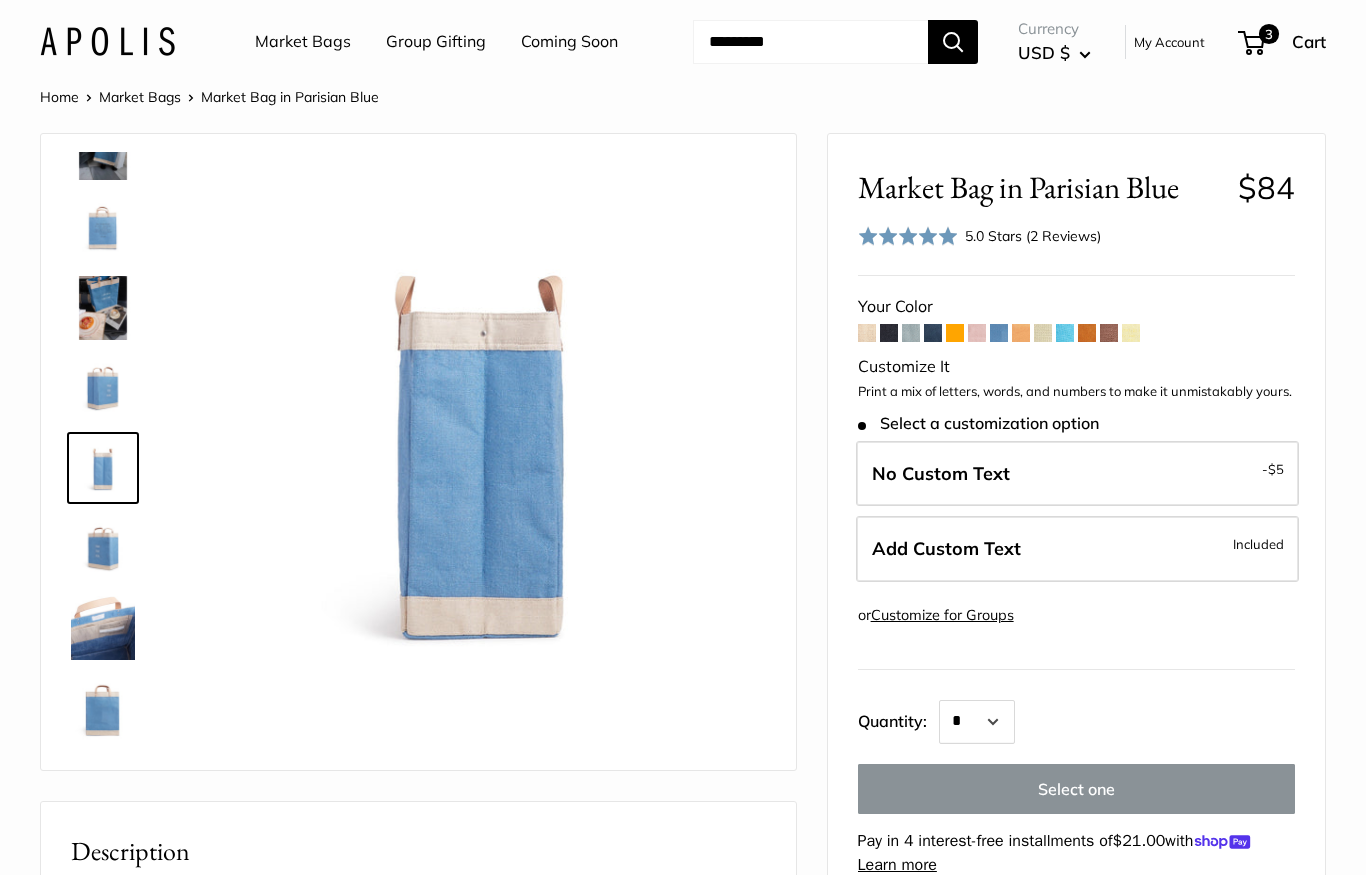click at bounding box center [103, 708] 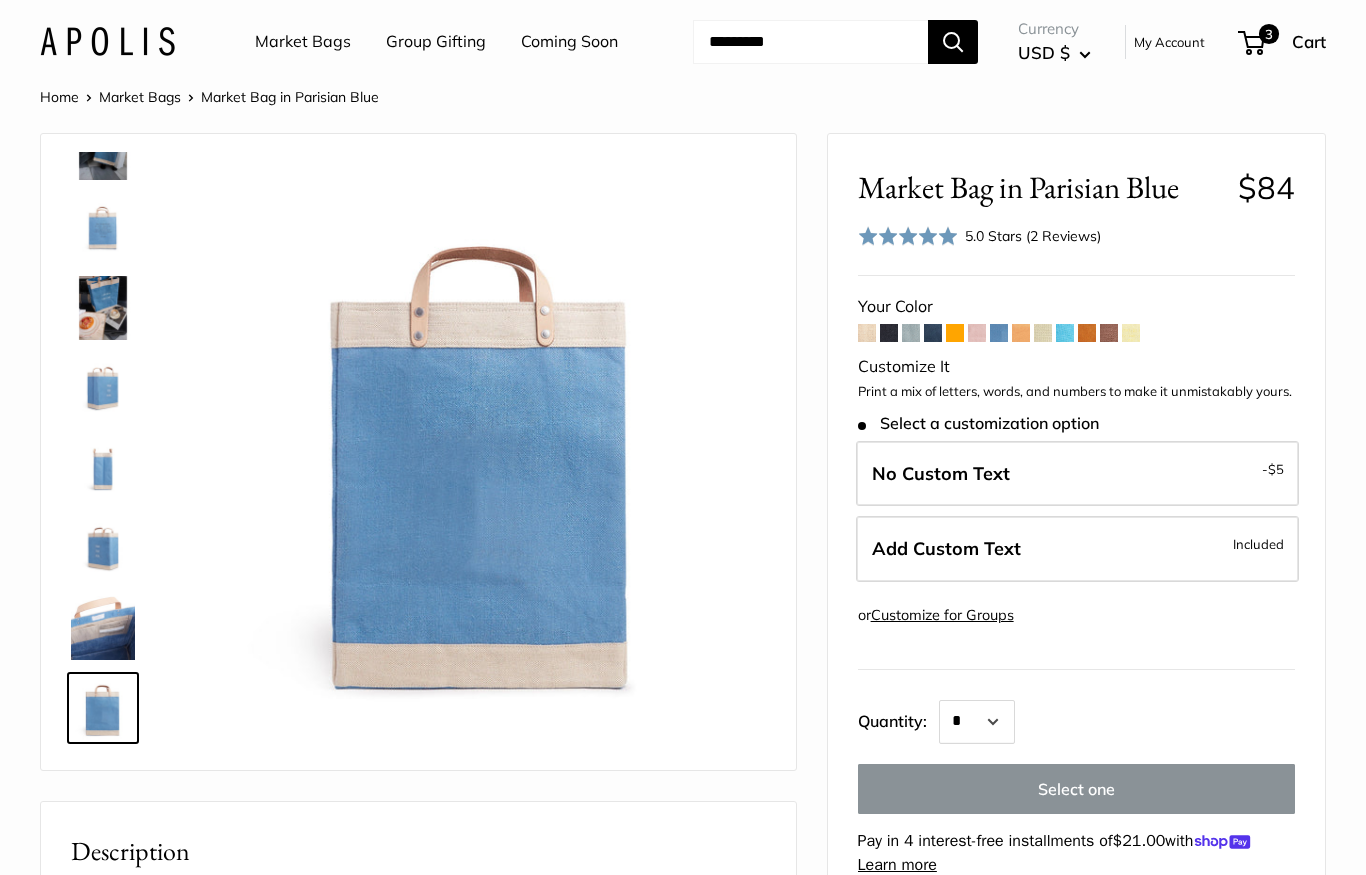 click at bounding box center (103, 388) 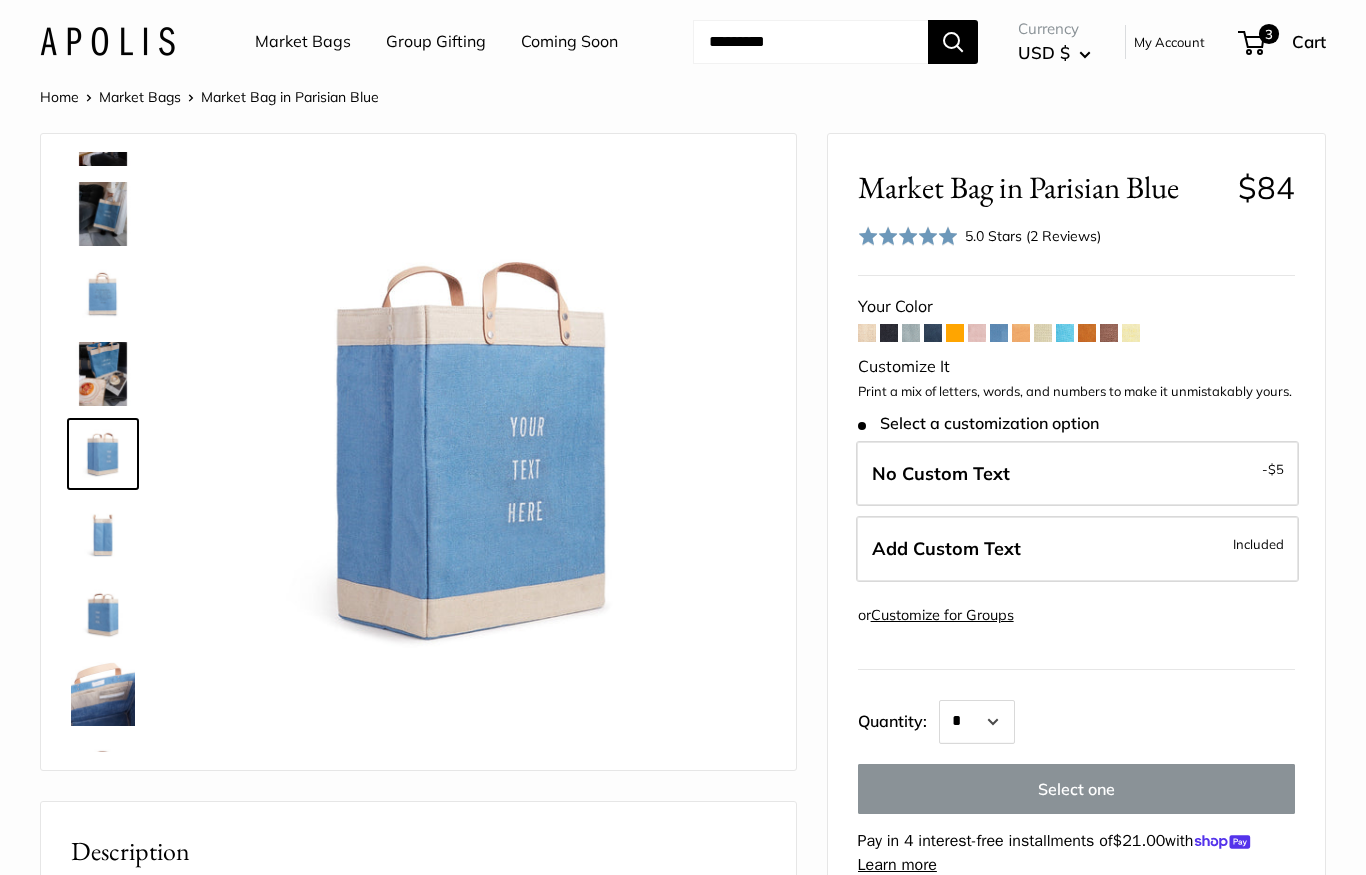 click at bounding box center (103, 294) 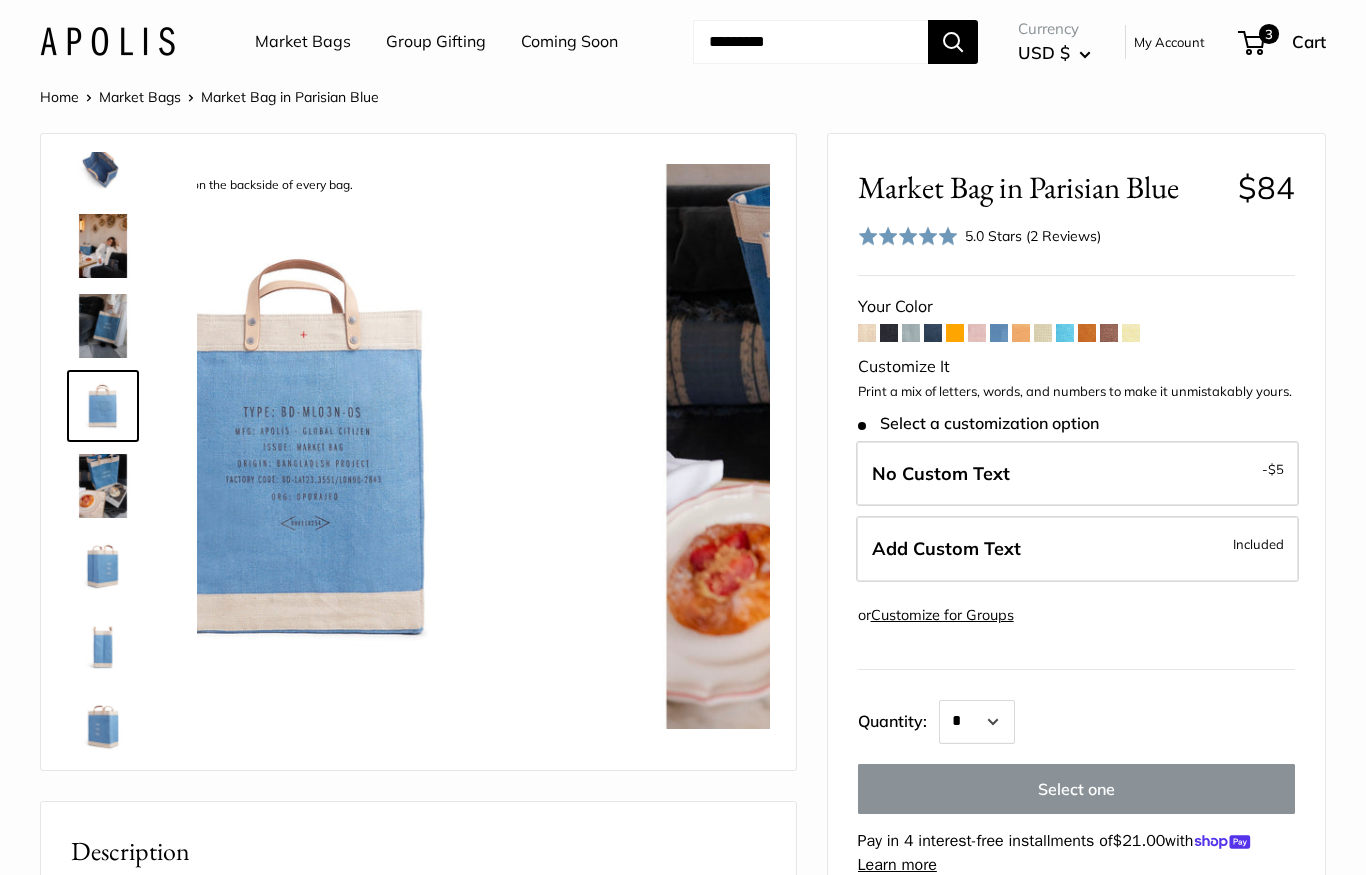 scroll, scrollTop: 222, scrollLeft: 0, axis: vertical 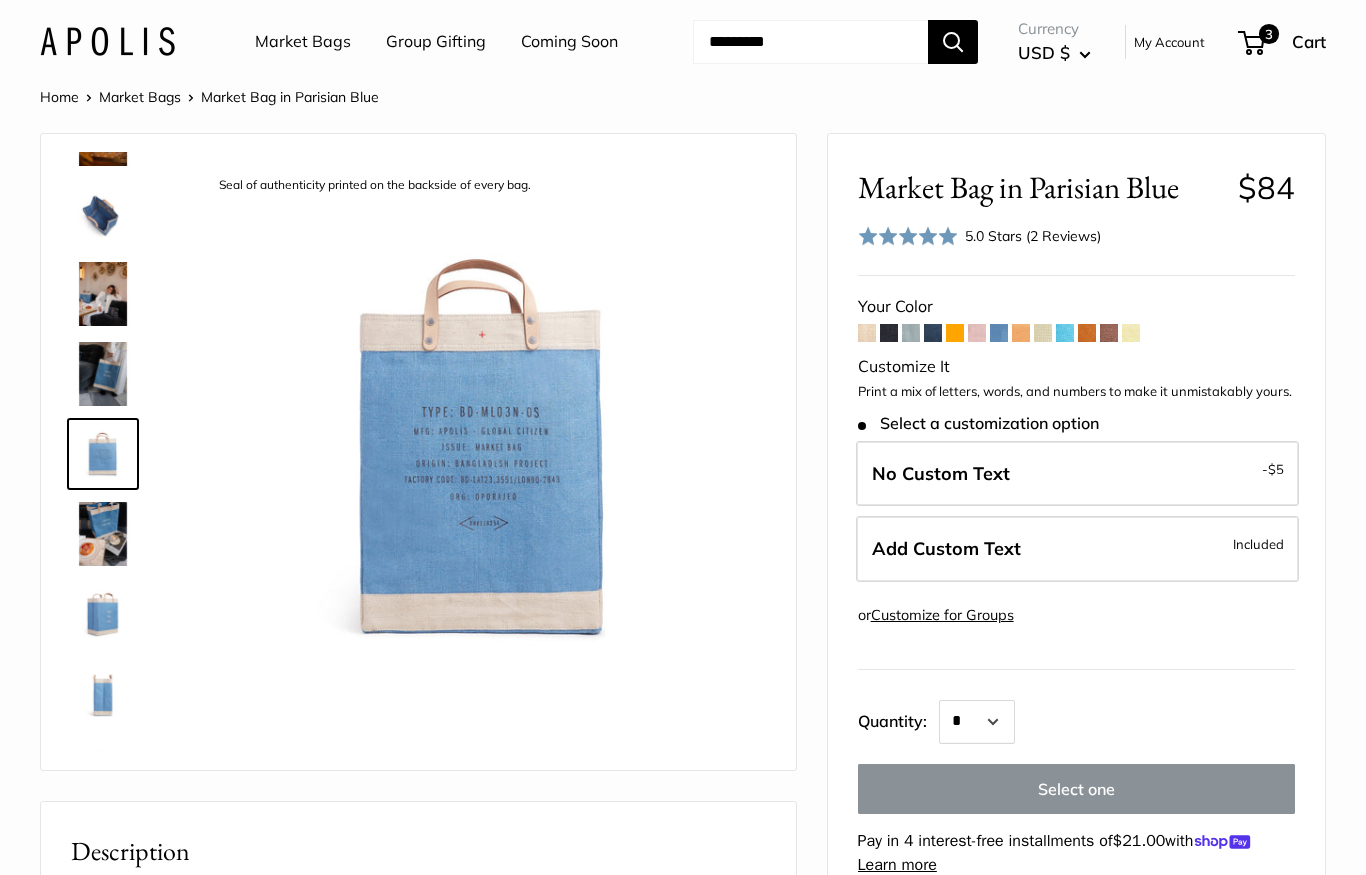click at bounding box center (103, 374) 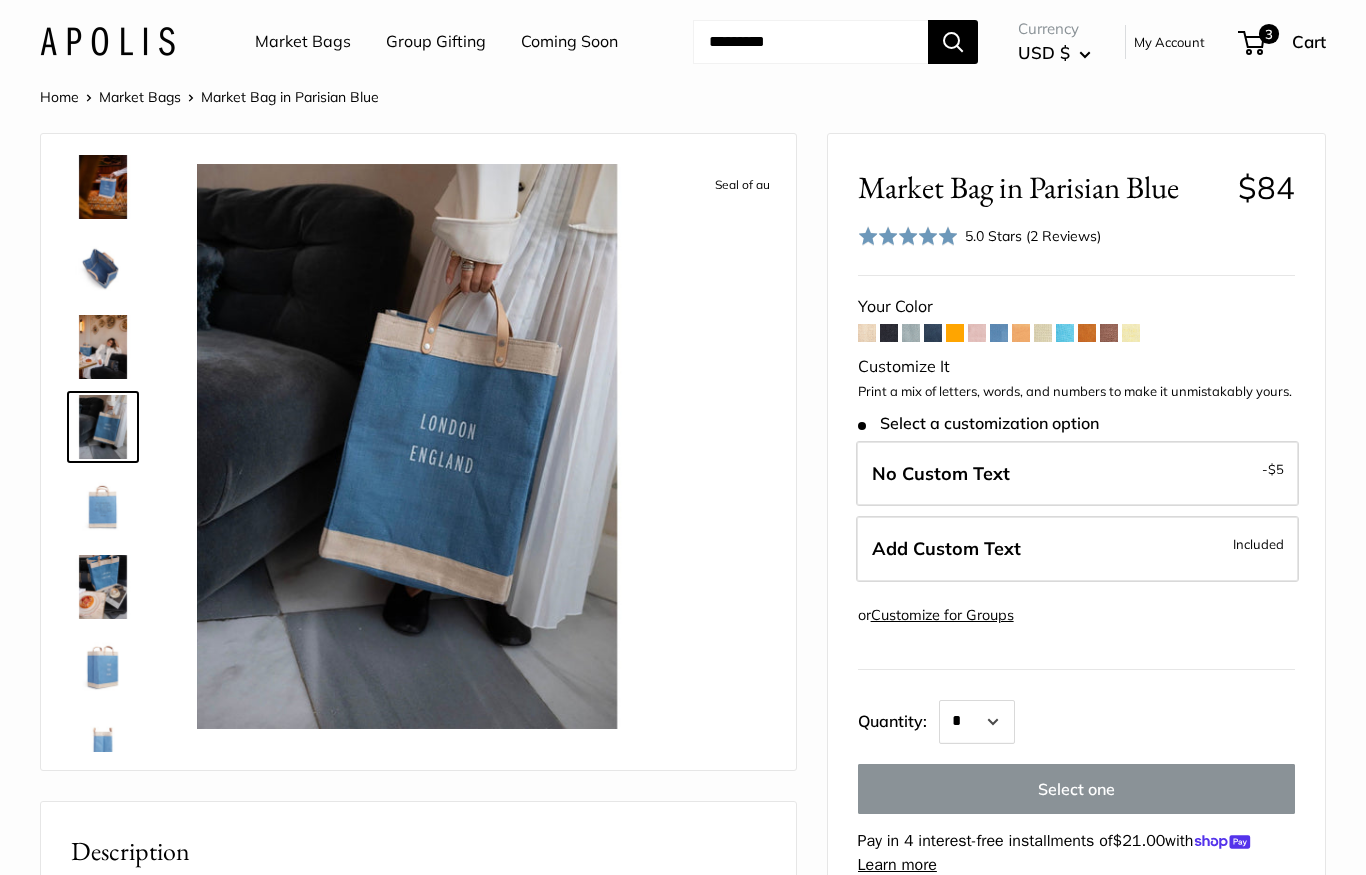 scroll, scrollTop: 142, scrollLeft: 0, axis: vertical 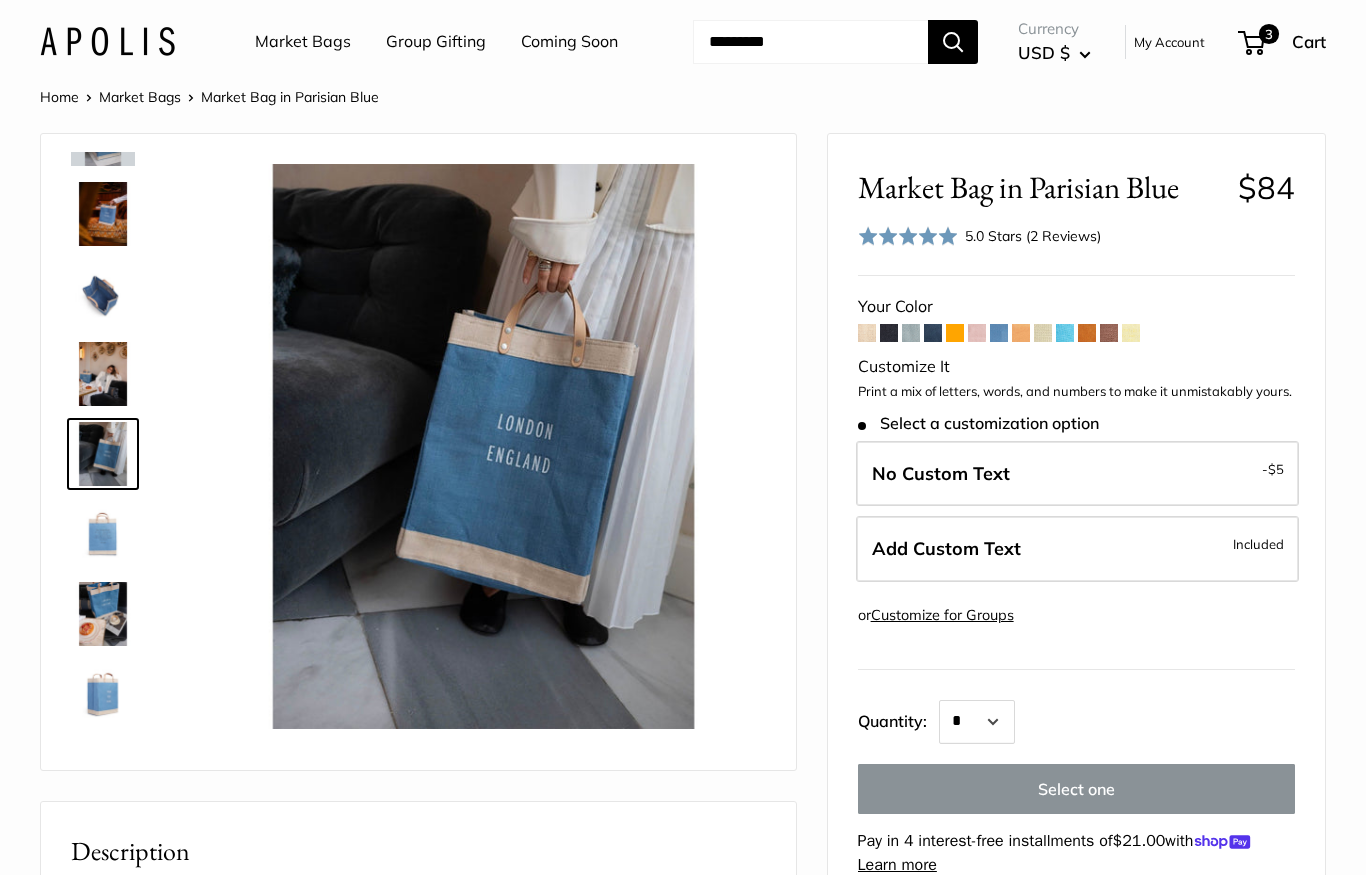click at bounding box center [103, 374] 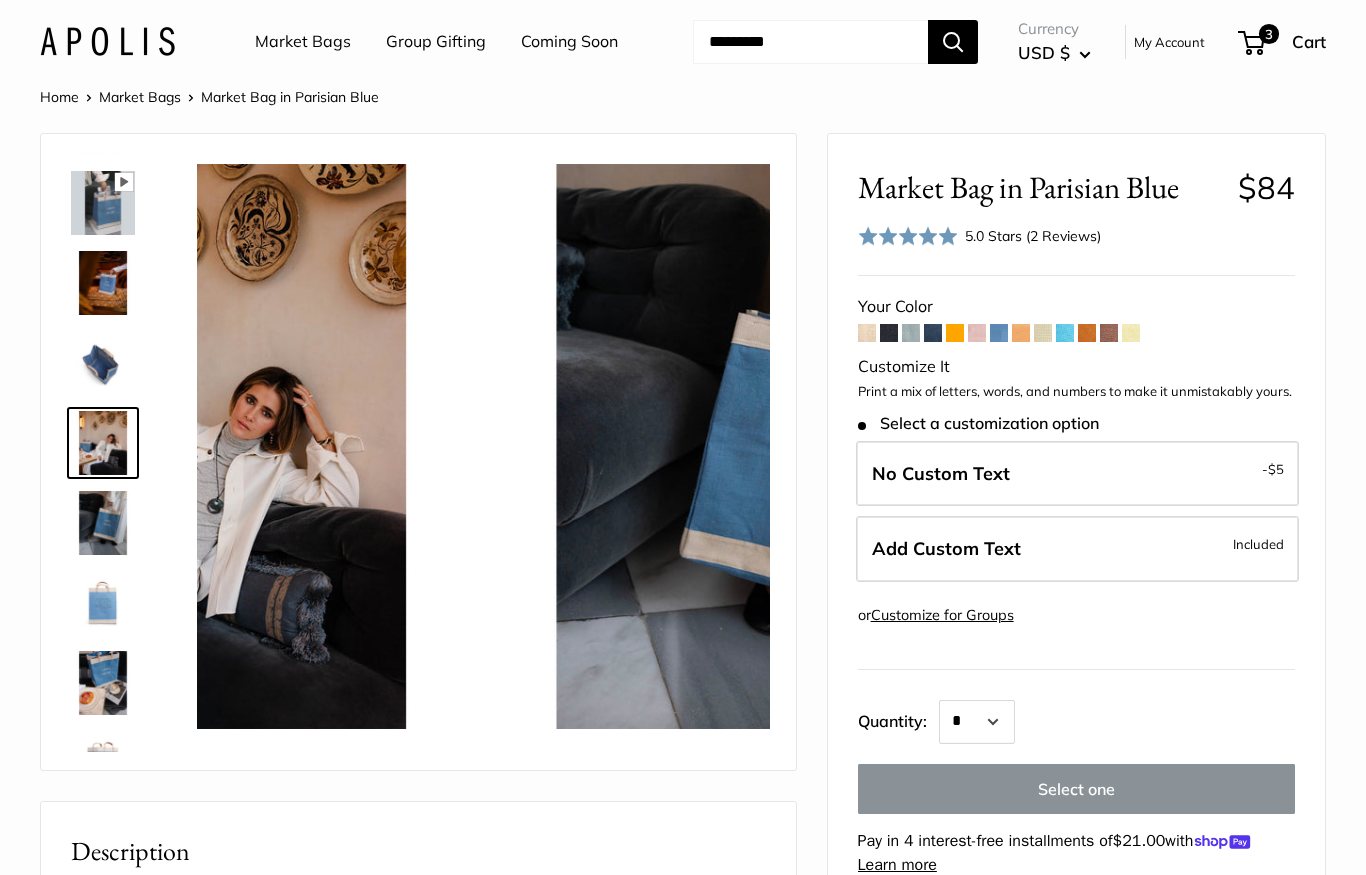 scroll, scrollTop: 62, scrollLeft: 0, axis: vertical 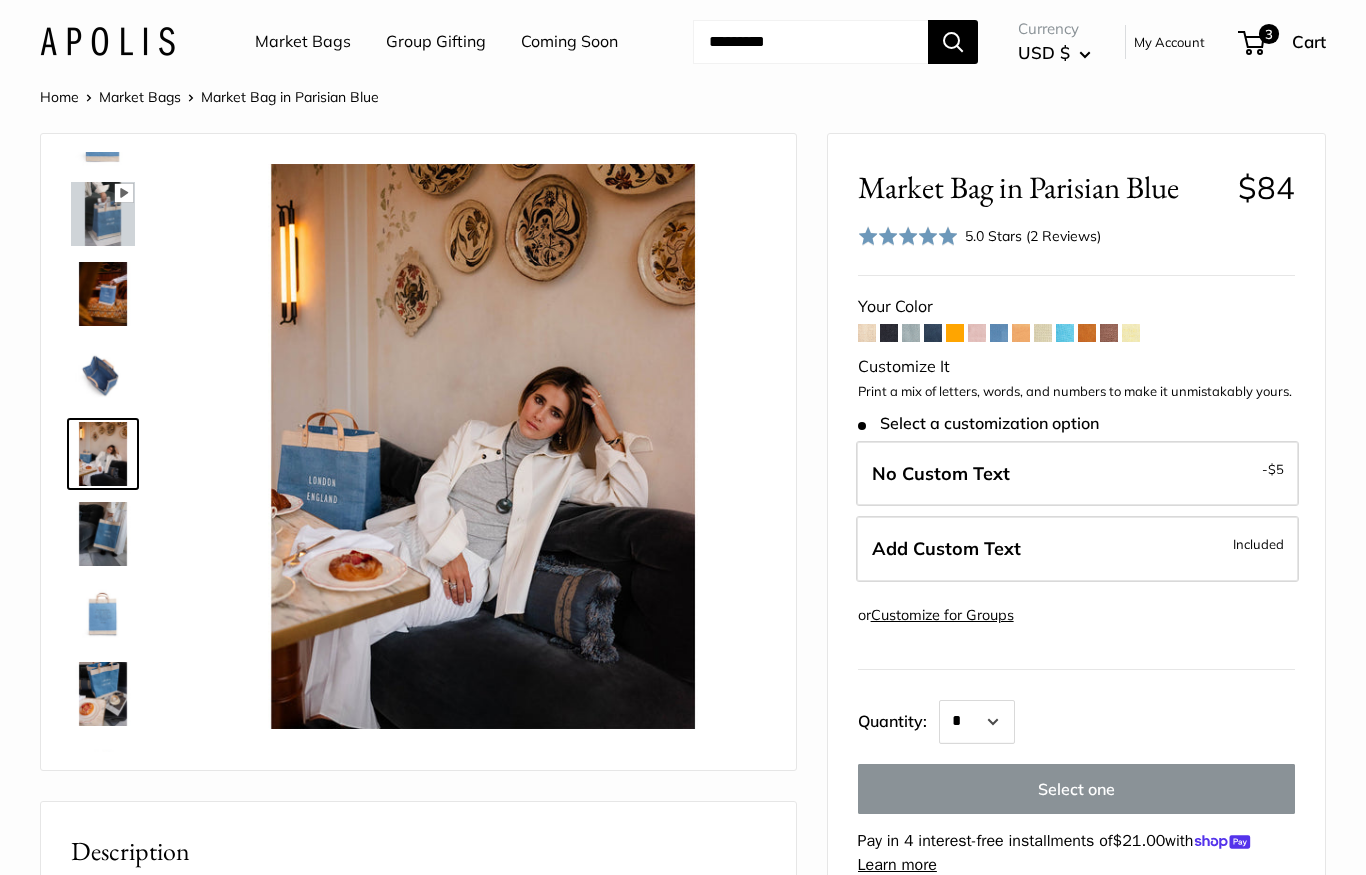 click at bounding box center (1109, 333) 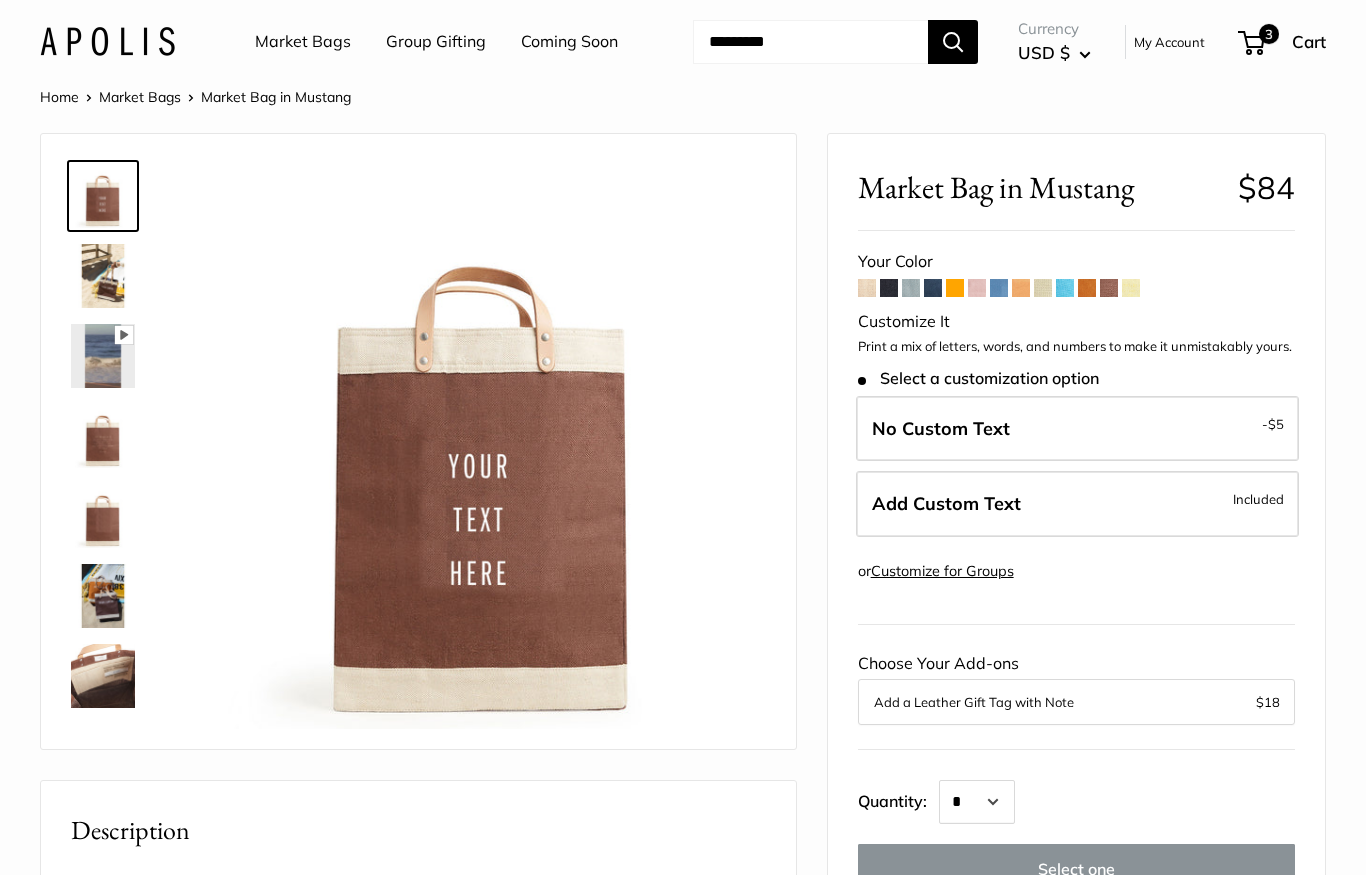 scroll, scrollTop: 0, scrollLeft: 0, axis: both 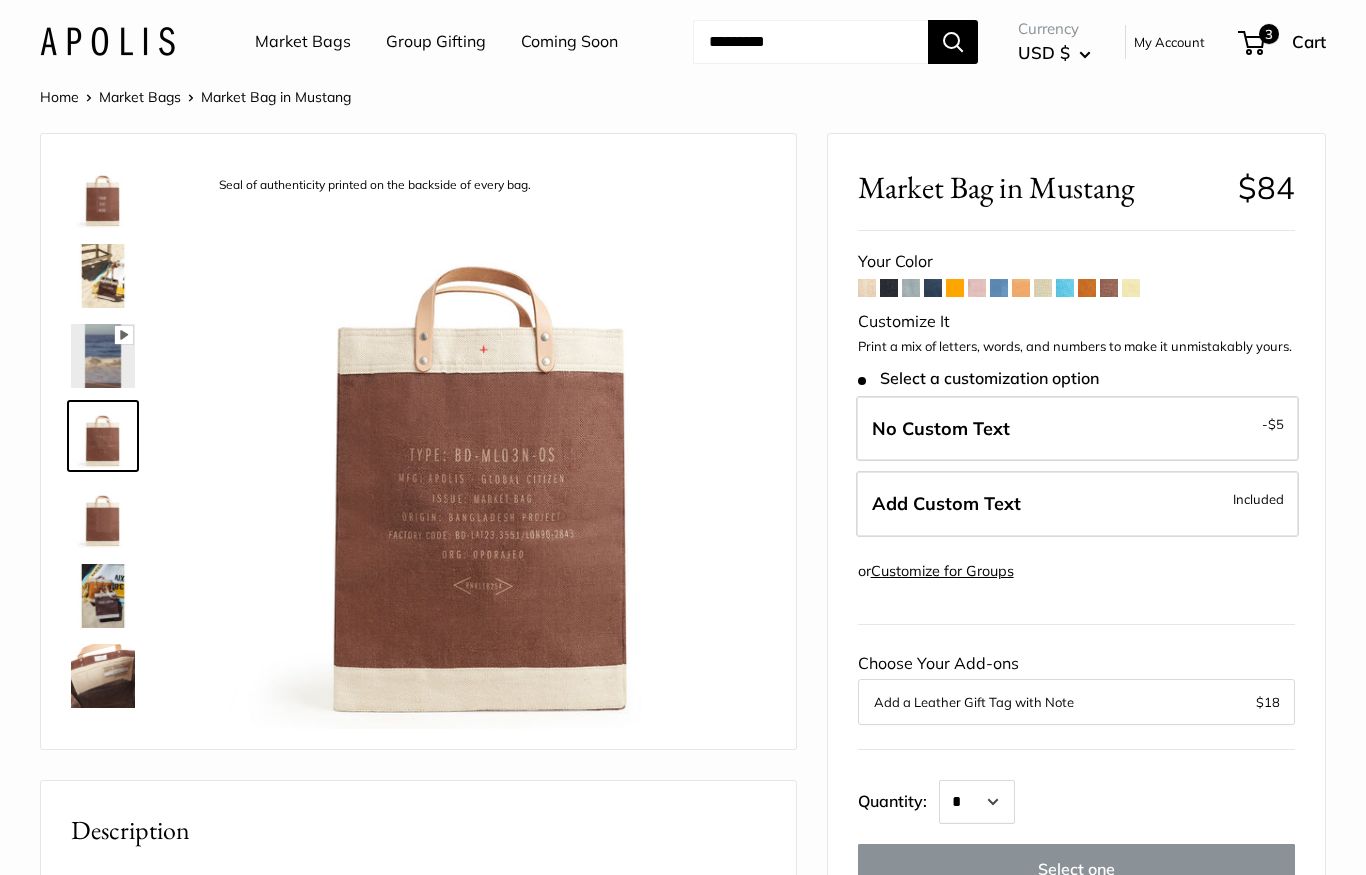 click at bounding box center (103, 196) 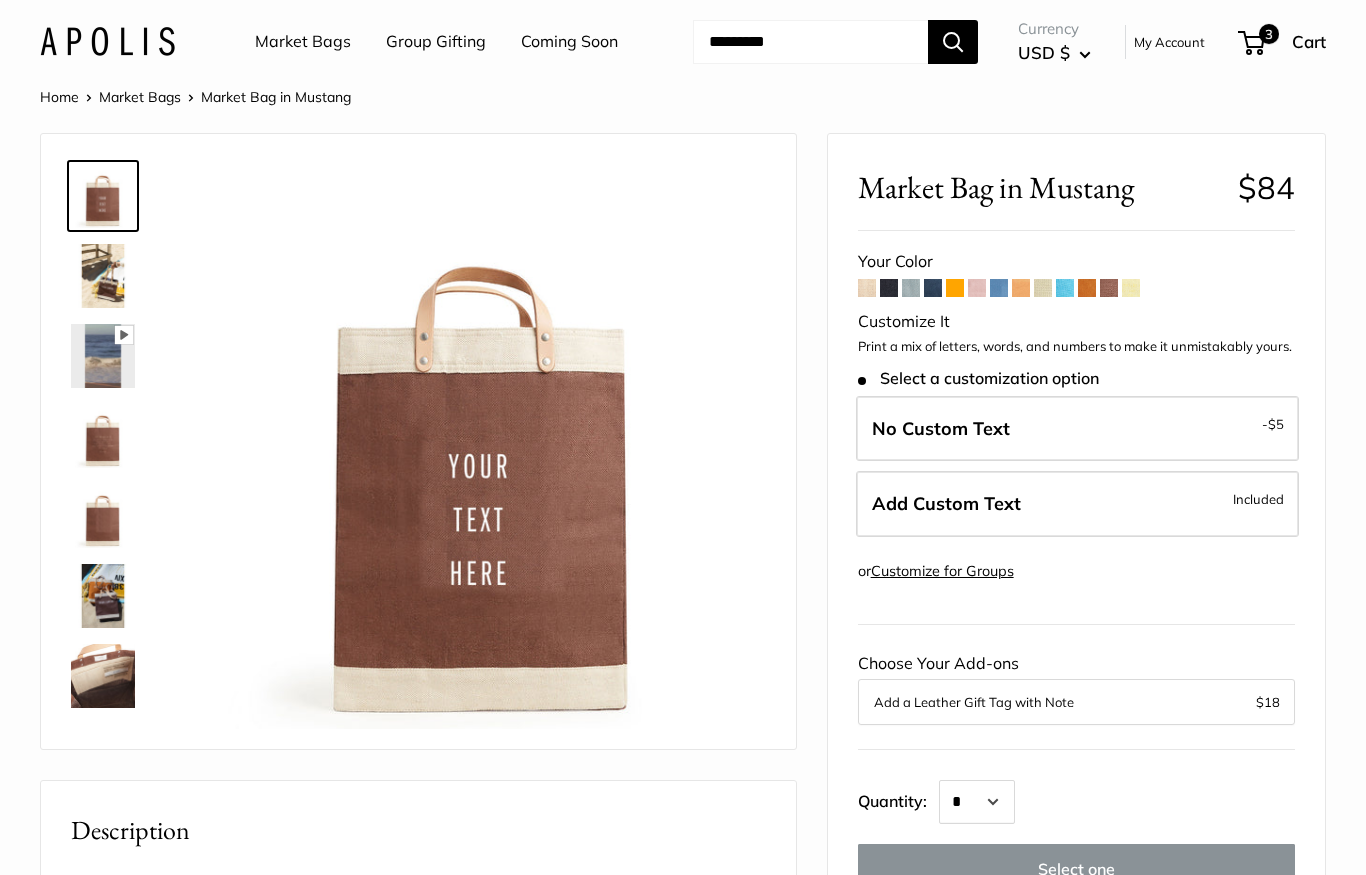 click at bounding box center (1131, 288) 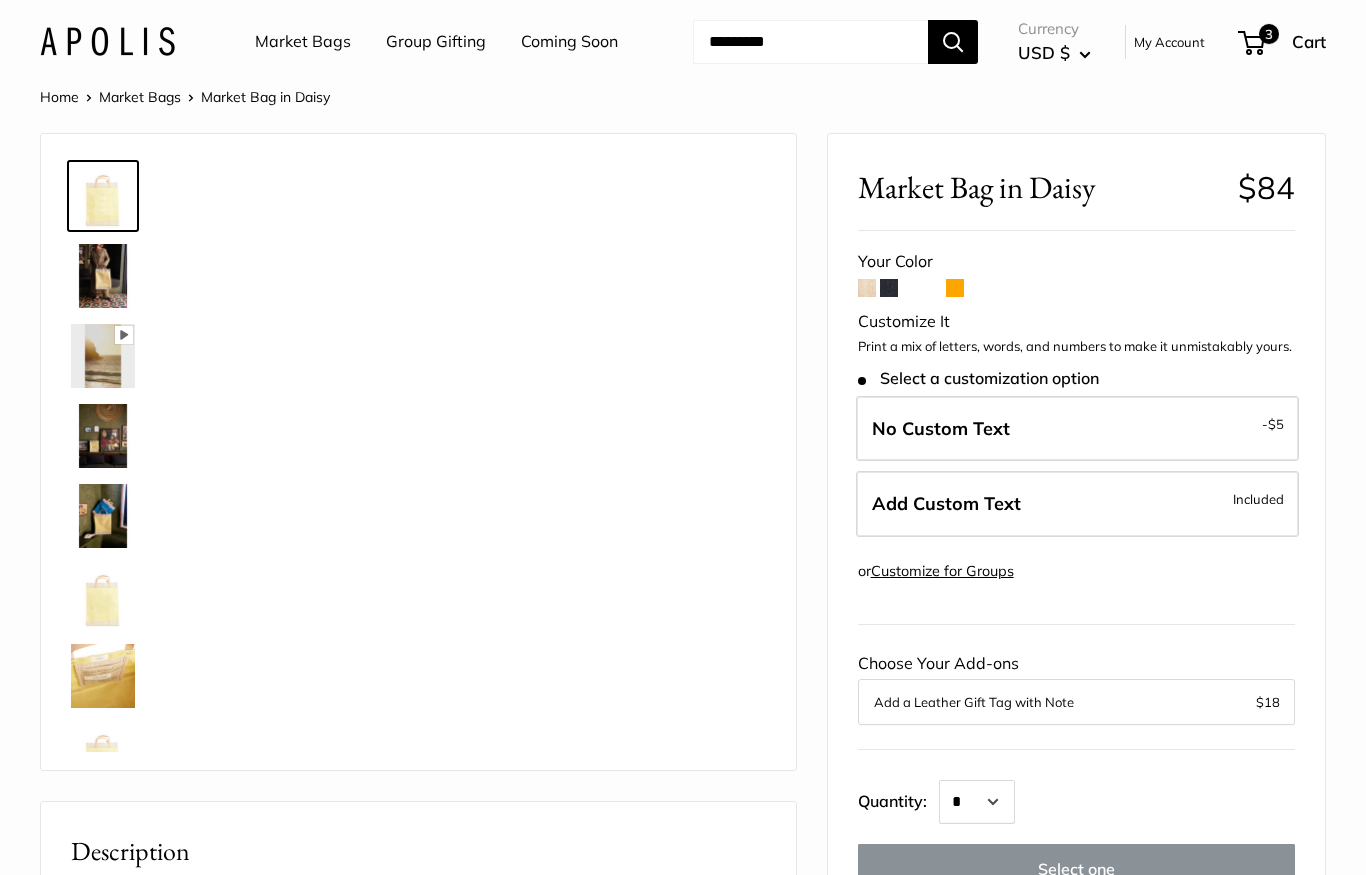 scroll, scrollTop: 0, scrollLeft: 0, axis: both 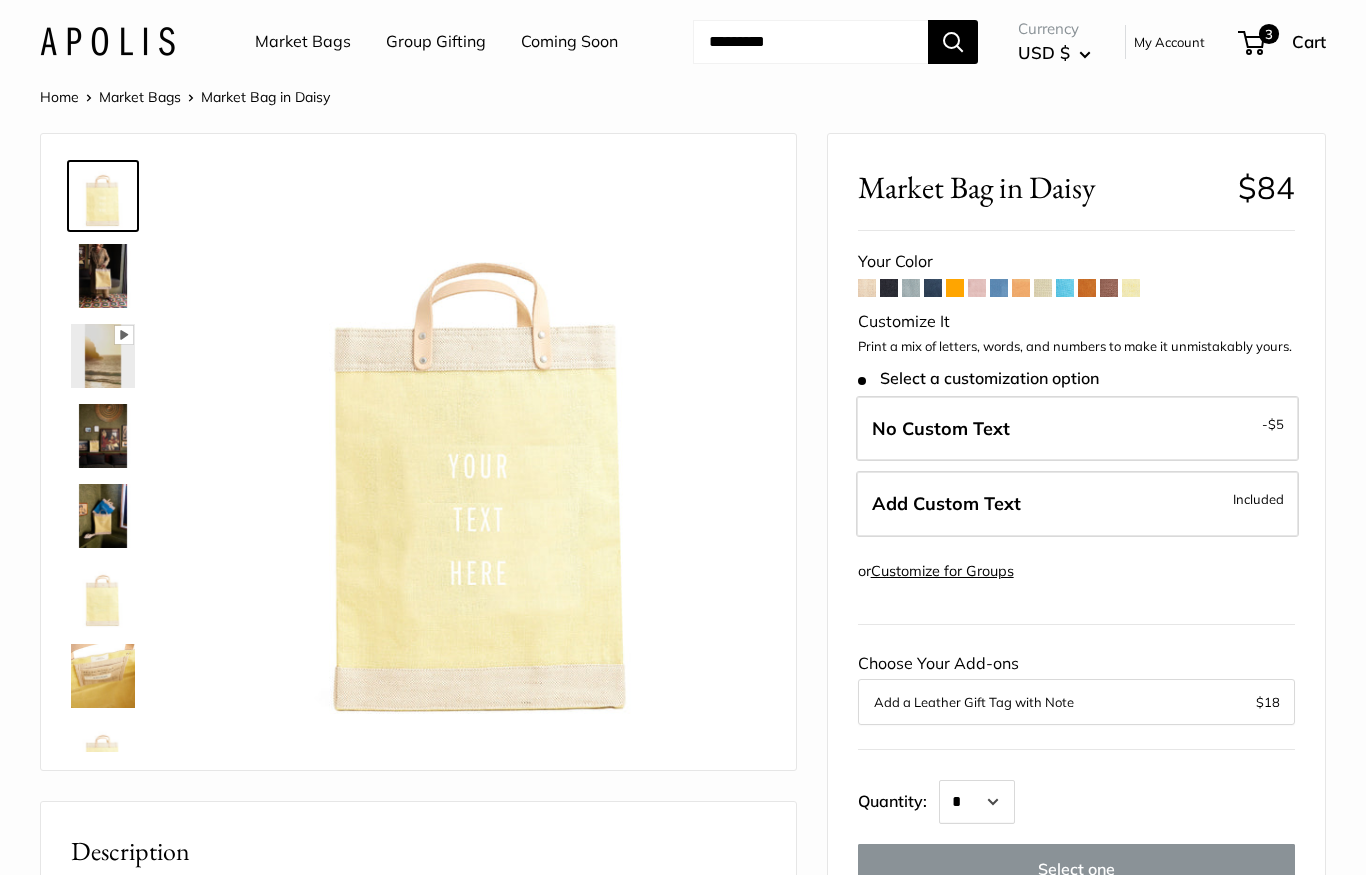 click at bounding box center [103, 276] 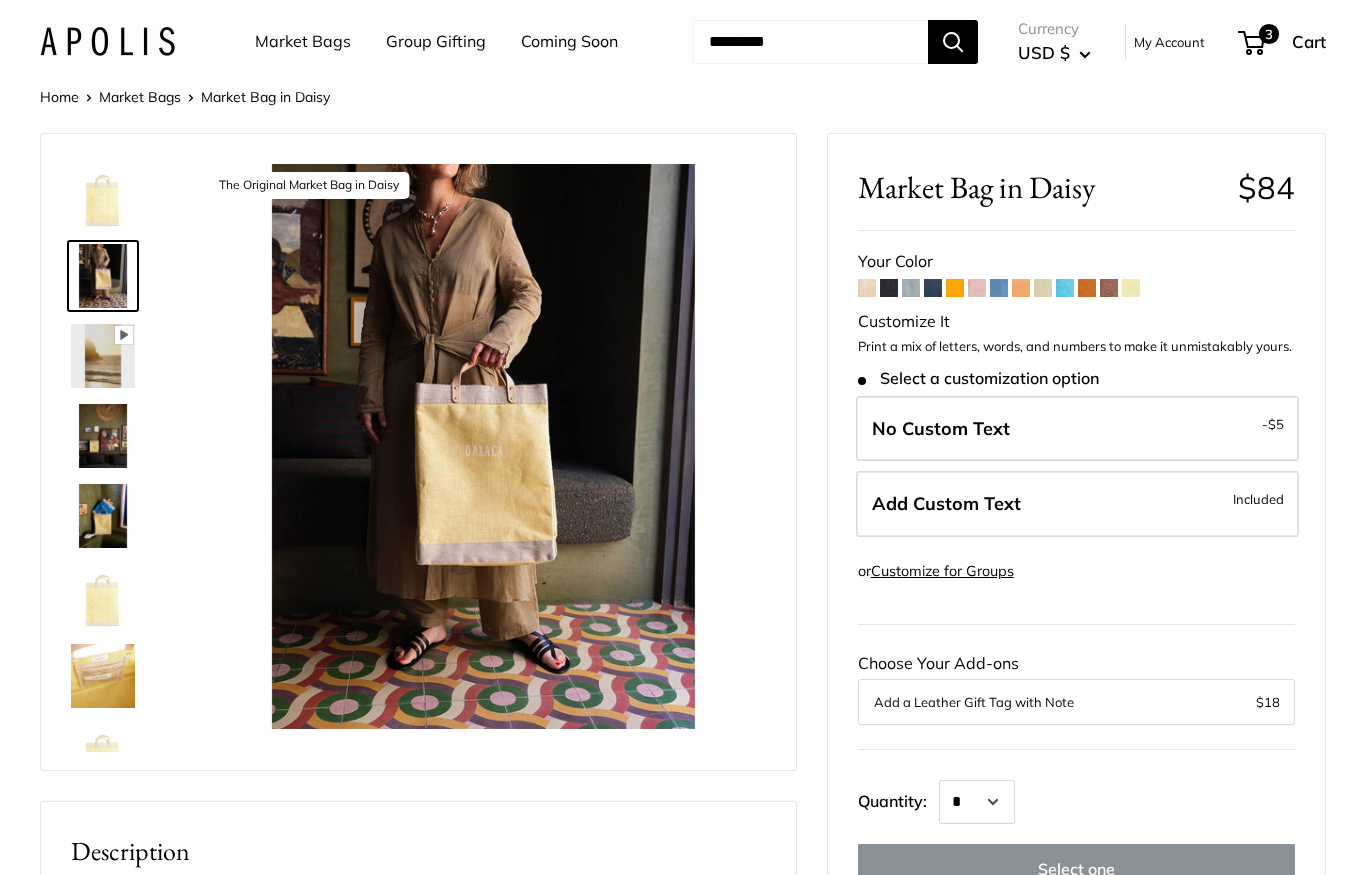 click at bounding box center [103, 516] 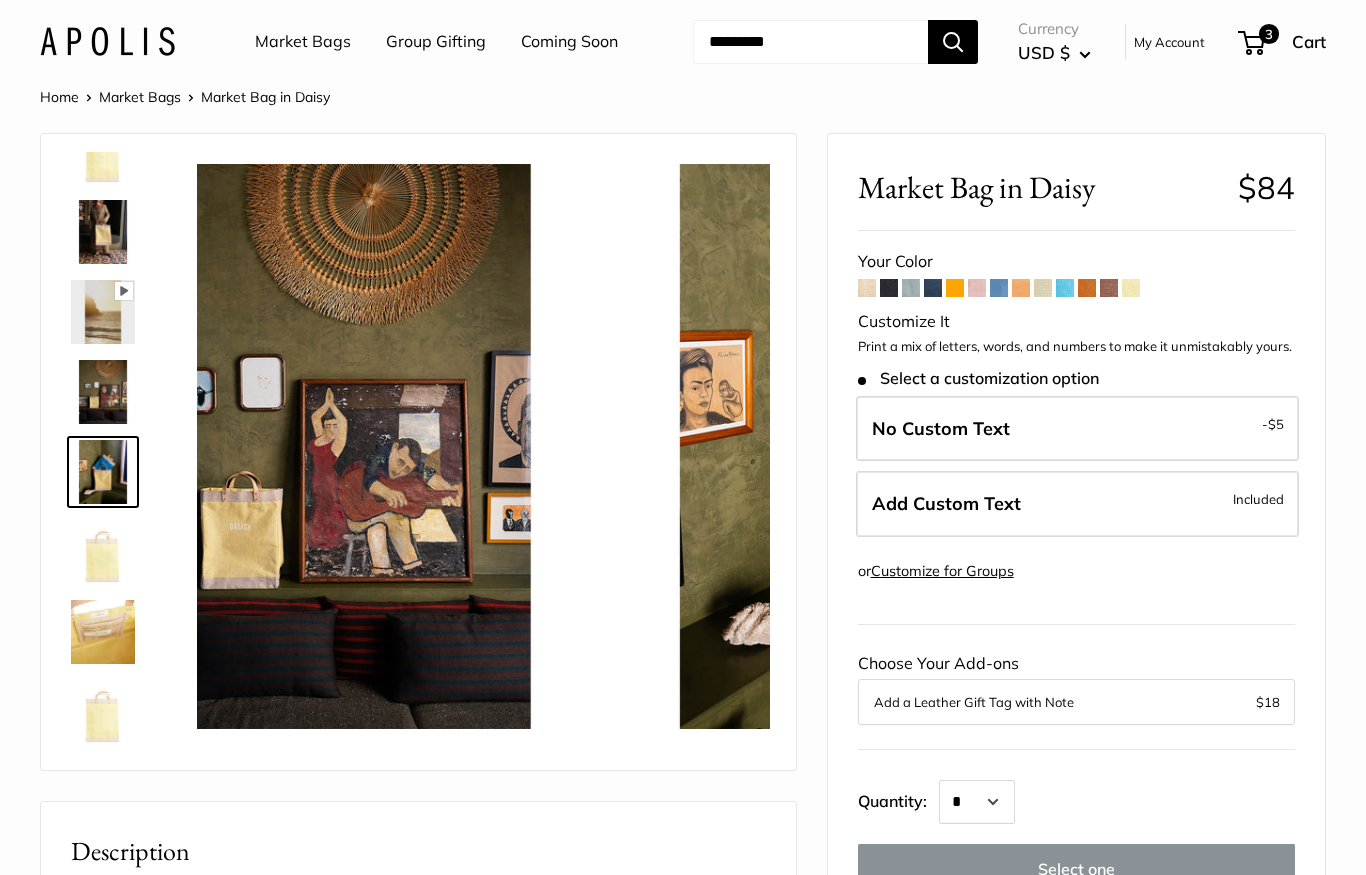 scroll, scrollTop: 48, scrollLeft: 0, axis: vertical 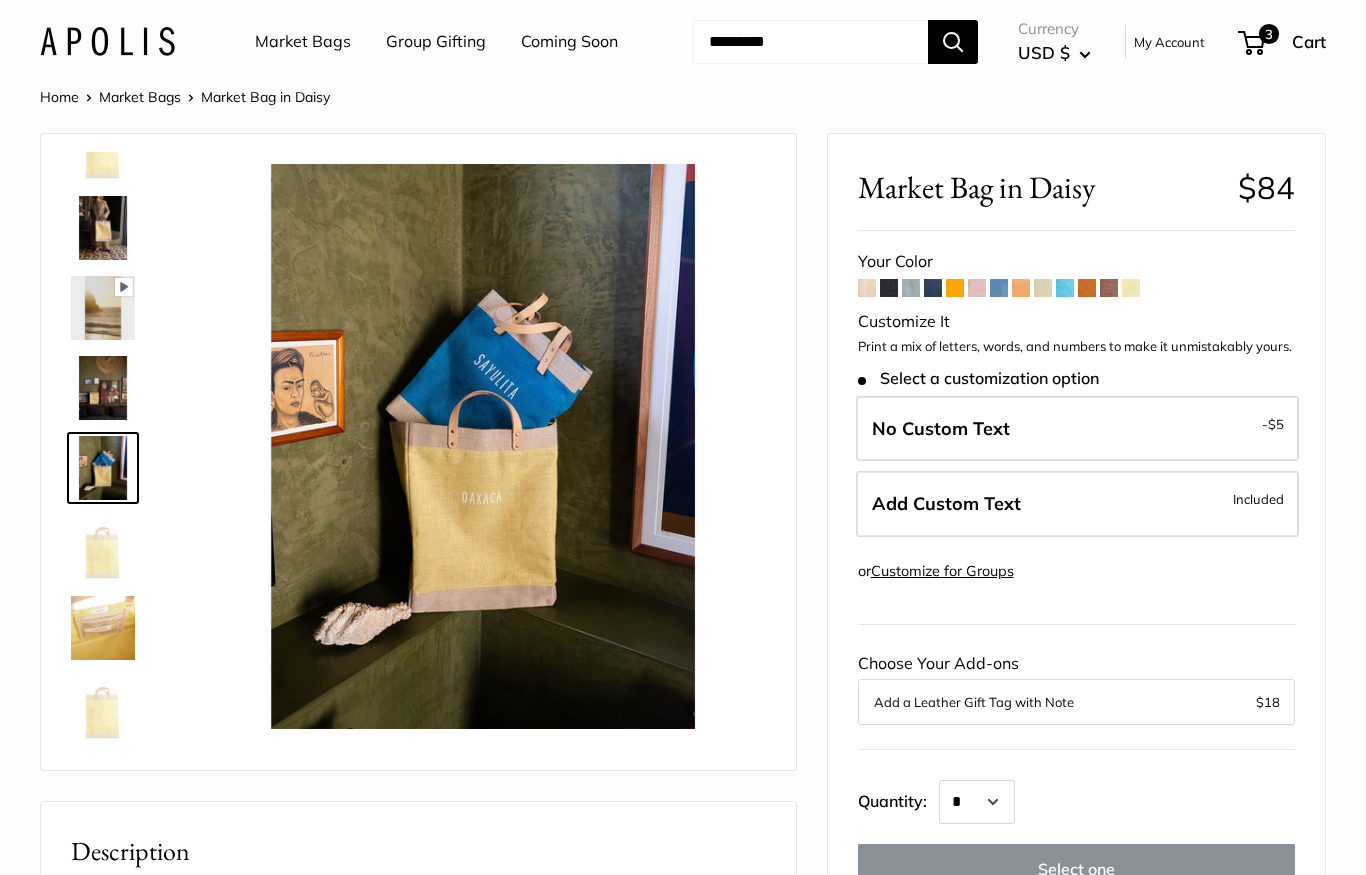 click at bounding box center (103, 388) 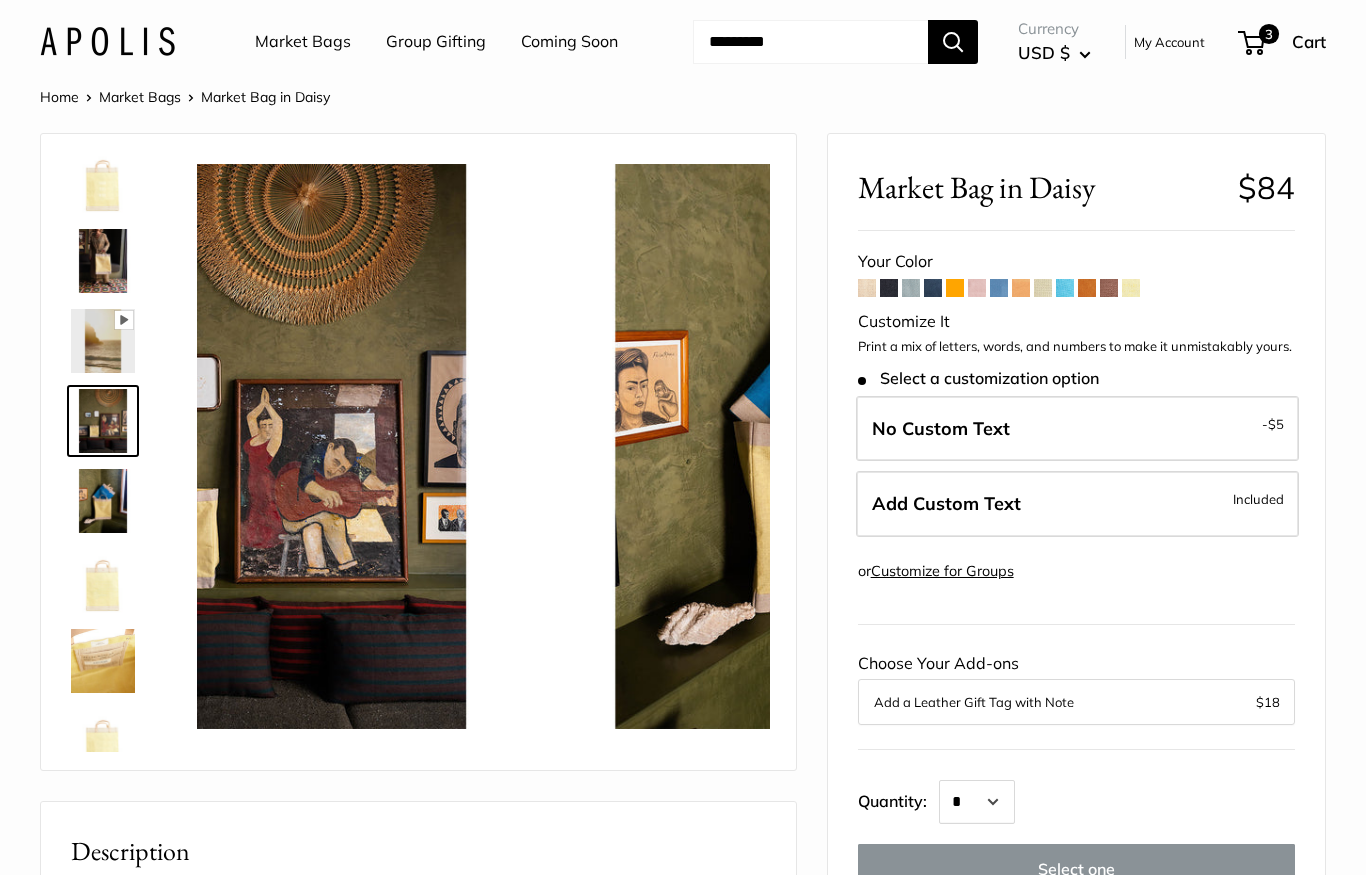 scroll, scrollTop: 0, scrollLeft: 0, axis: both 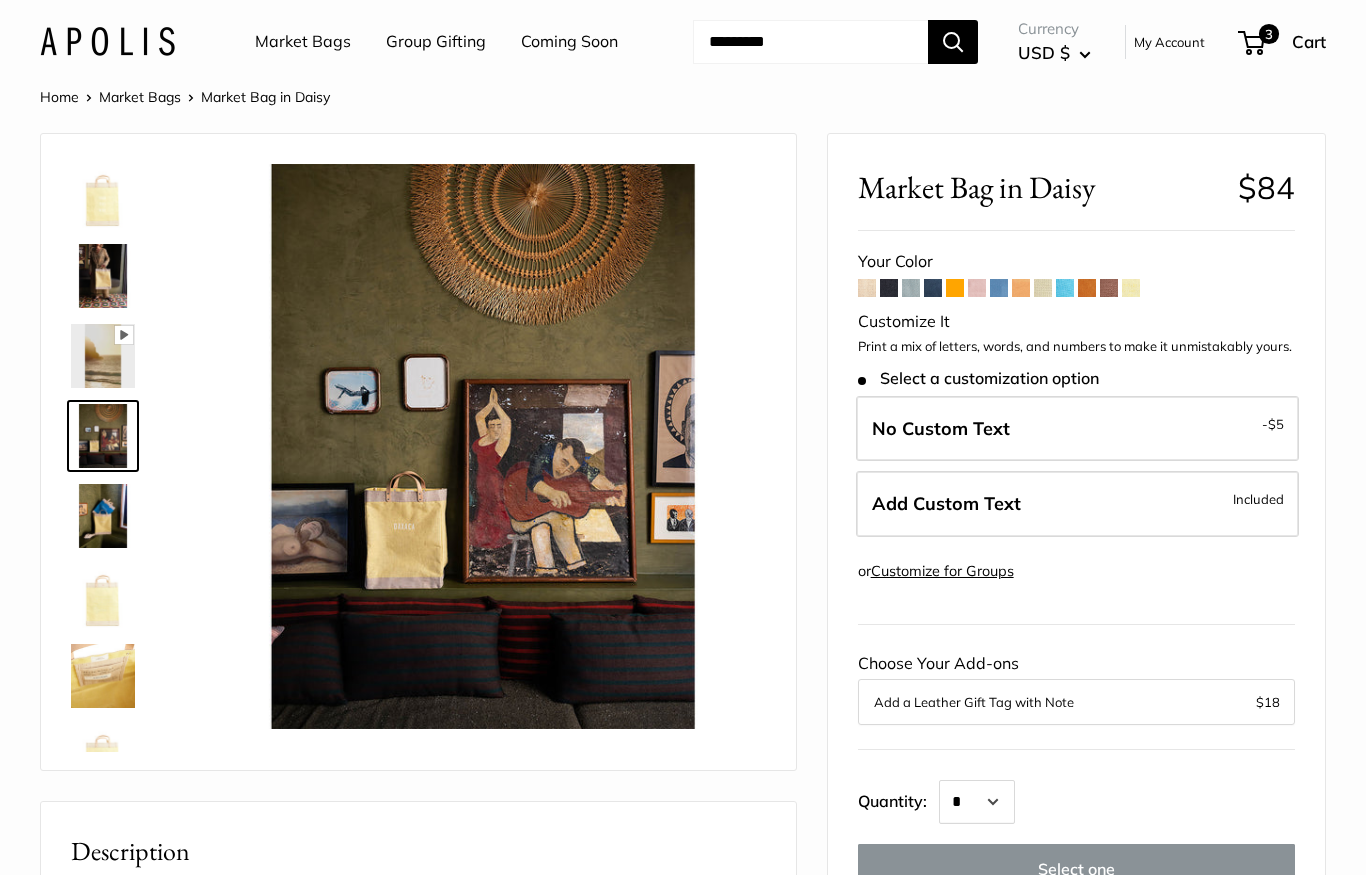click at bounding box center [103, 356] 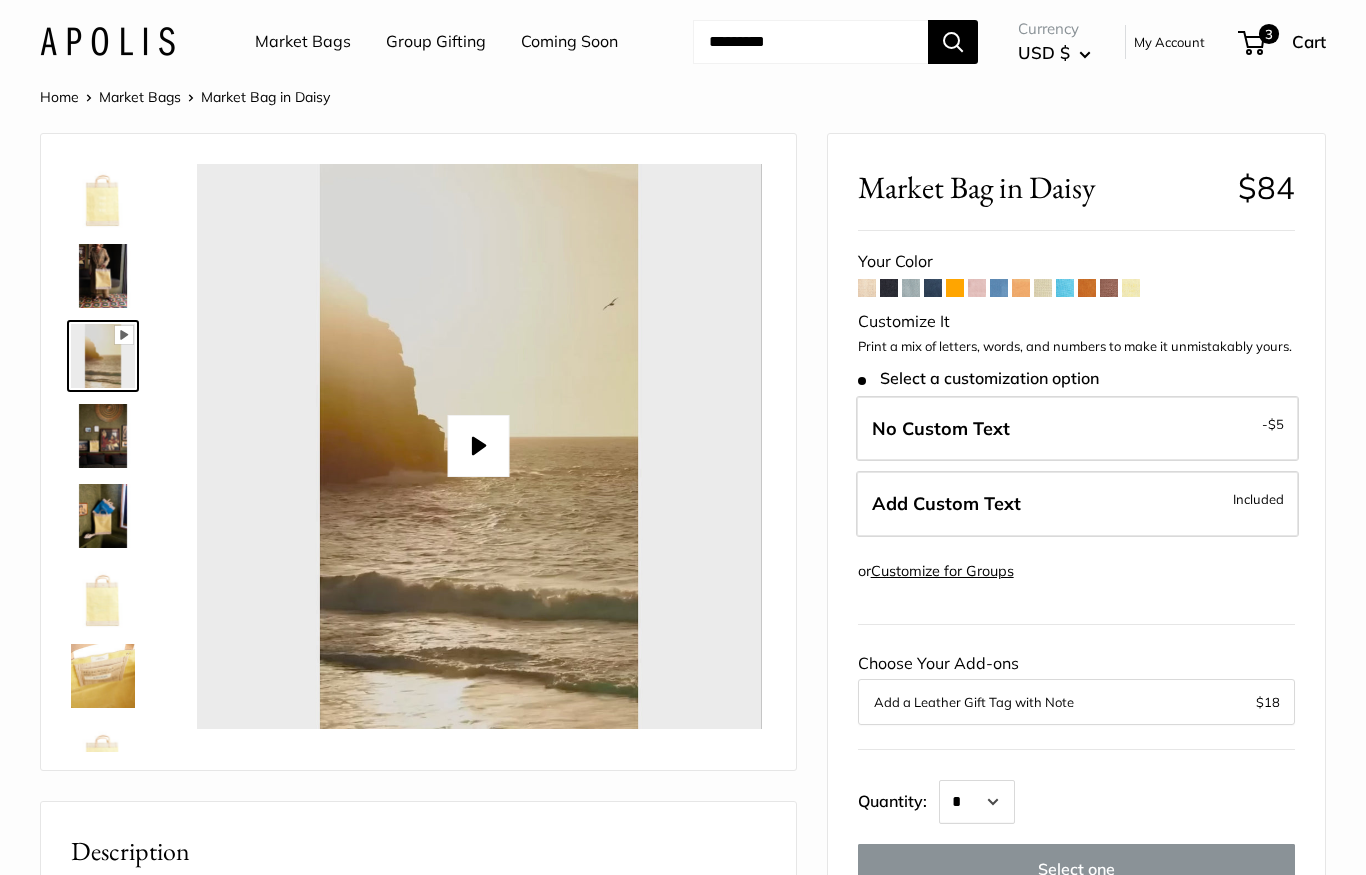 click on "Play" at bounding box center (479, 446) 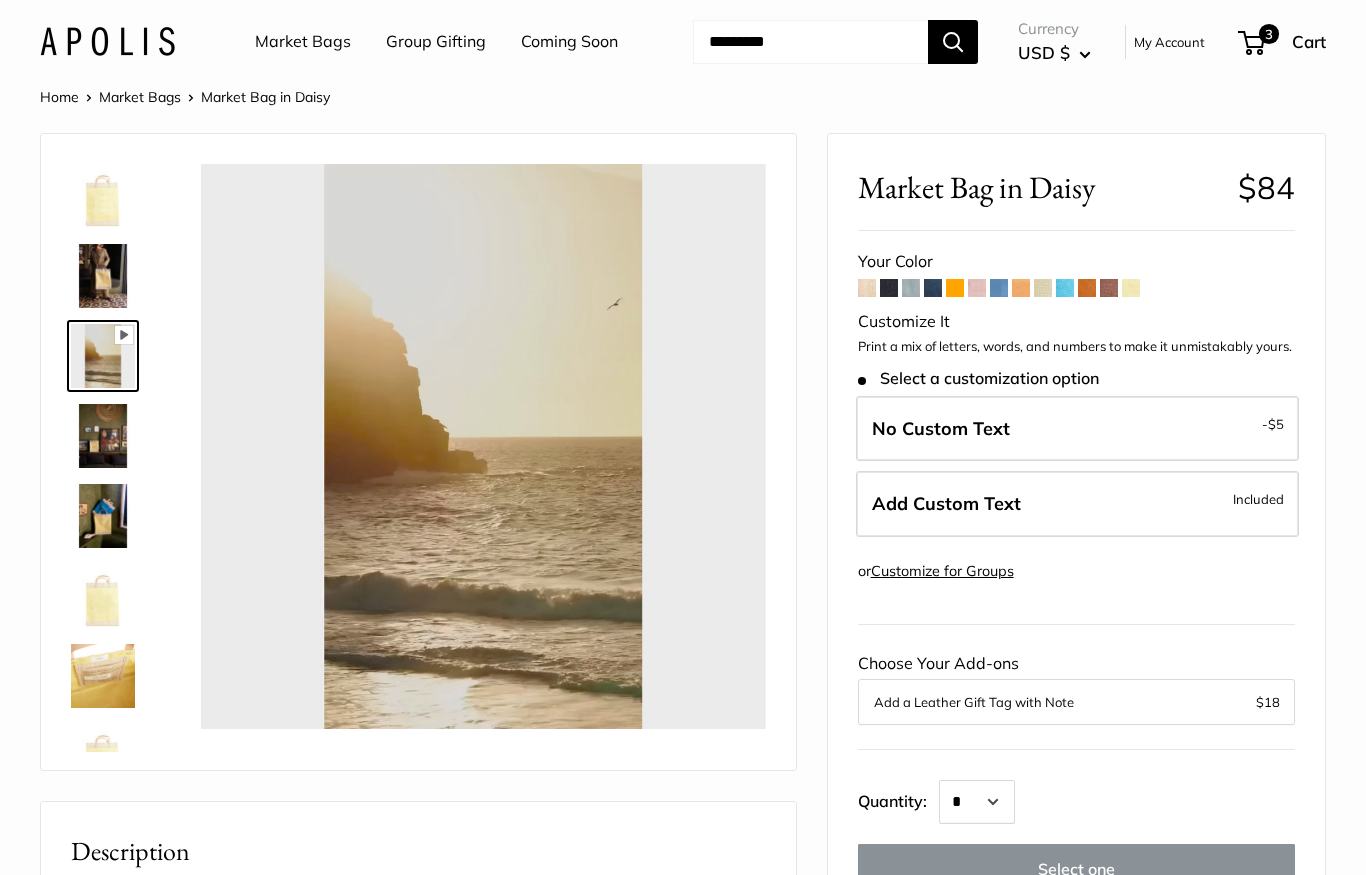 type on "*" 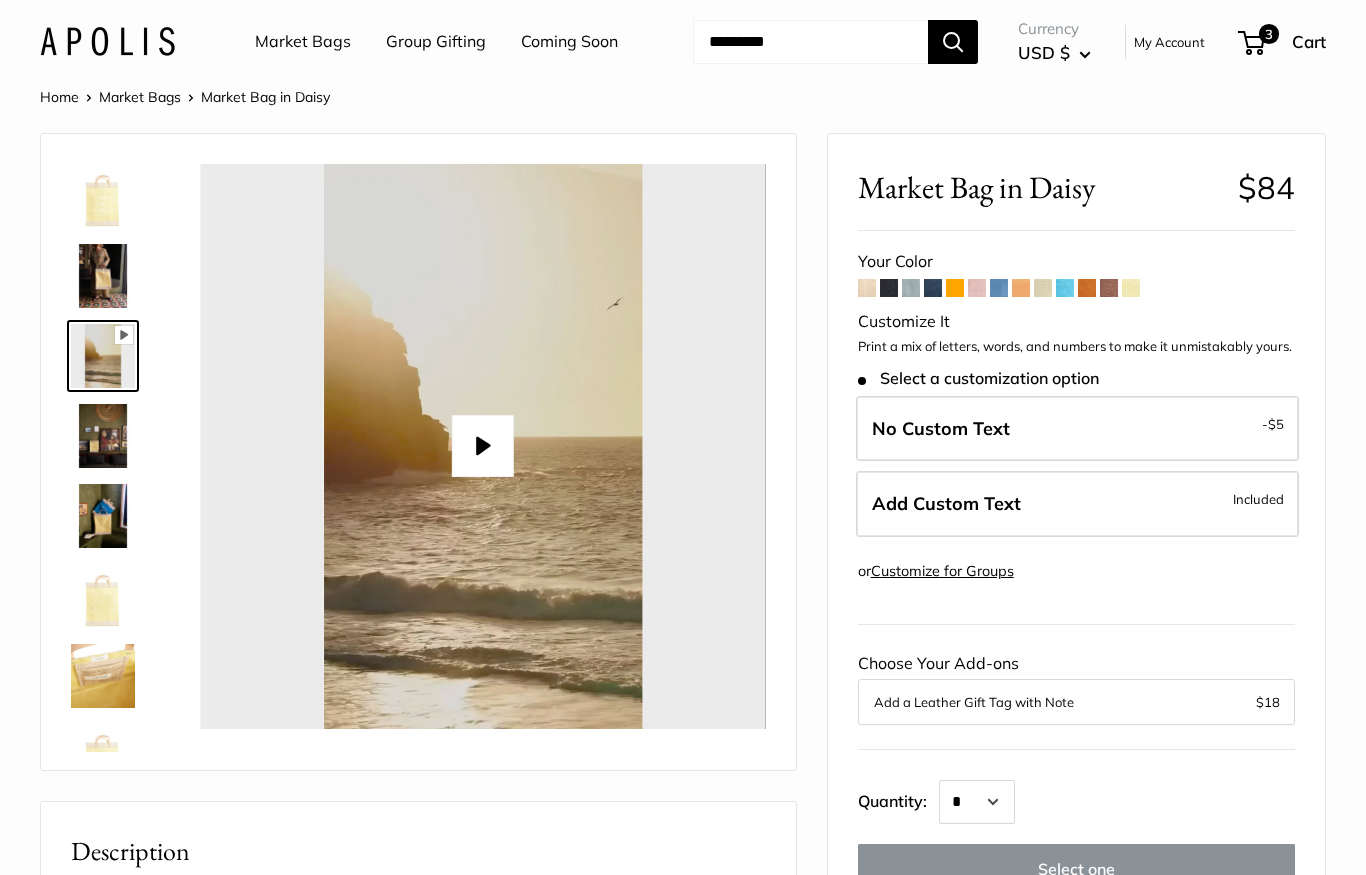 click at bounding box center [103, 596] 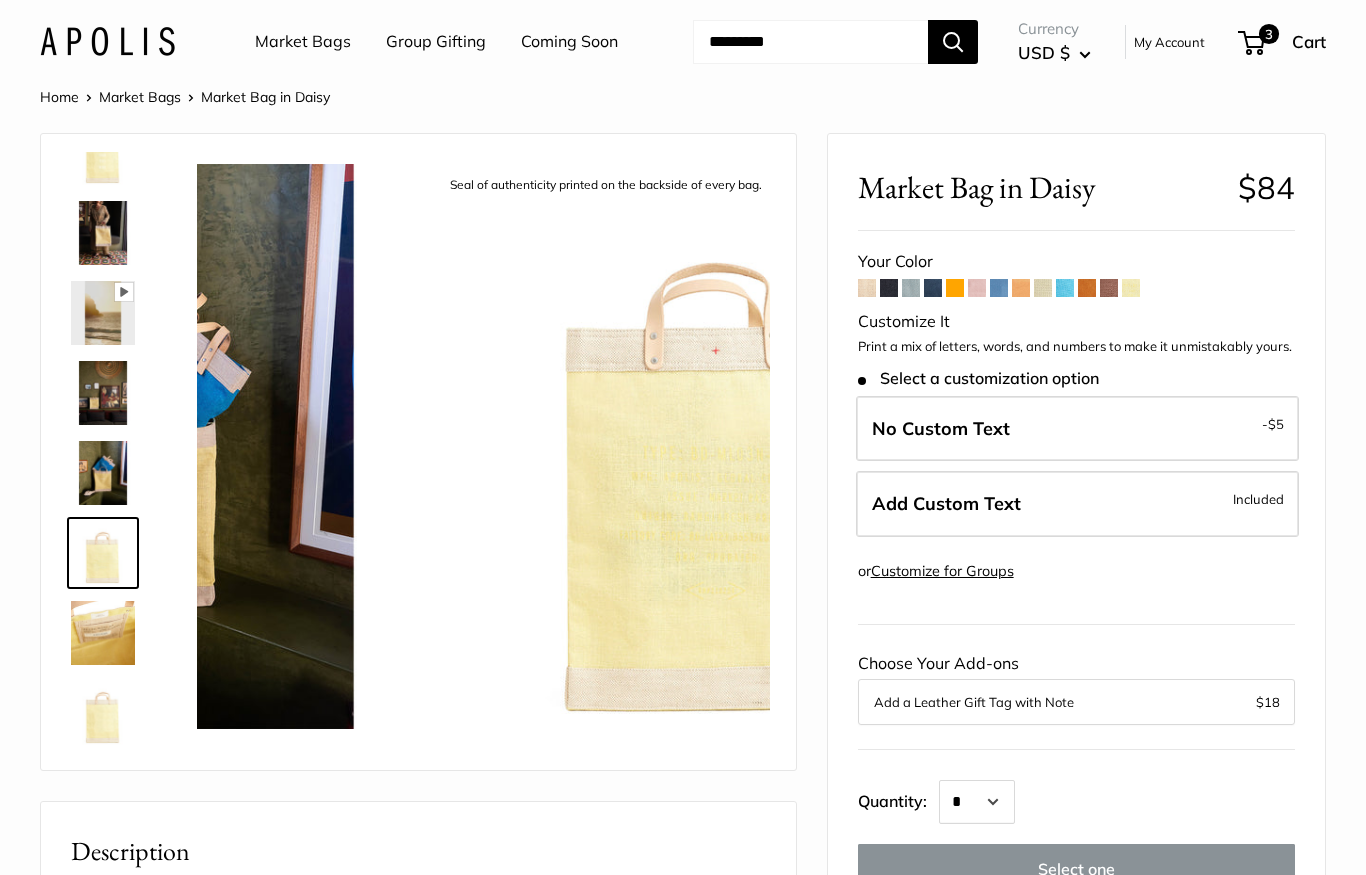 scroll, scrollTop: 48, scrollLeft: 0, axis: vertical 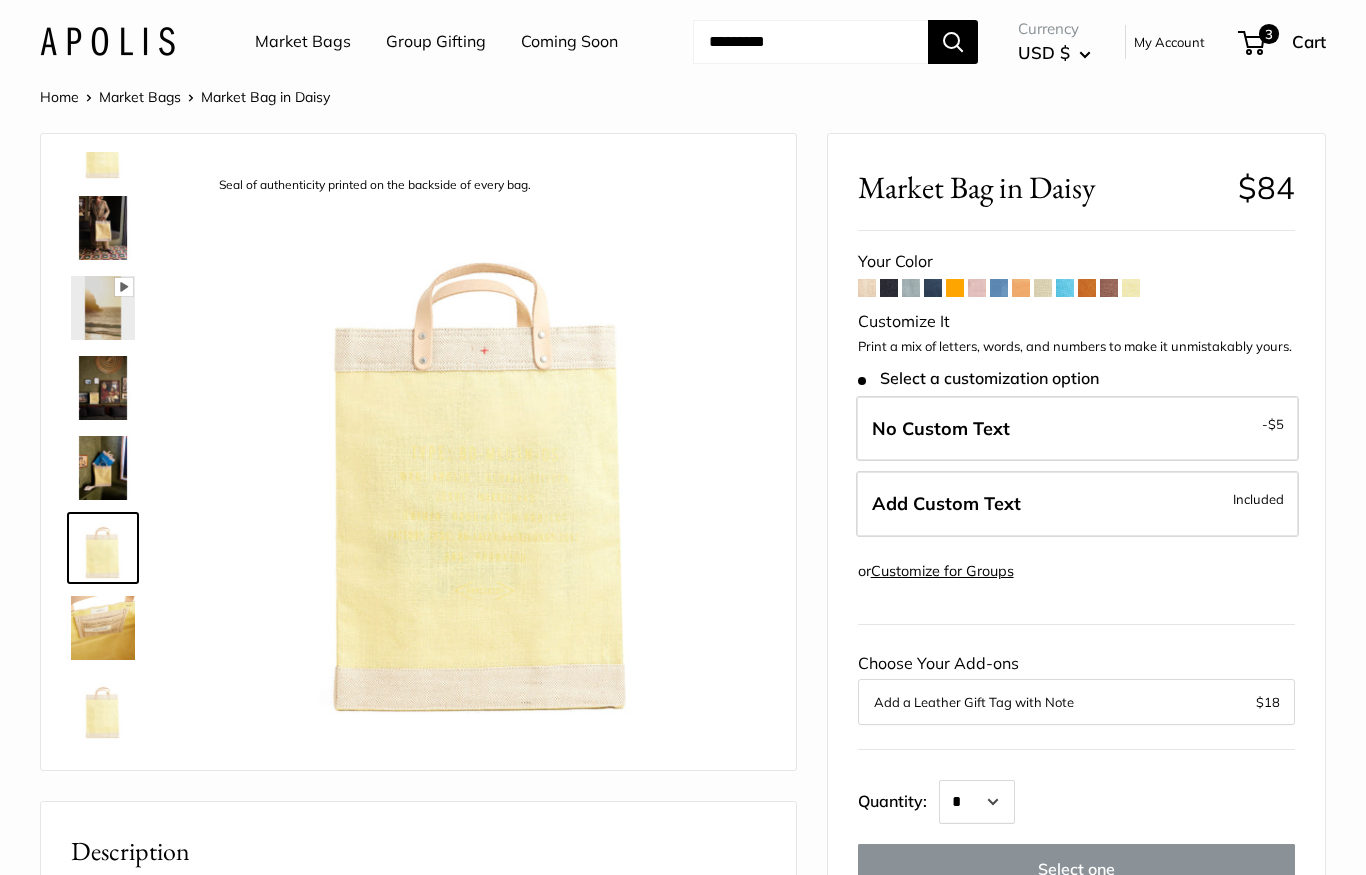 click at bounding box center (103, 708) 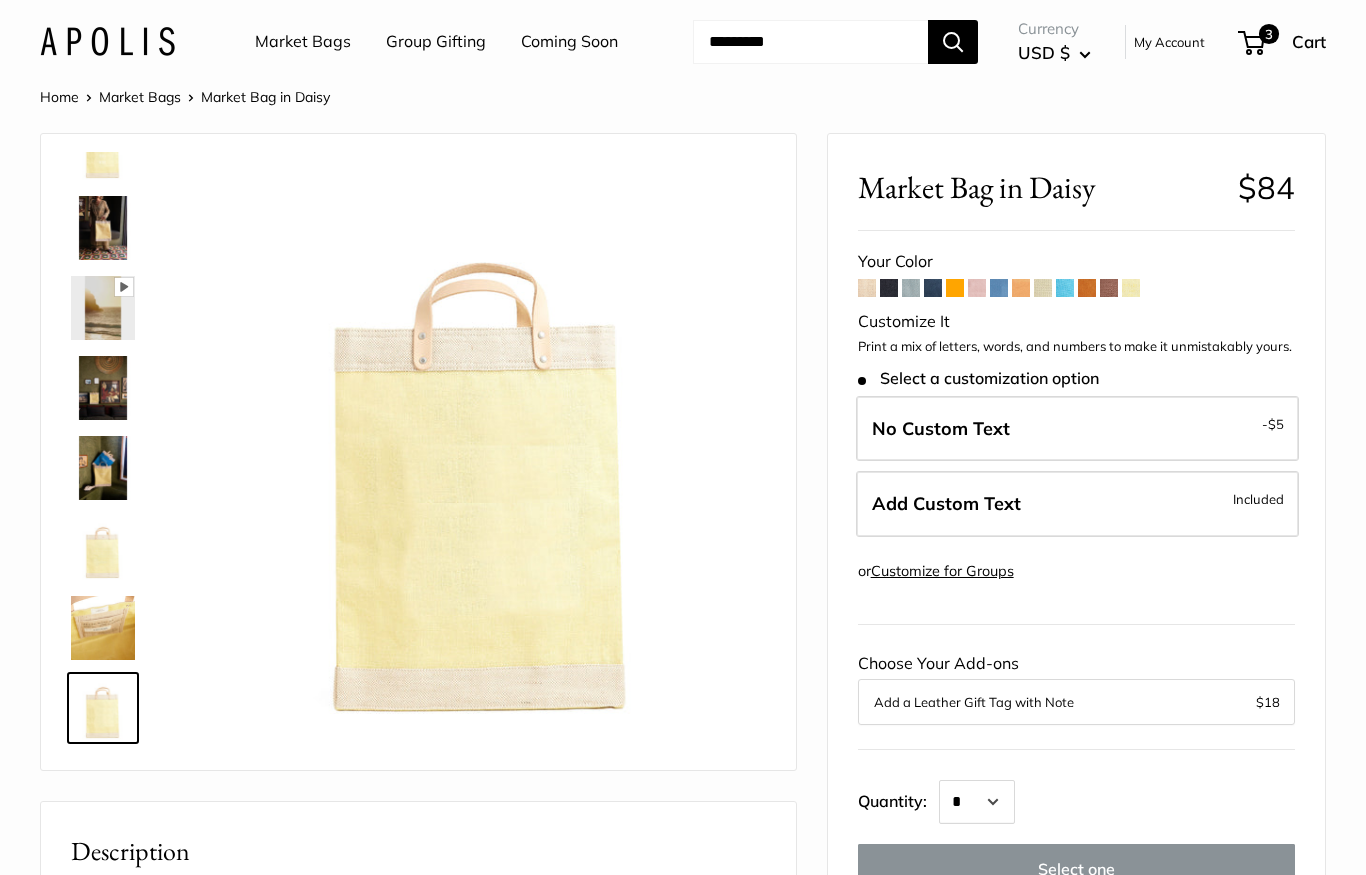 scroll, scrollTop: 48, scrollLeft: 0, axis: vertical 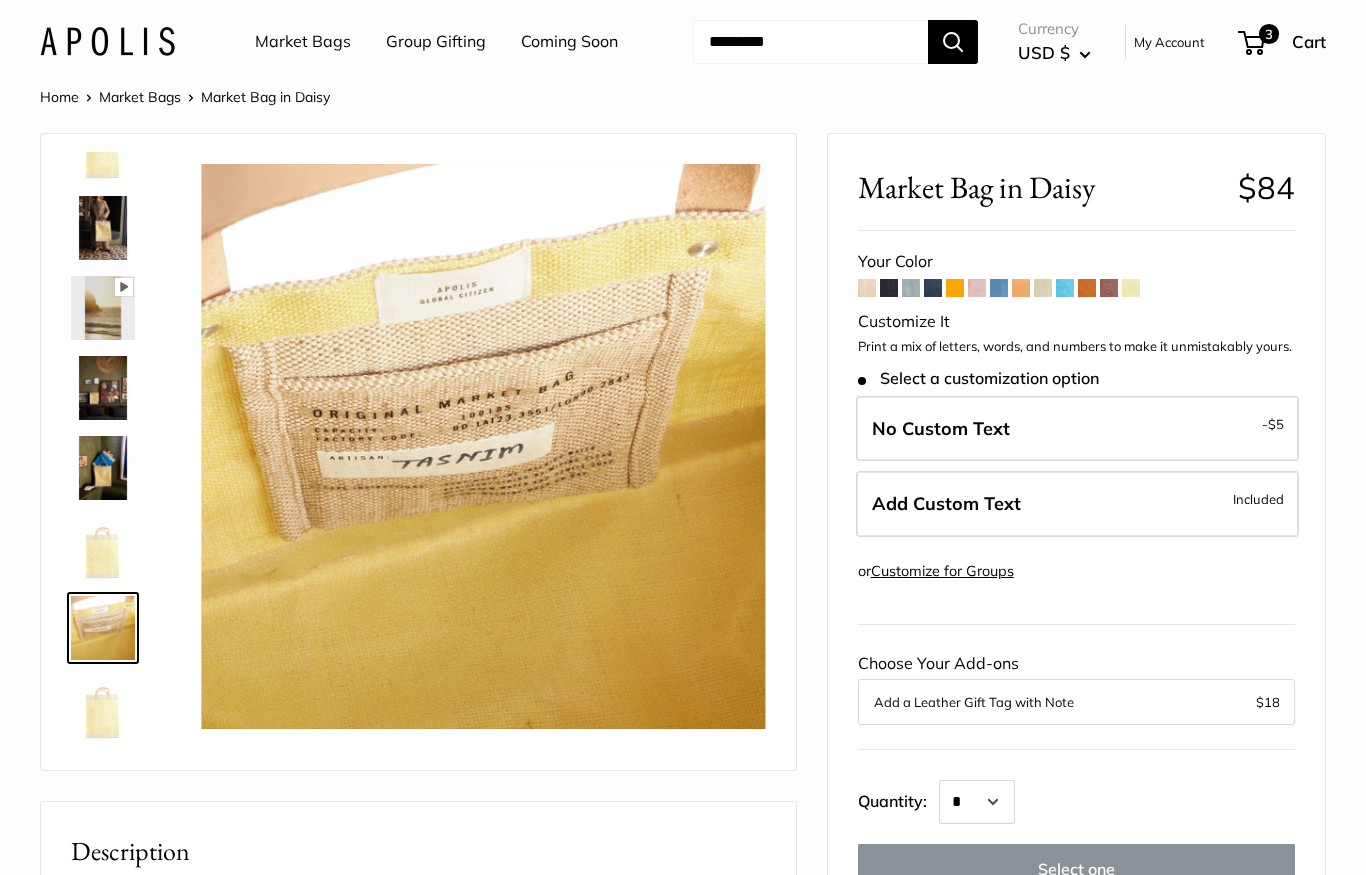 click at bounding box center [103, 548] 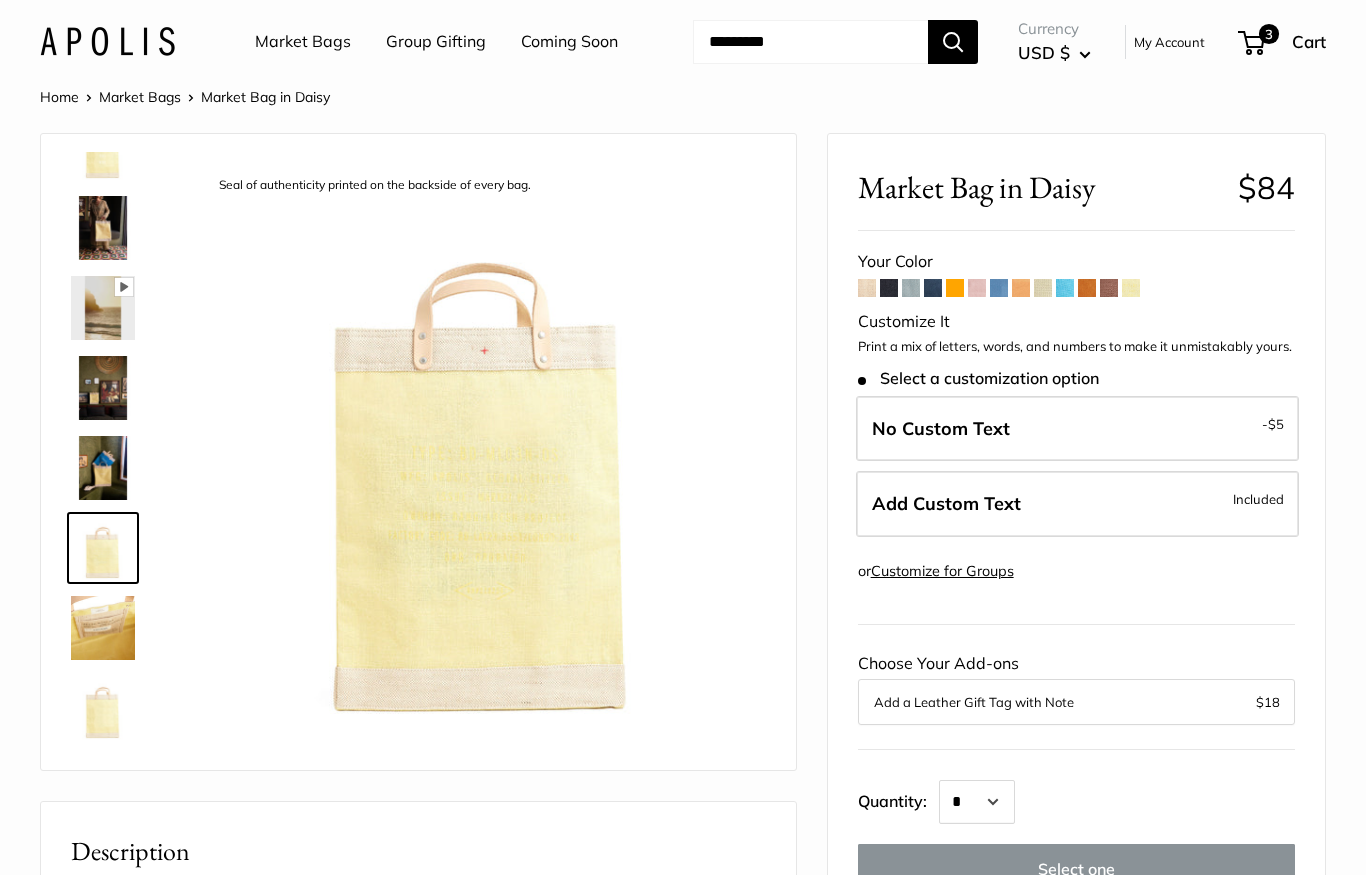 click at bounding box center [103, 468] 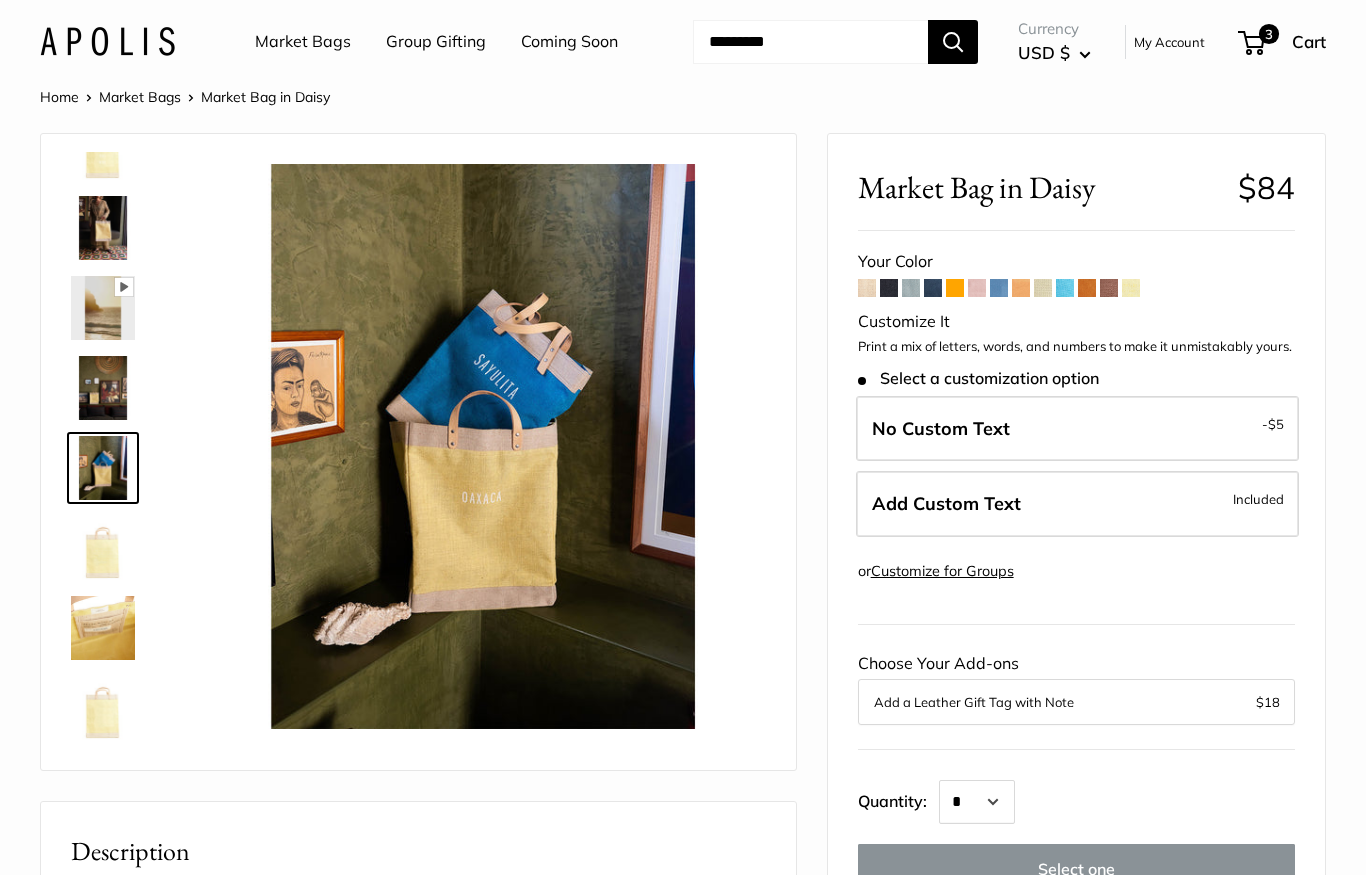 click on "No Custom Text" at bounding box center [941, 428] 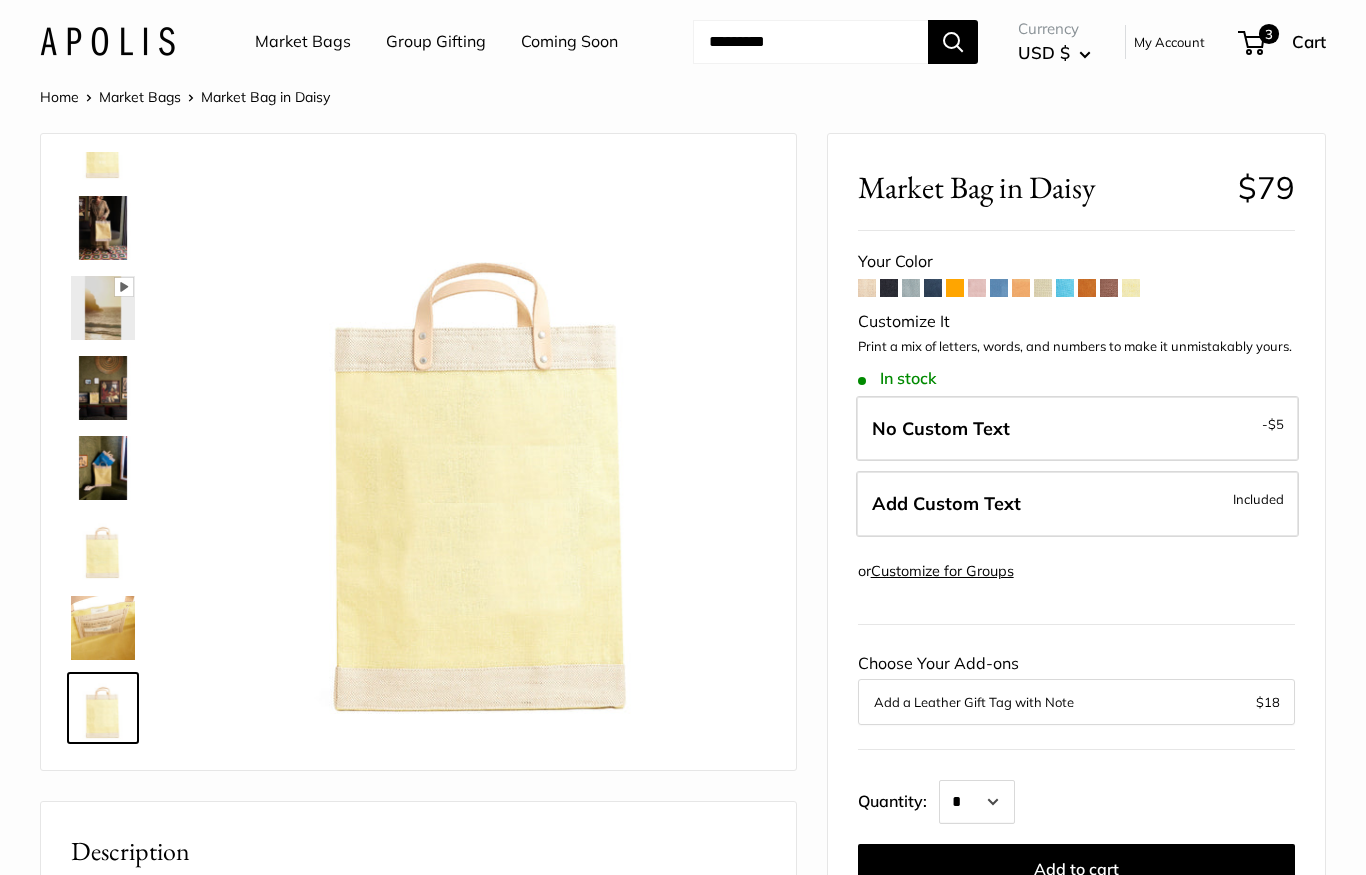 click on "Add Custom Text" at bounding box center (946, 503) 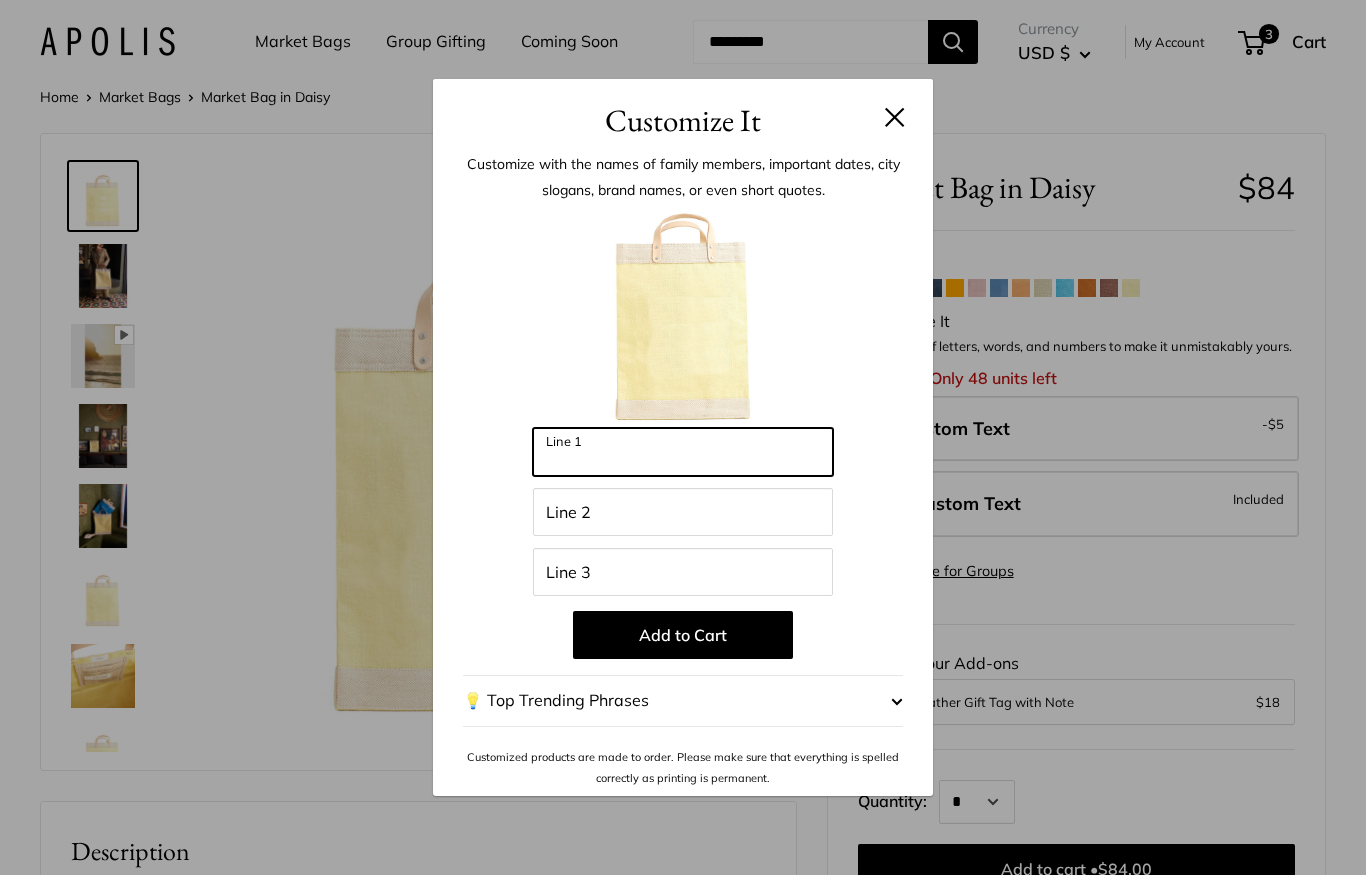 click on "Line 1" at bounding box center (683, 452) 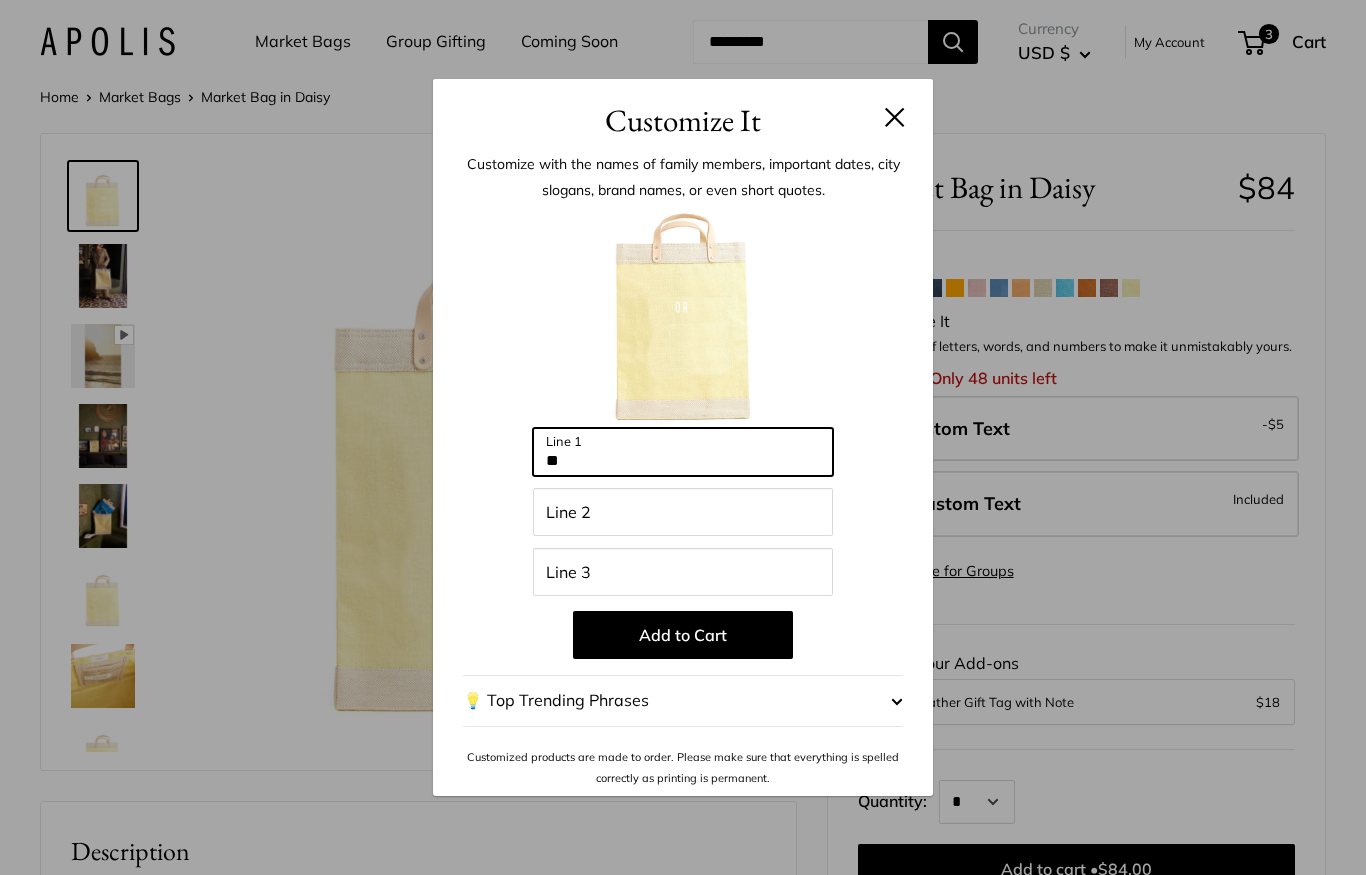 type on "*" 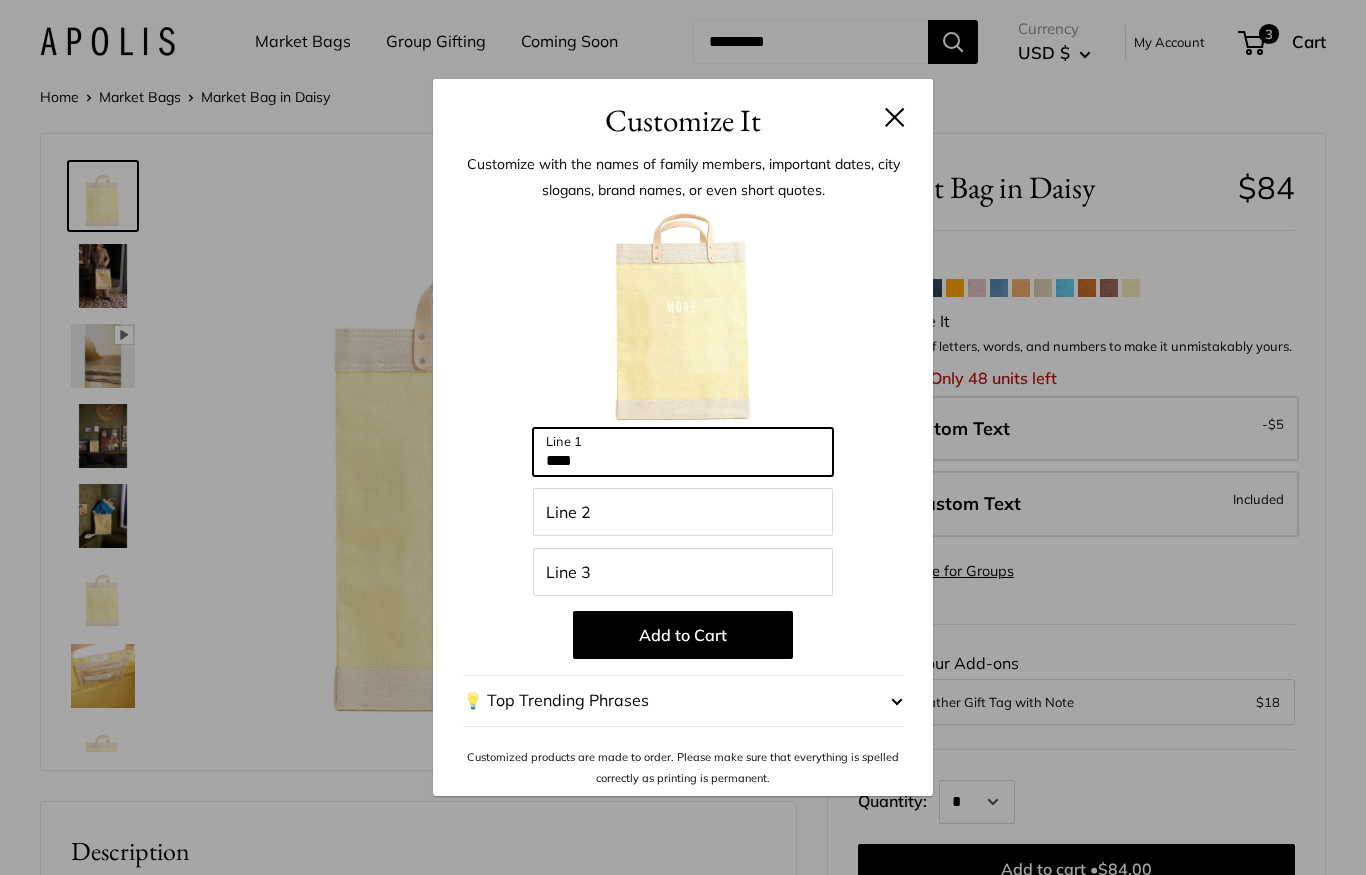 type on "****" 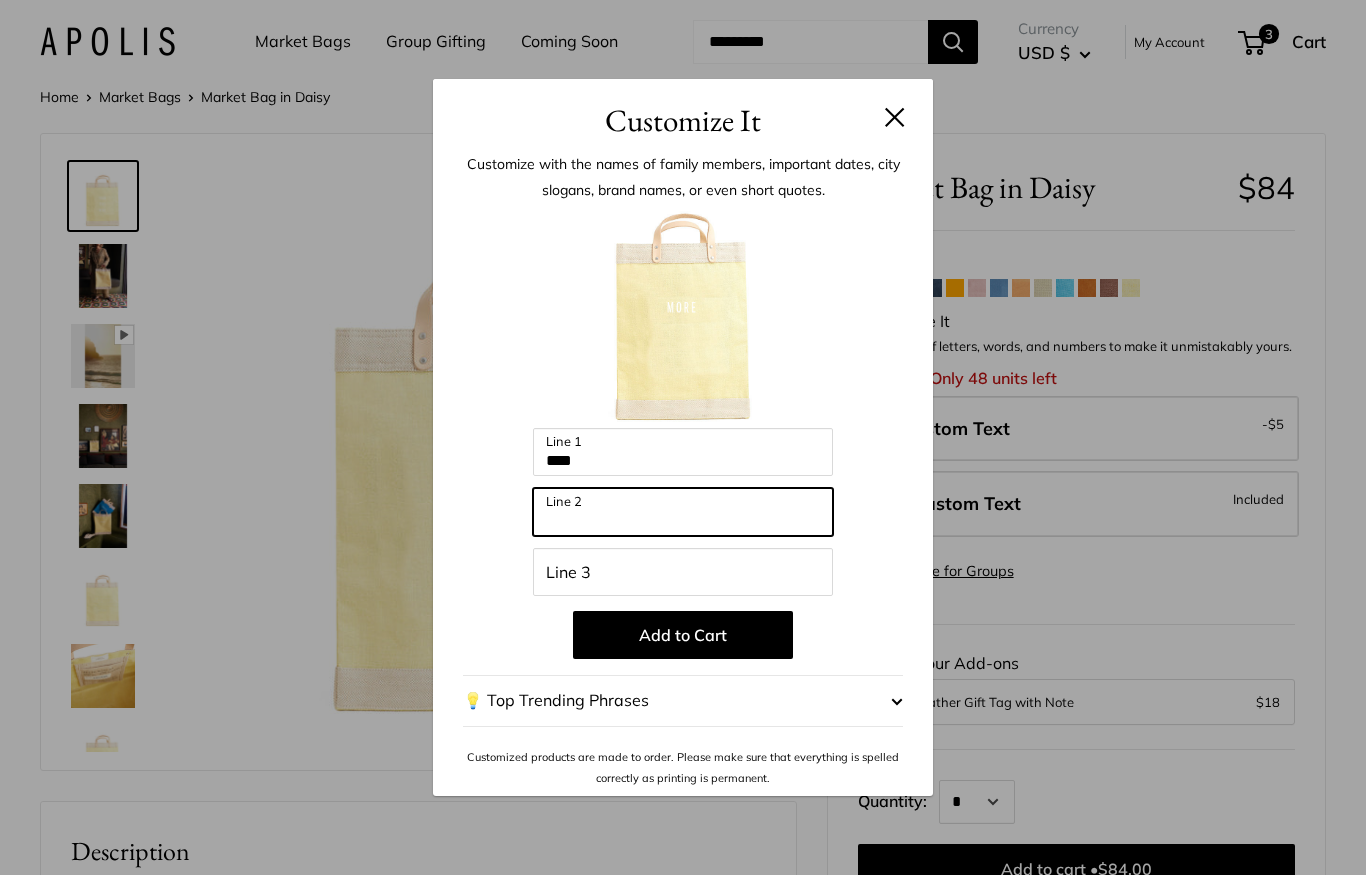 click on "Line 2" at bounding box center (683, 512) 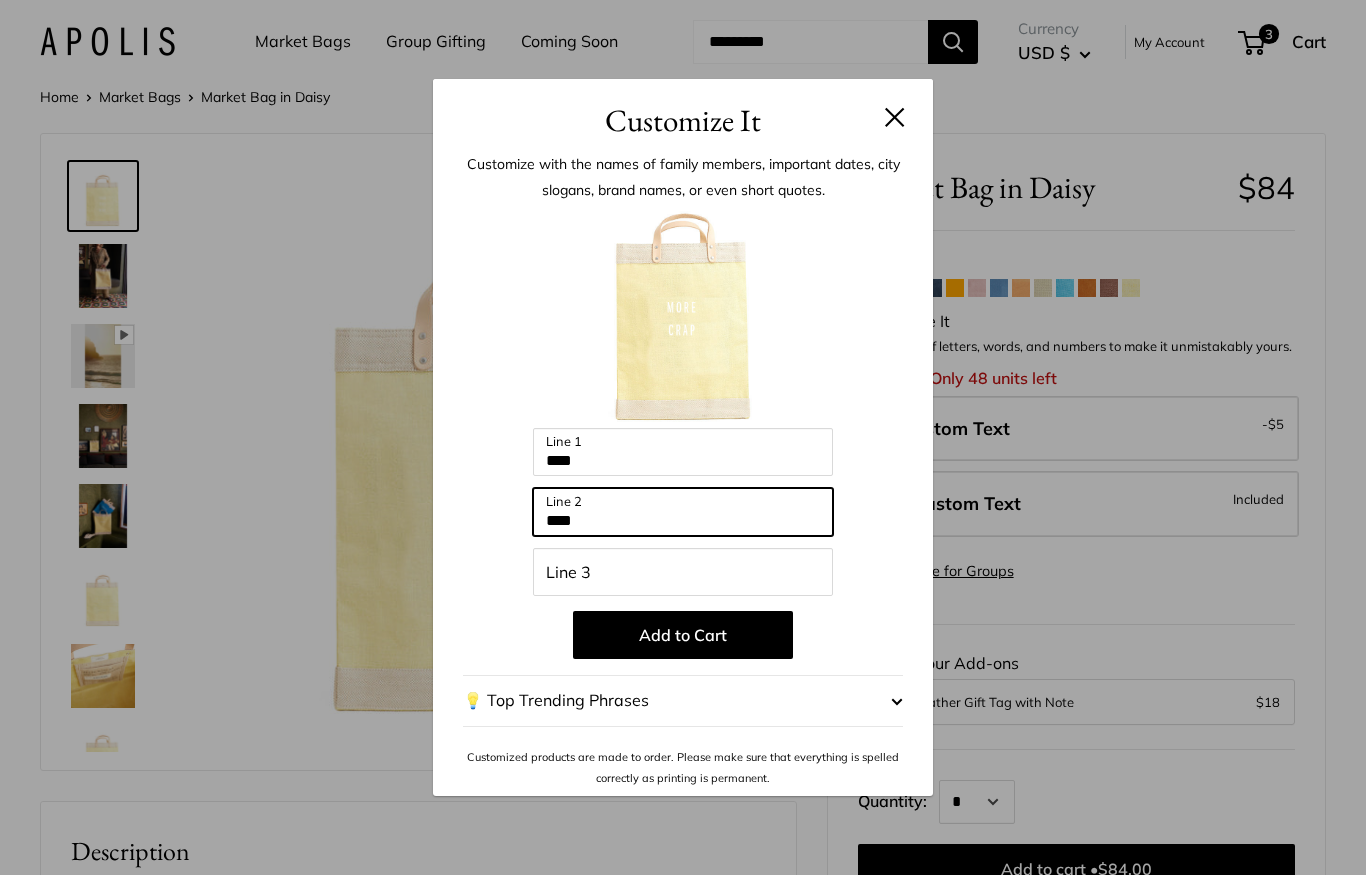type on "****" 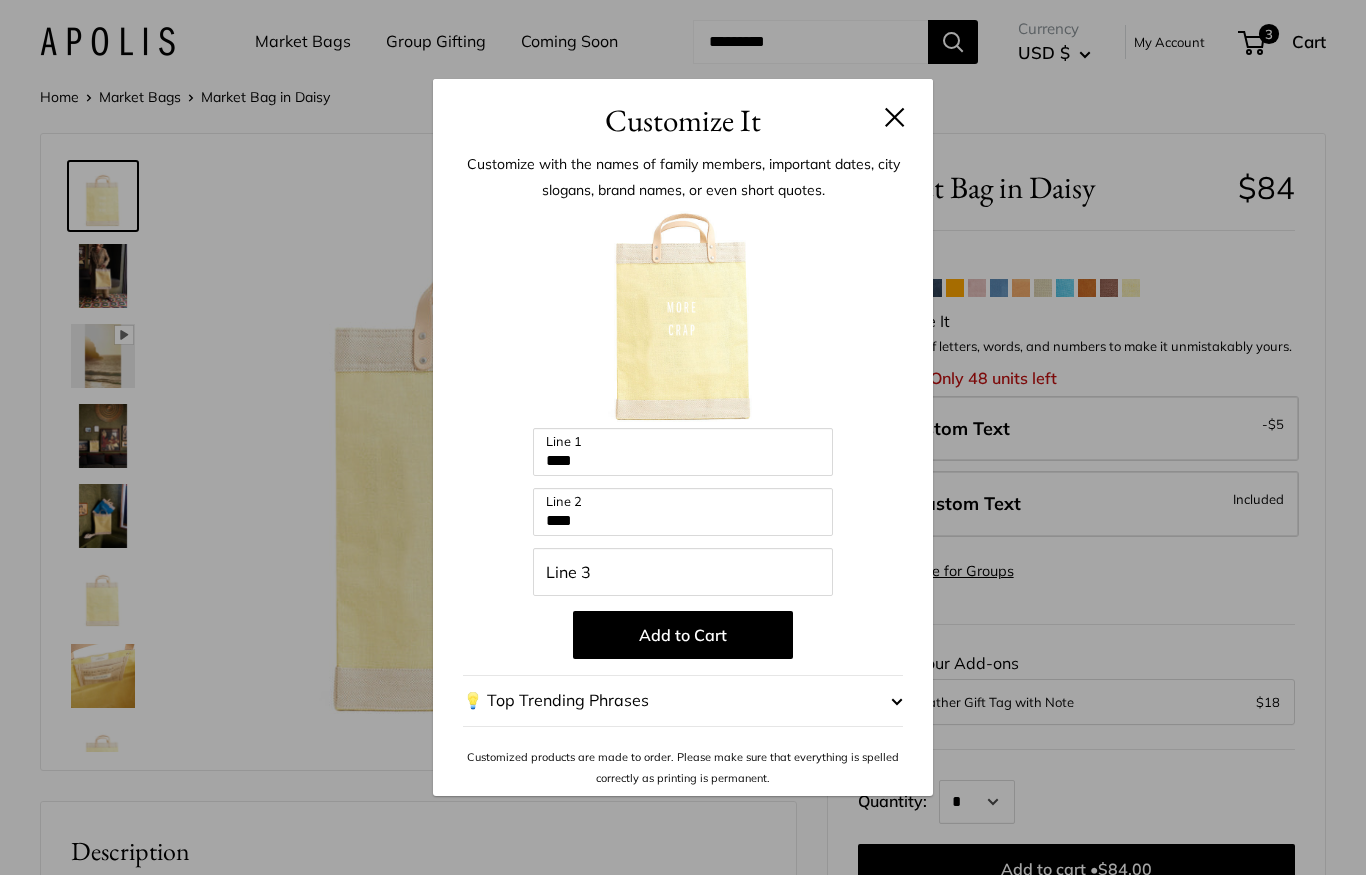 click on "Add to Cart" at bounding box center (683, 635) 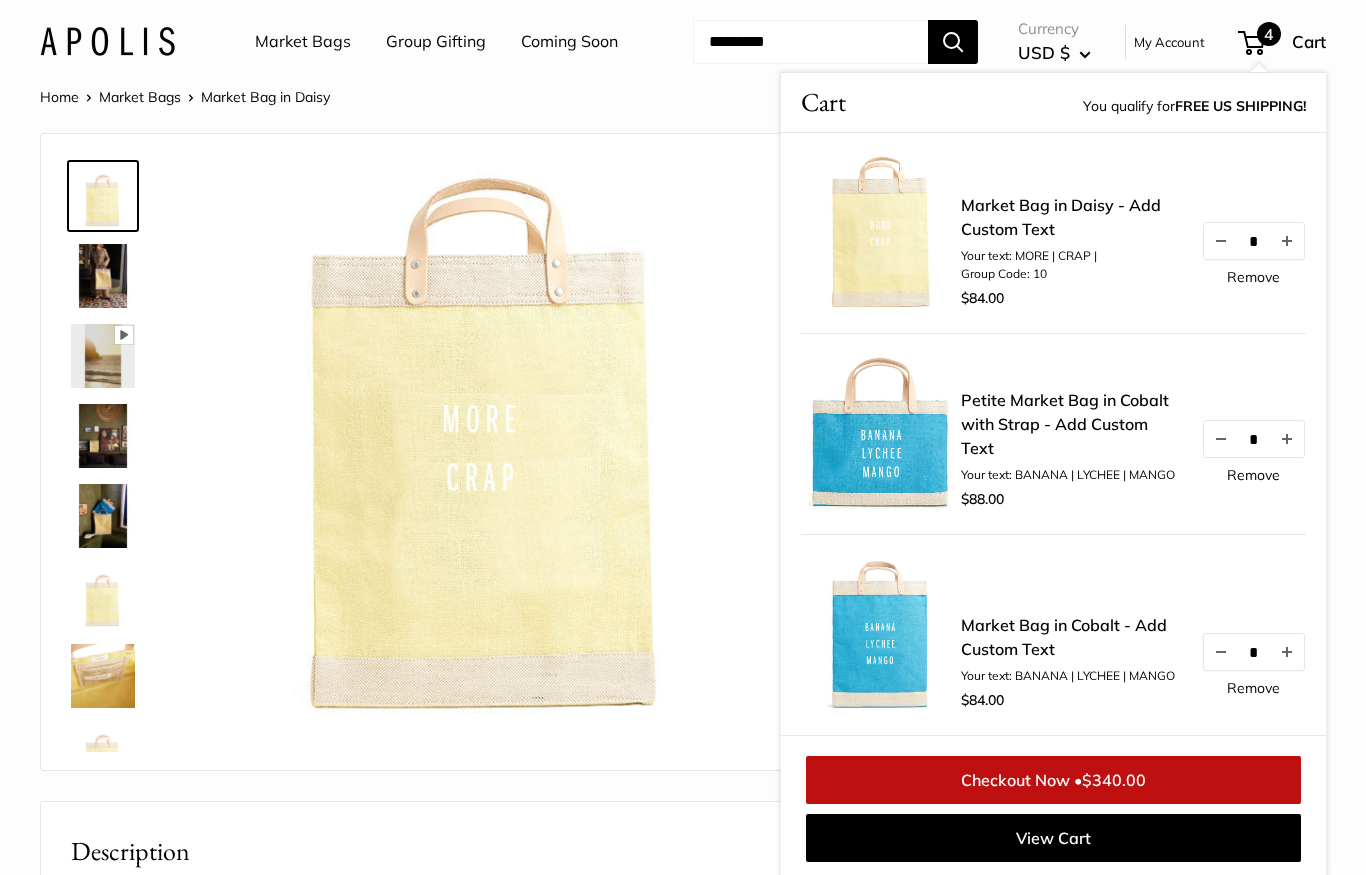 click on "Remove" at bounding box center (1253, 688) 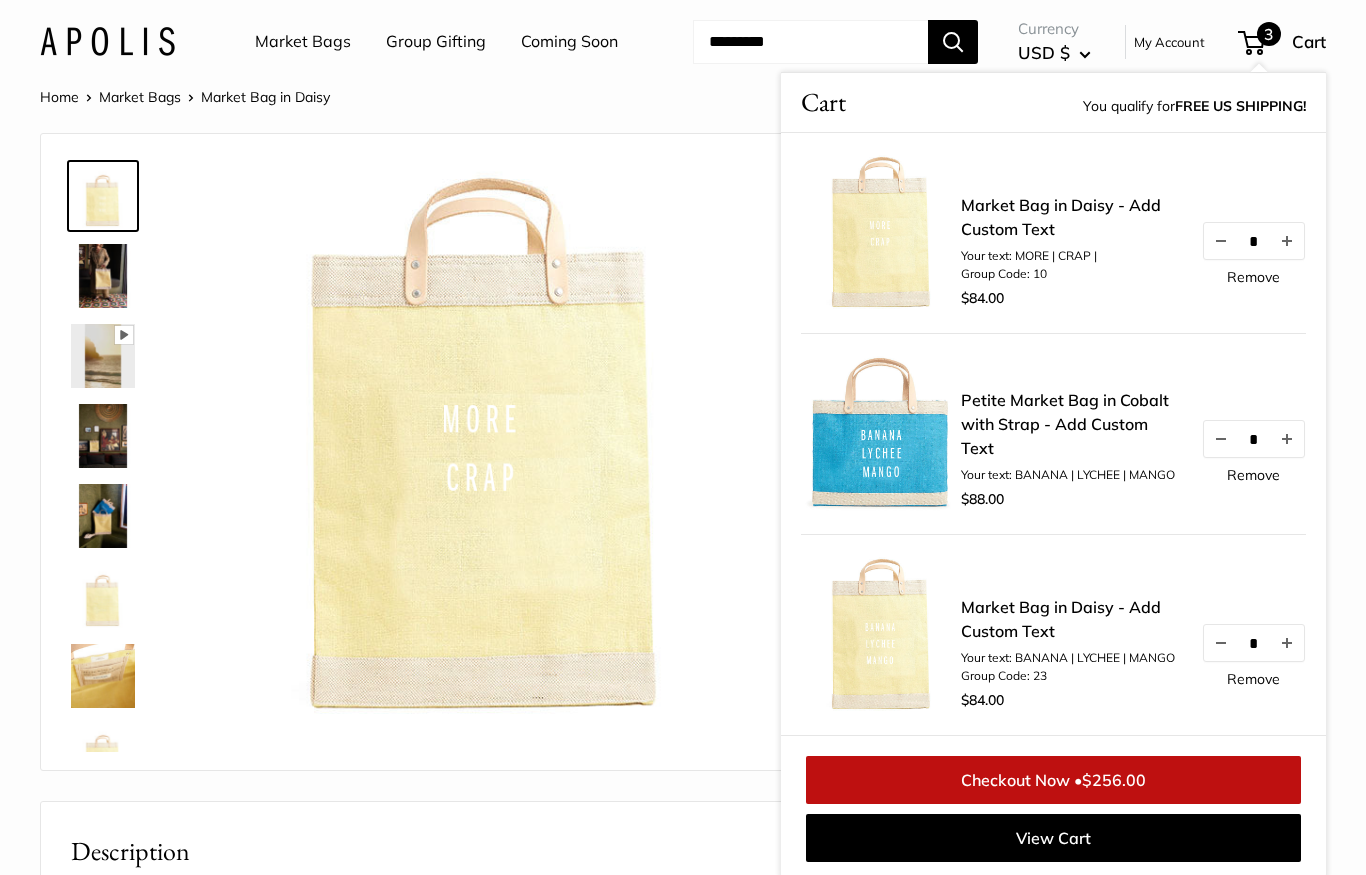 click on "Remove" at bounding box center (1253, 679) 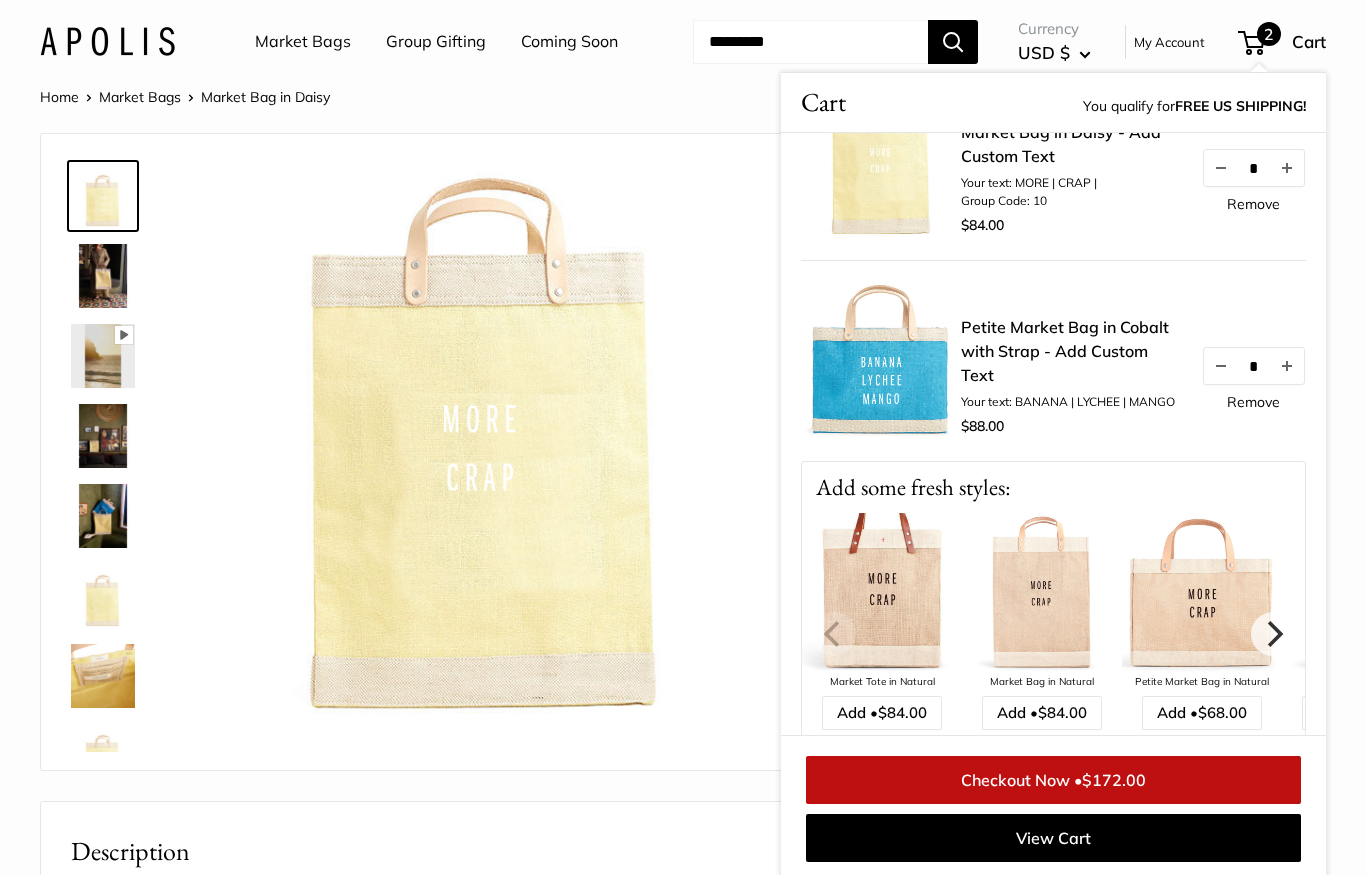 scroll, scrollTop: 85, scrollLeft: 0, axis: vertical 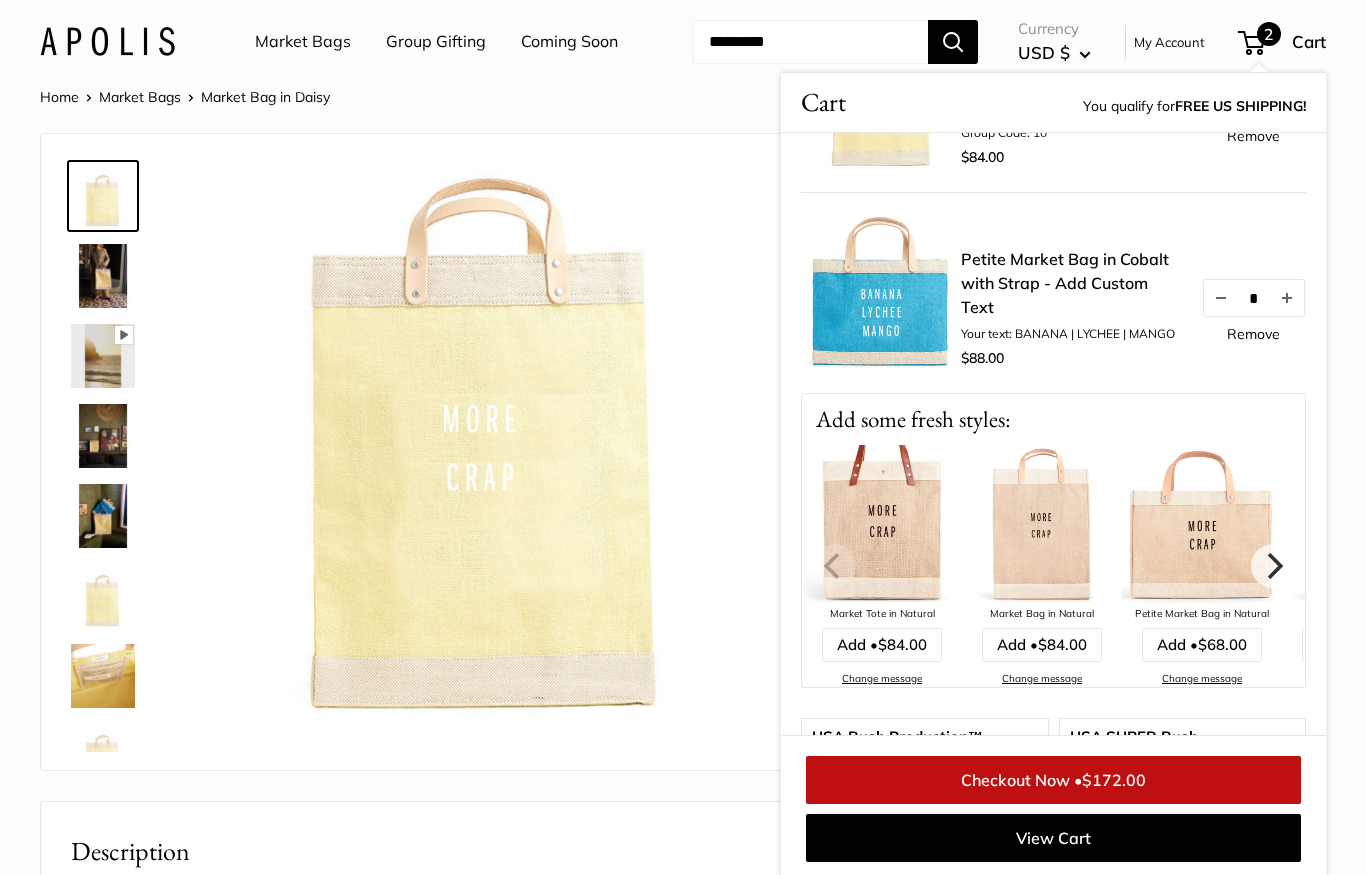 click on "Change message" at bounding box center (1202, 678) 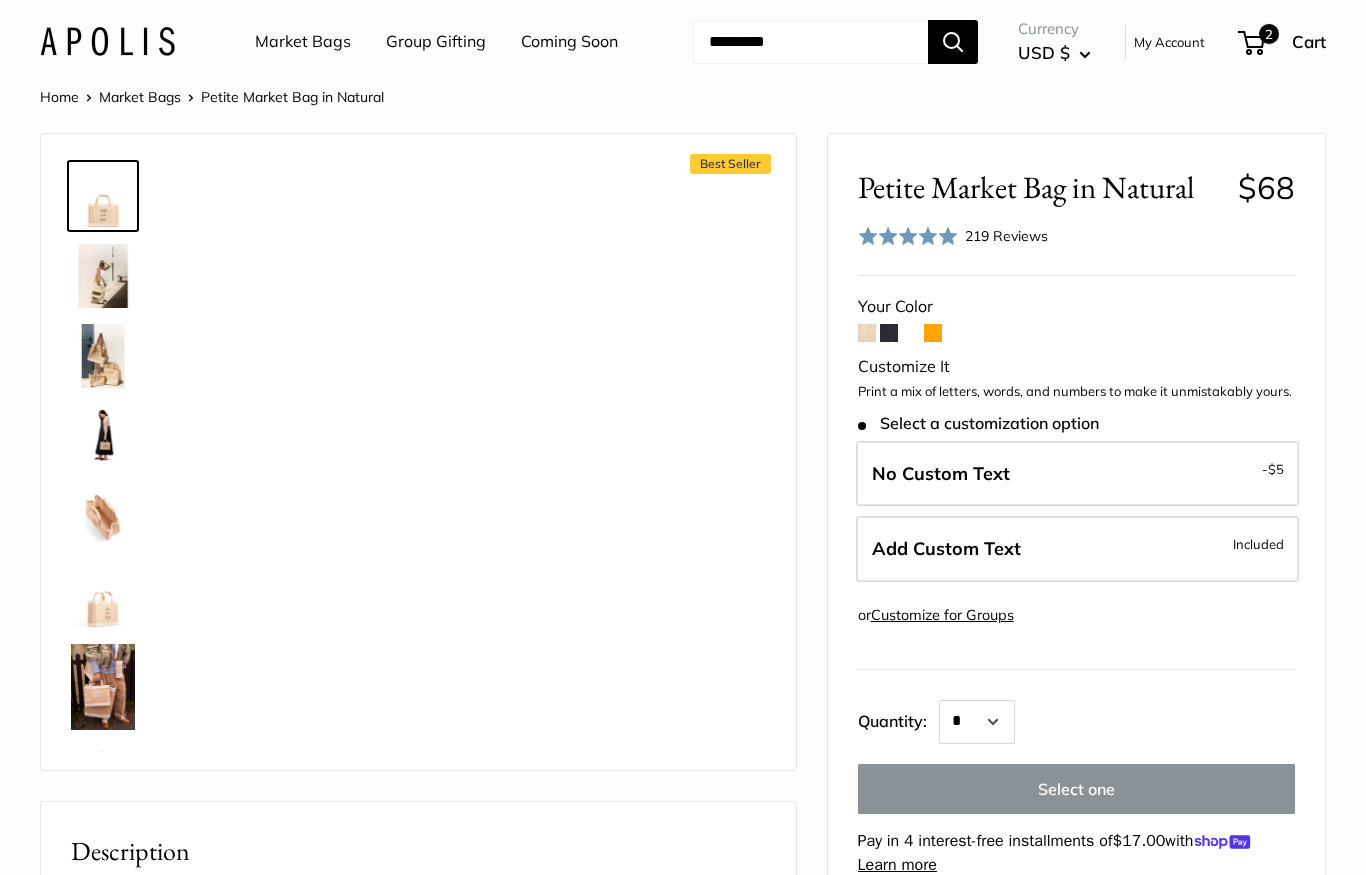 scroll, scrollTop: 0, scrollLeft: 0, axis: both 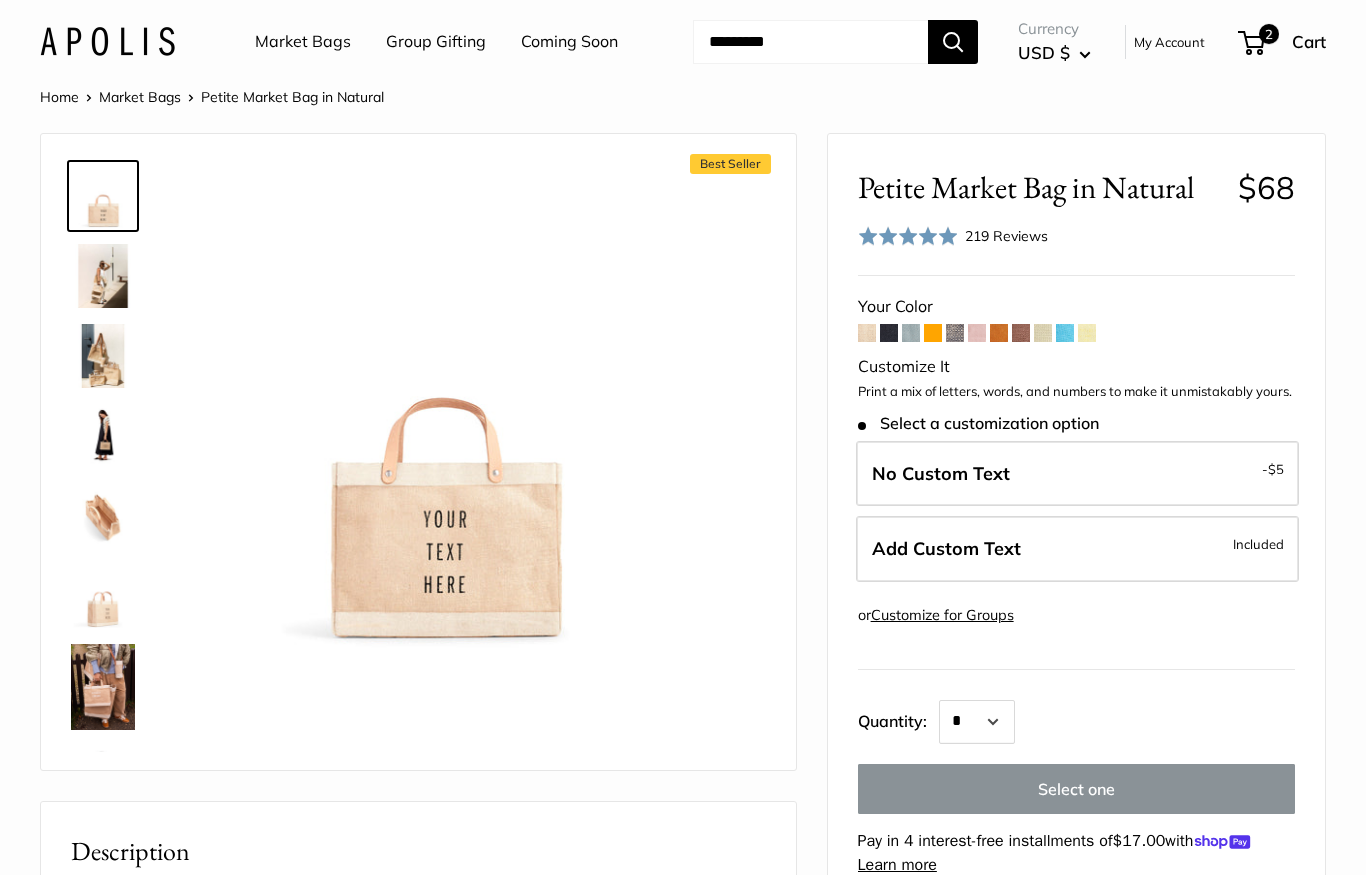 type on "****" 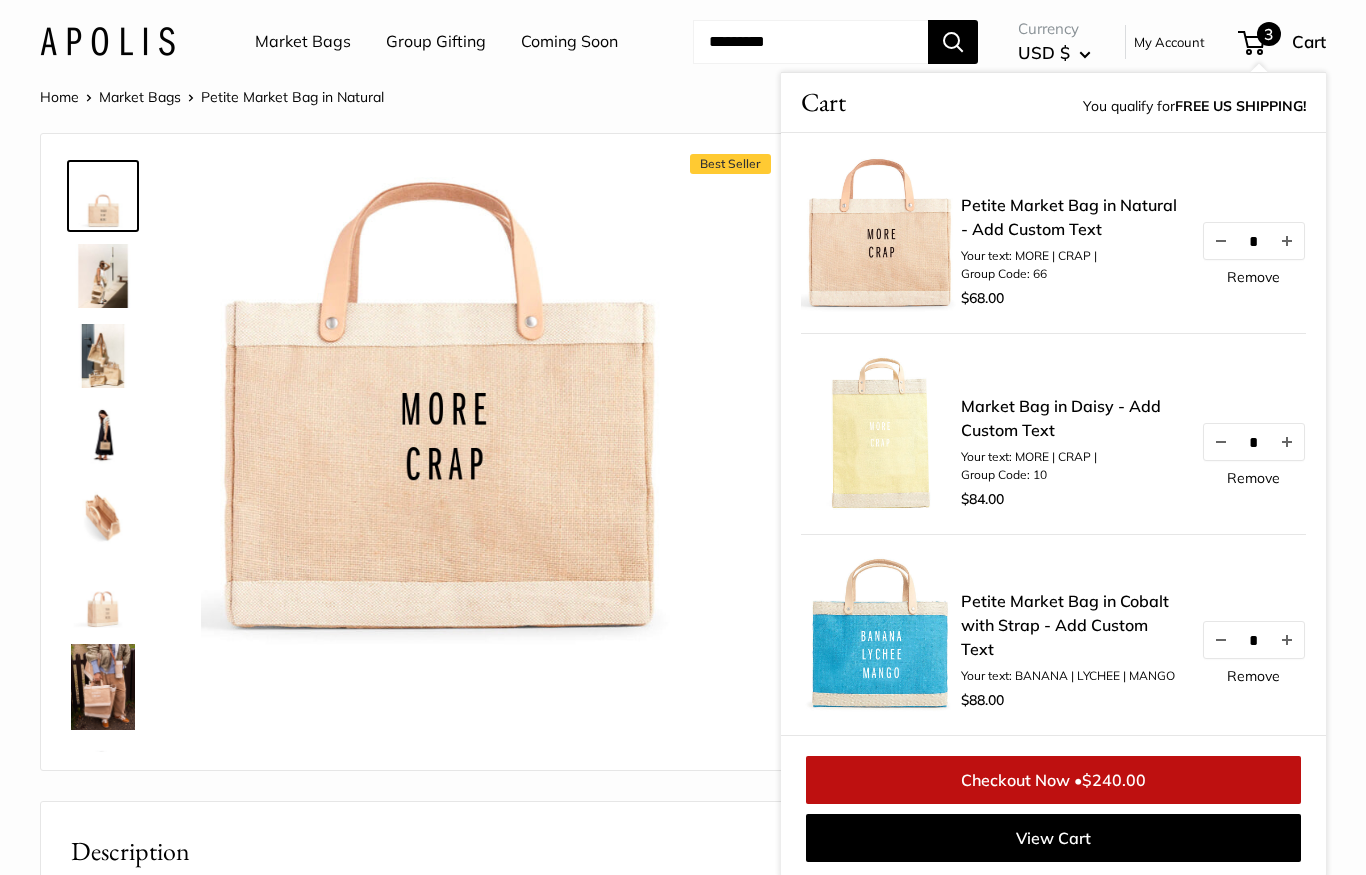 click on "Remove" at bounding box center [1253, 277] 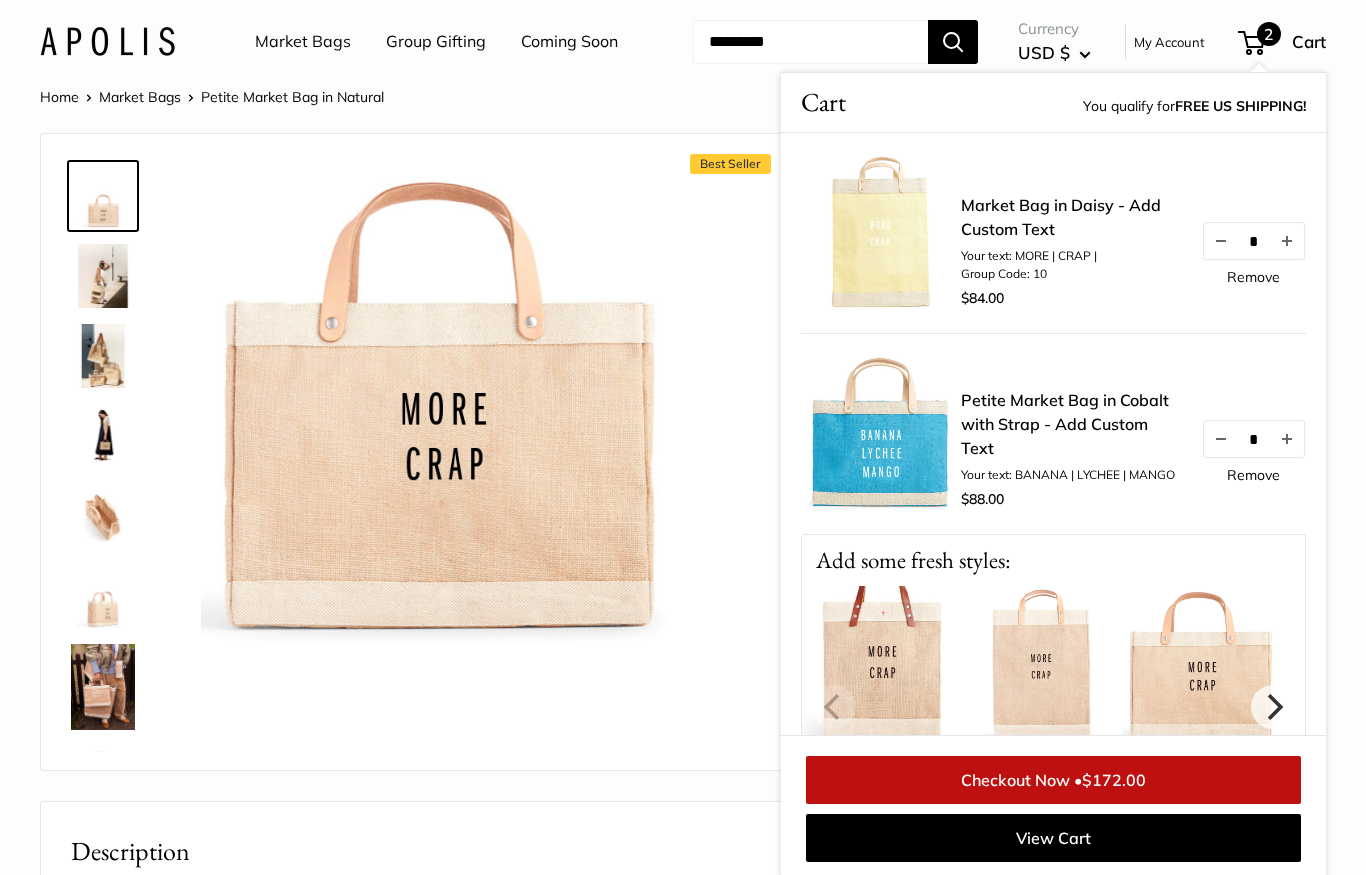 click on "Best Seller
Effortless style that elevates every moment
The Original Market bag in its 4 native styles
Spacious inner area with room for everything." at bounding box center [418, 452] 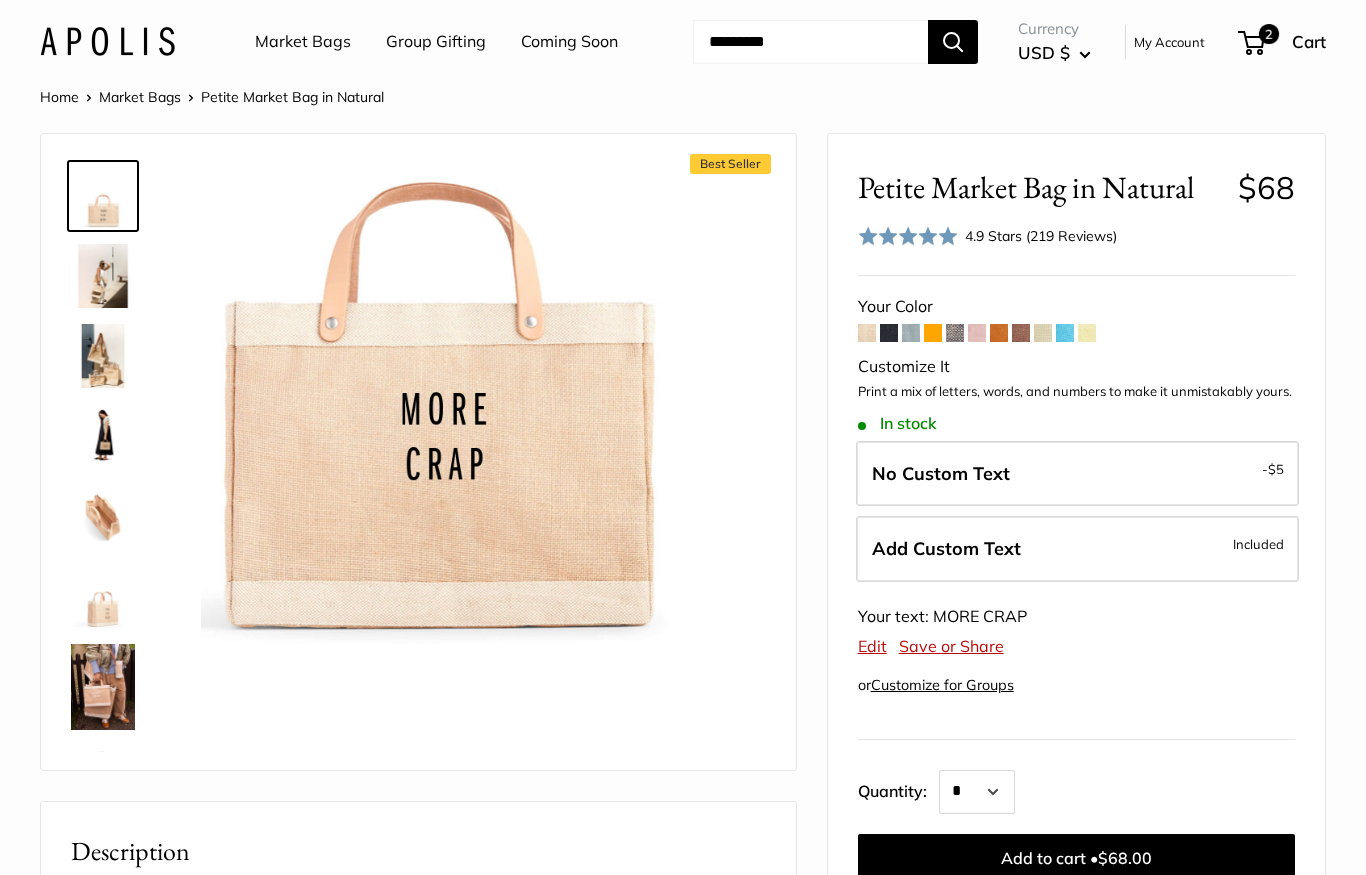 click at bounding box center (1087, 333) 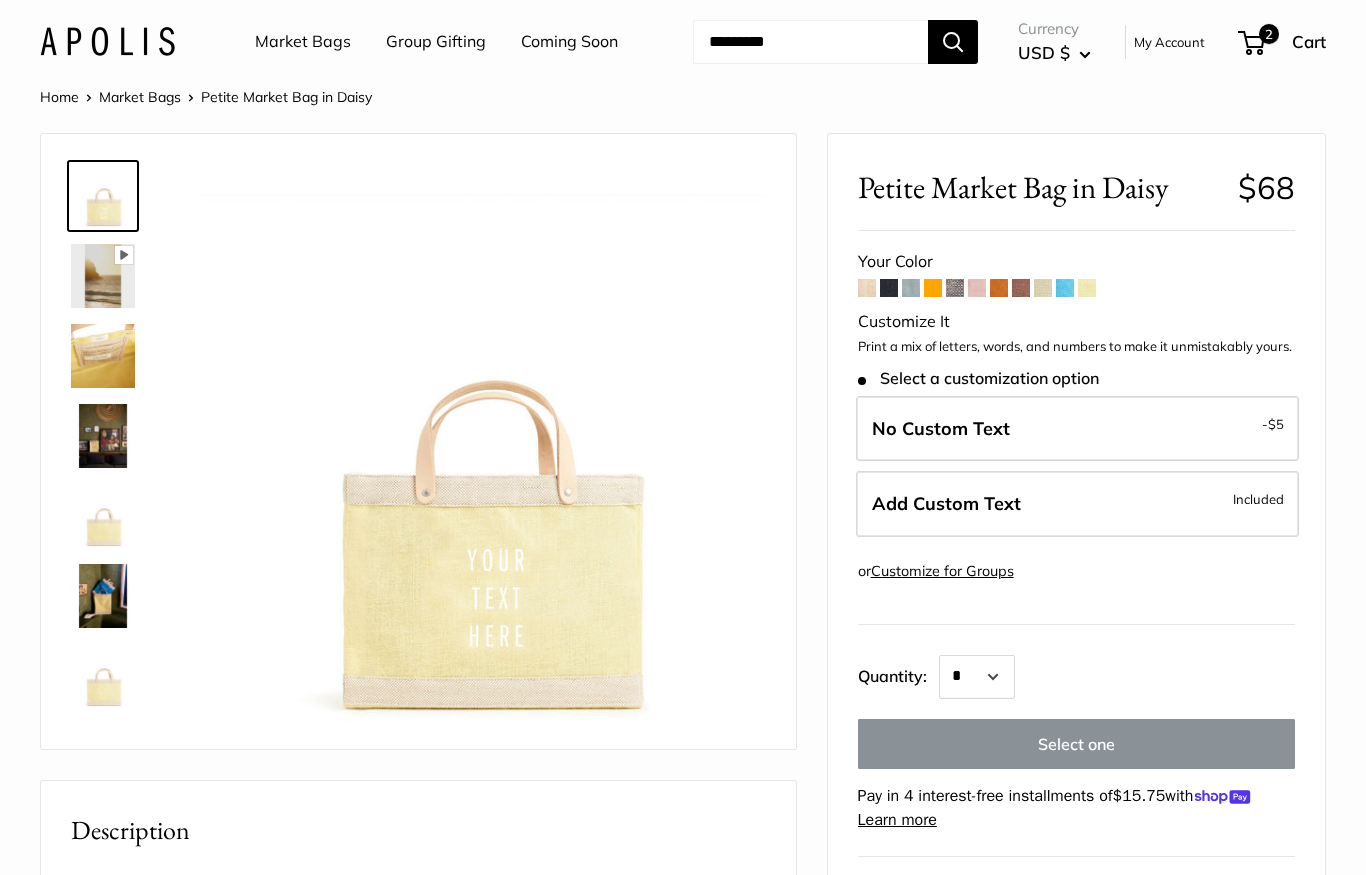 scroll, scrollTop: 0, scrollLeft: 0, axis: both 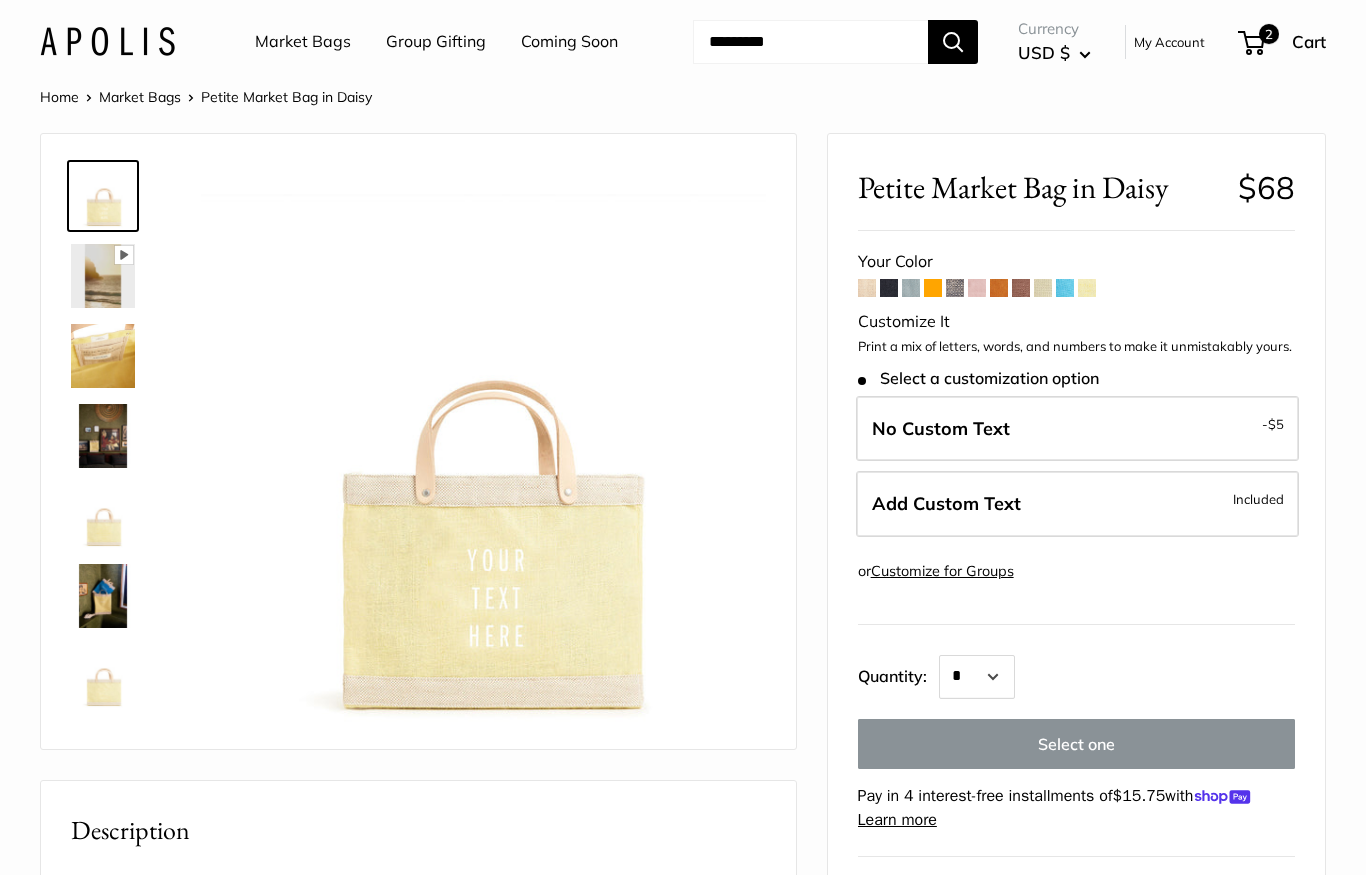 click at bounding box center [103, 516] 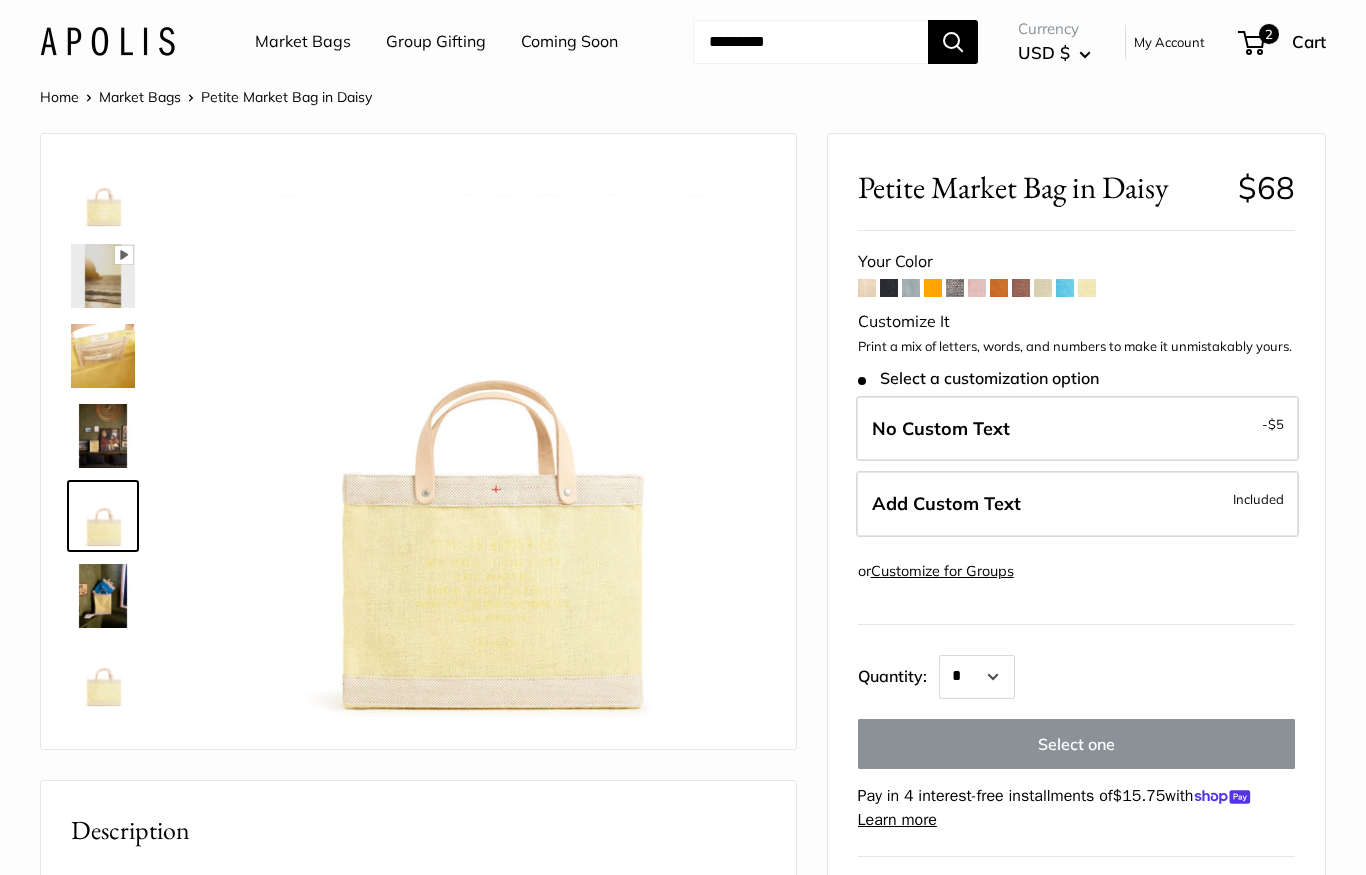 click at bounding box center (103, 436) 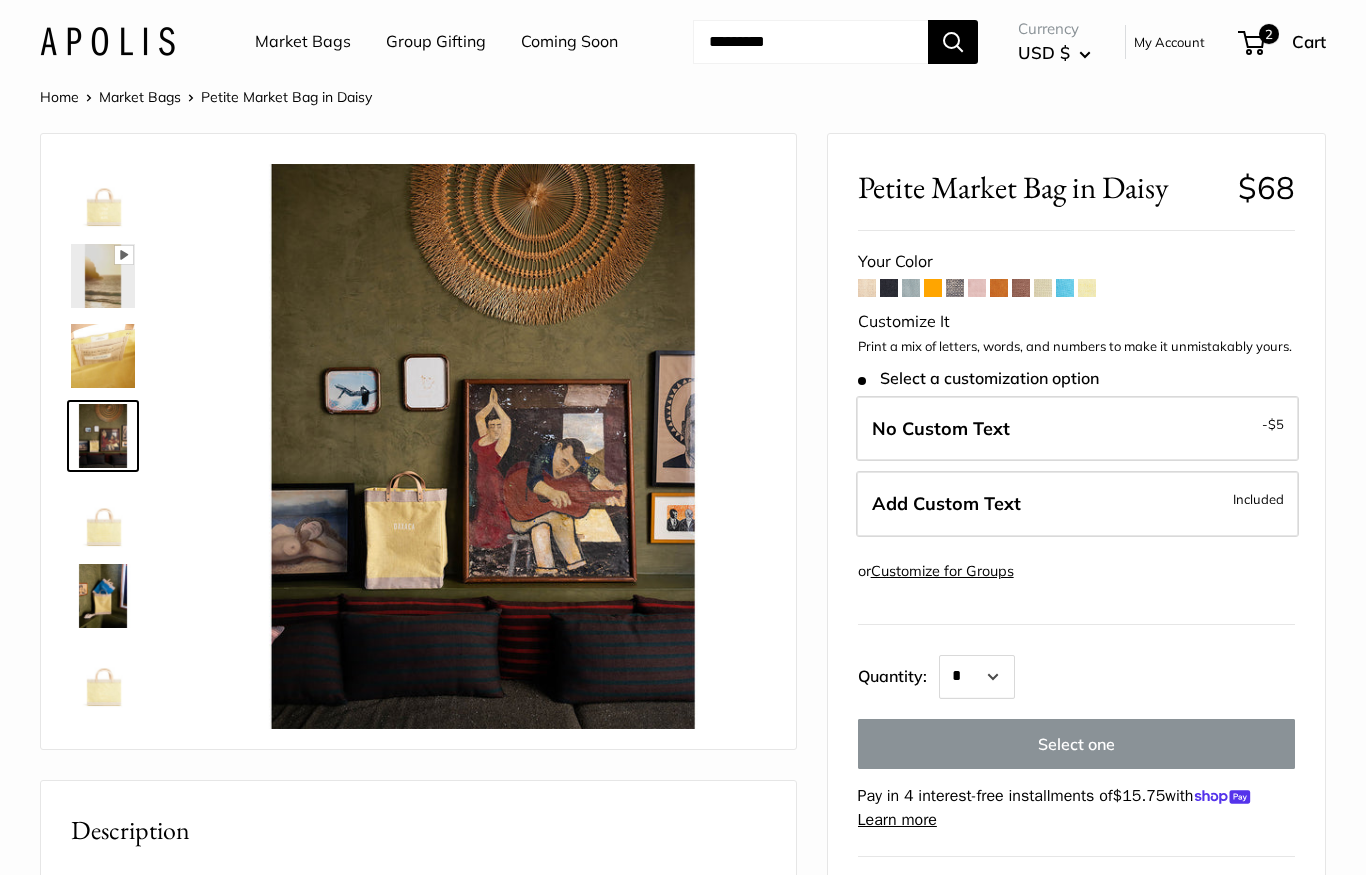 click at bounding box center [103, 676] 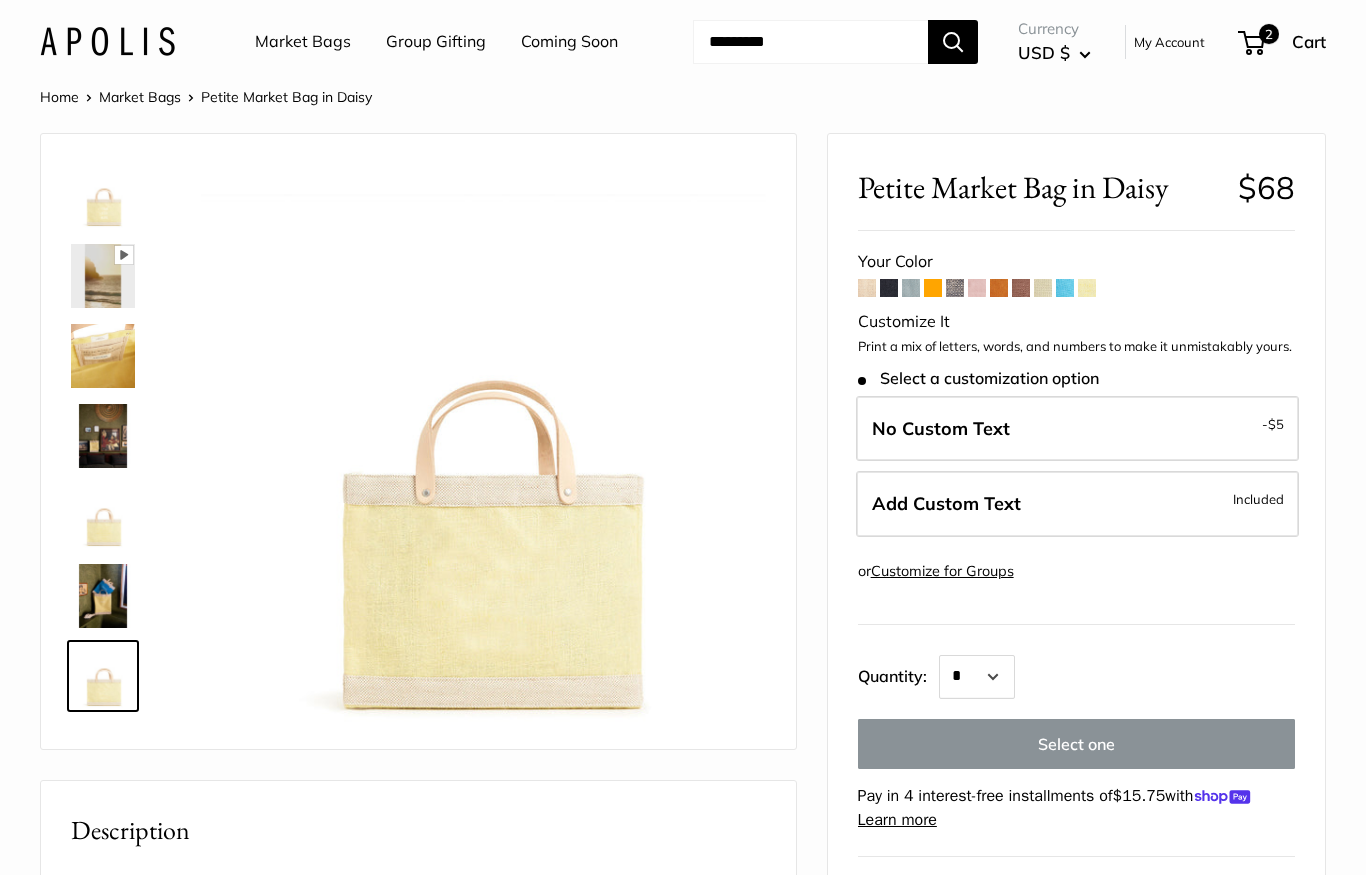 click on "Add Custom Text
Included" at bounding box center [1077, 504] 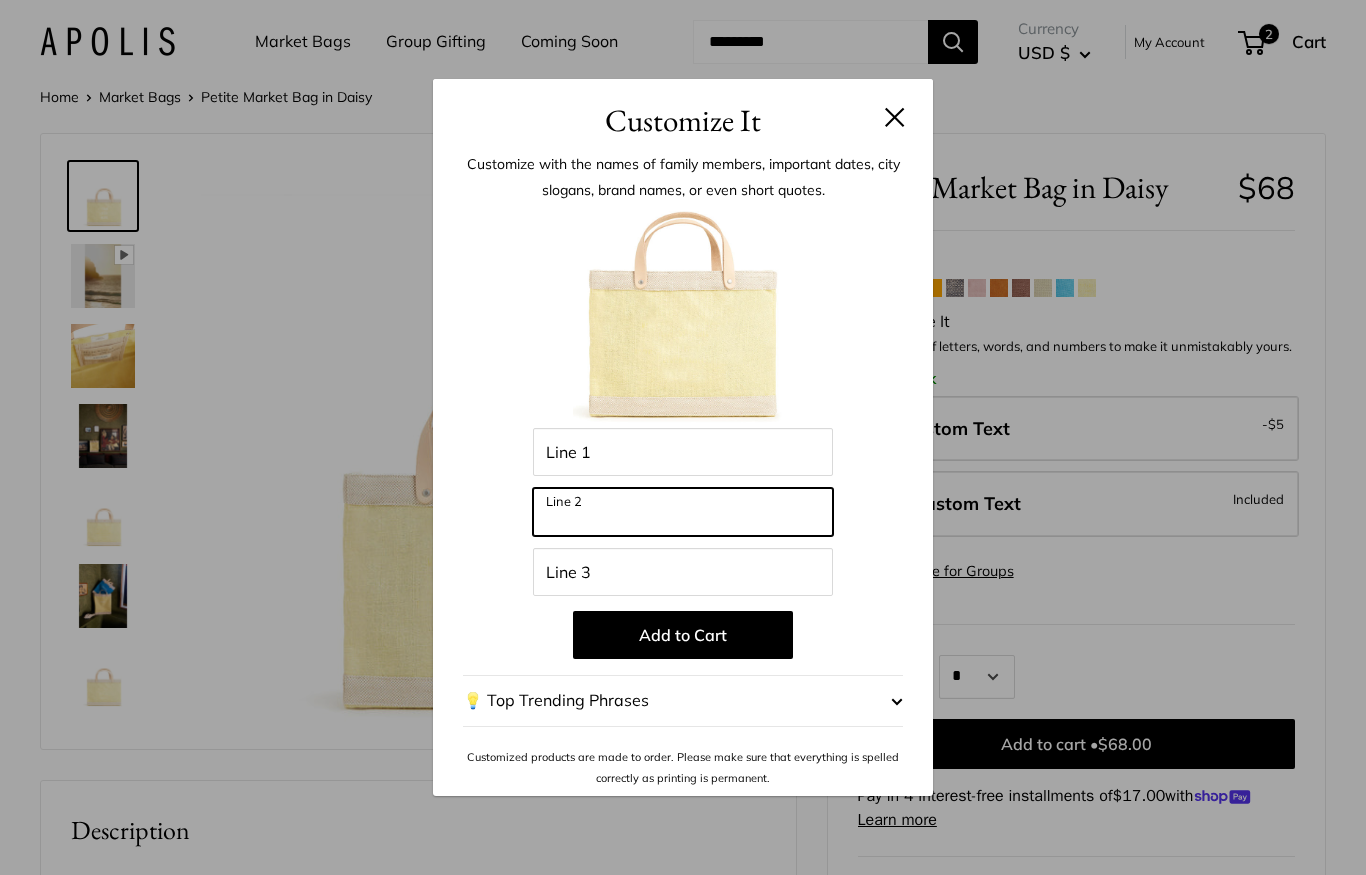 click on "Line 2" at bounding box center (683, 512) 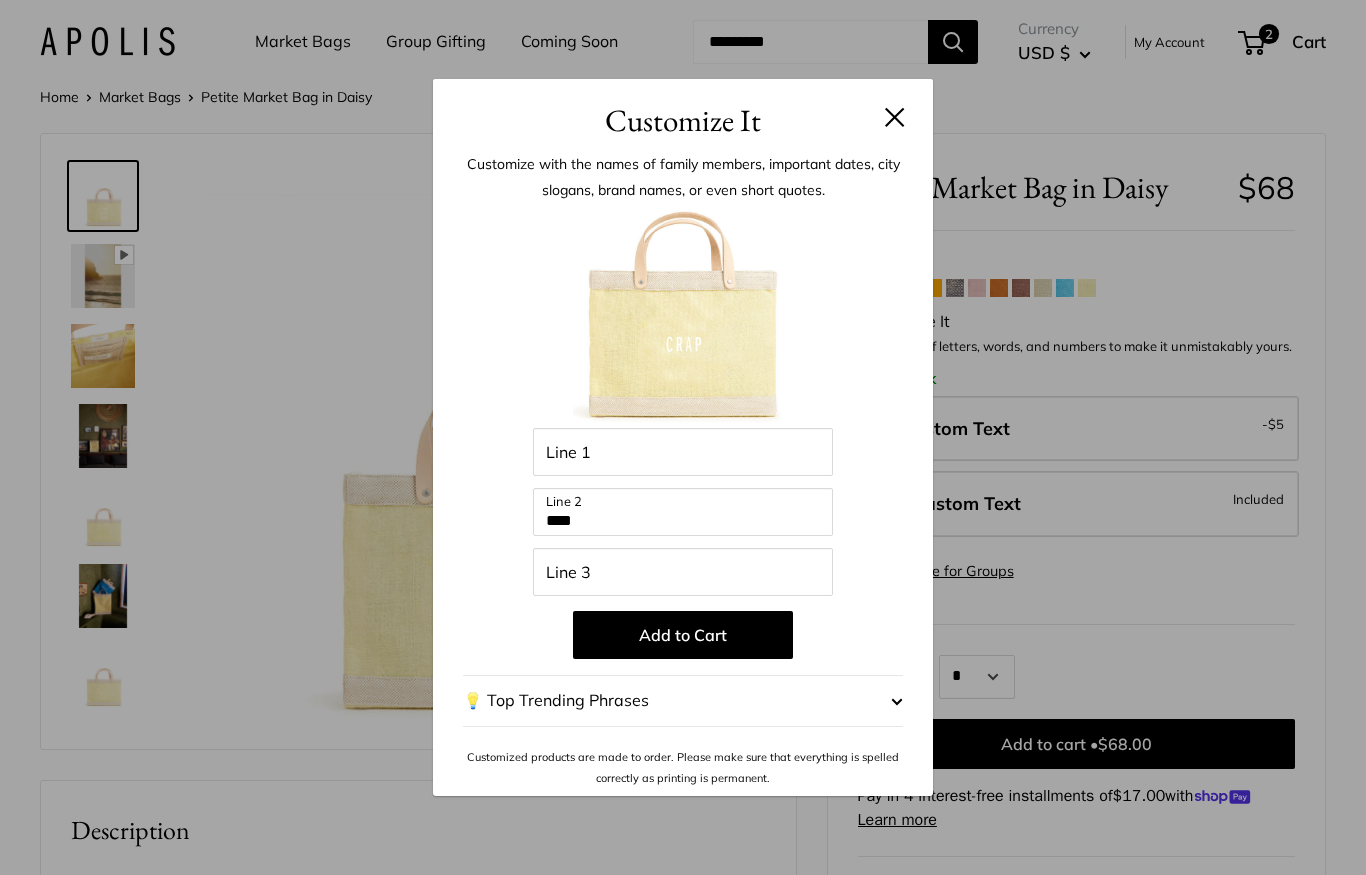 click on "Add to Cart" at bounding box center (683, 635) 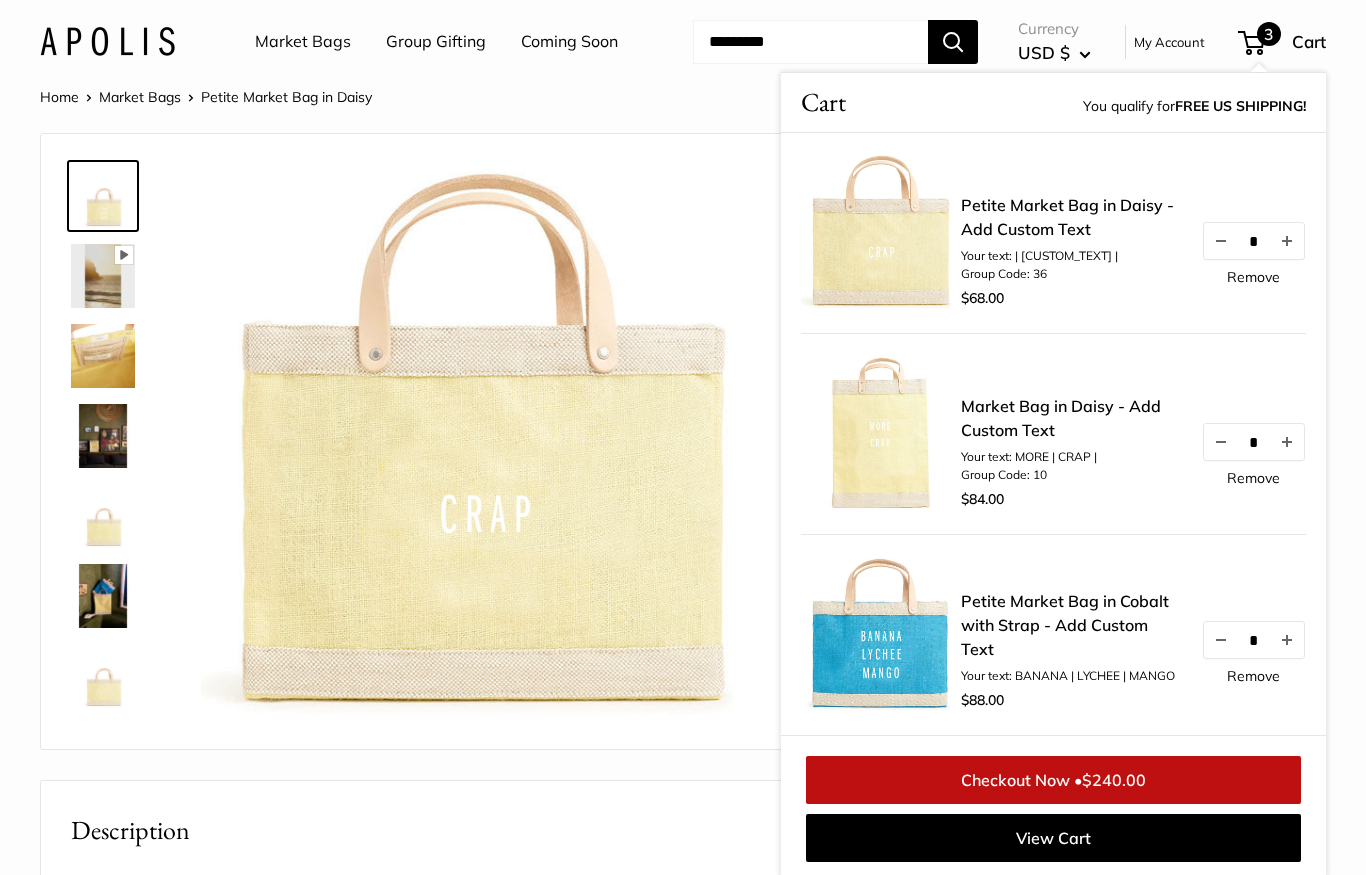 click on "Your text:  | CRAP |" at bounding box center [1071, 256] 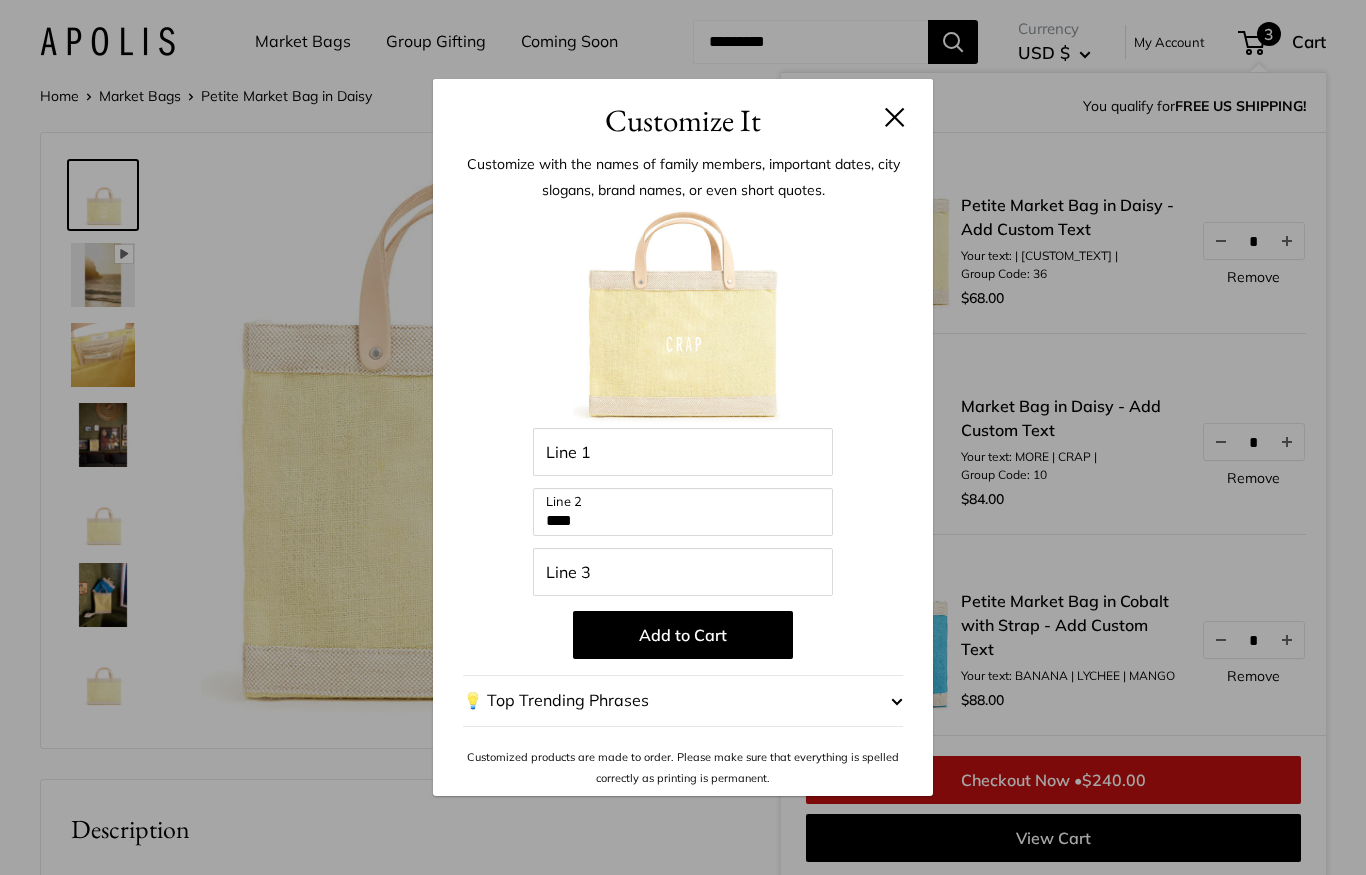 scroll, scrollTop: 2, scrollLeft: 0, axis: vertical 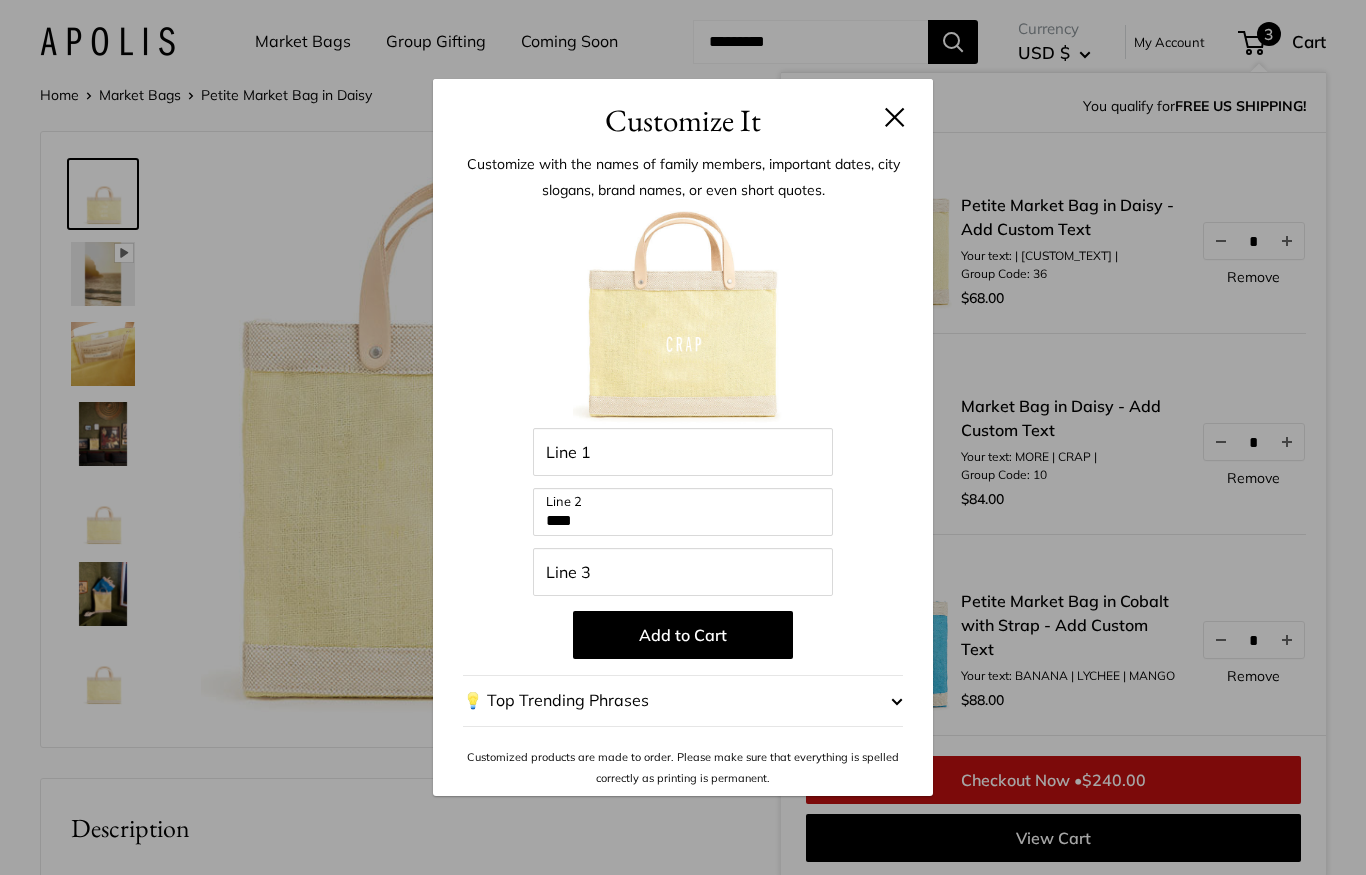 click on "****" at bounding box center (683, 512) 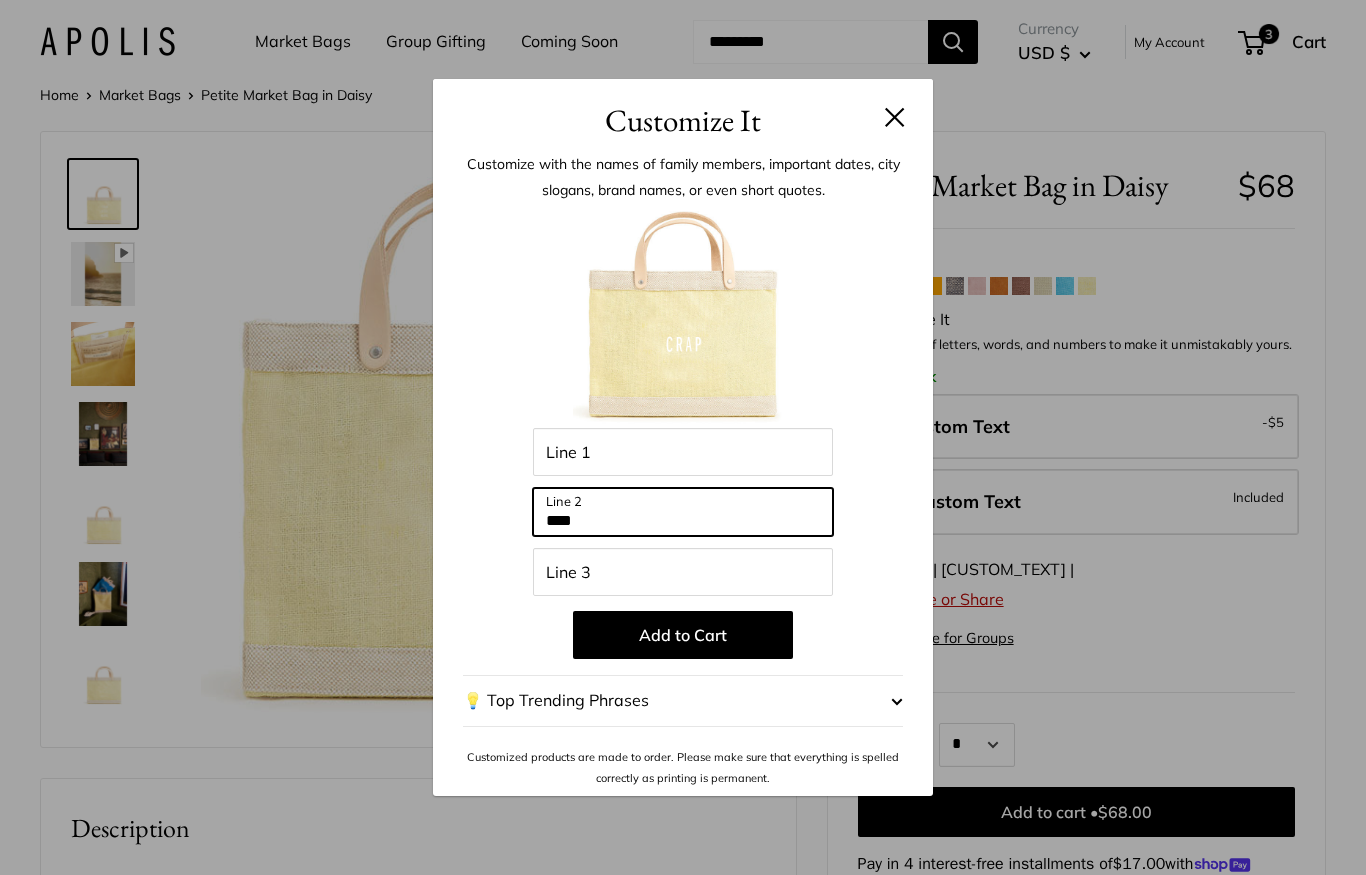 click on "****" at bounding box center (683, 512) 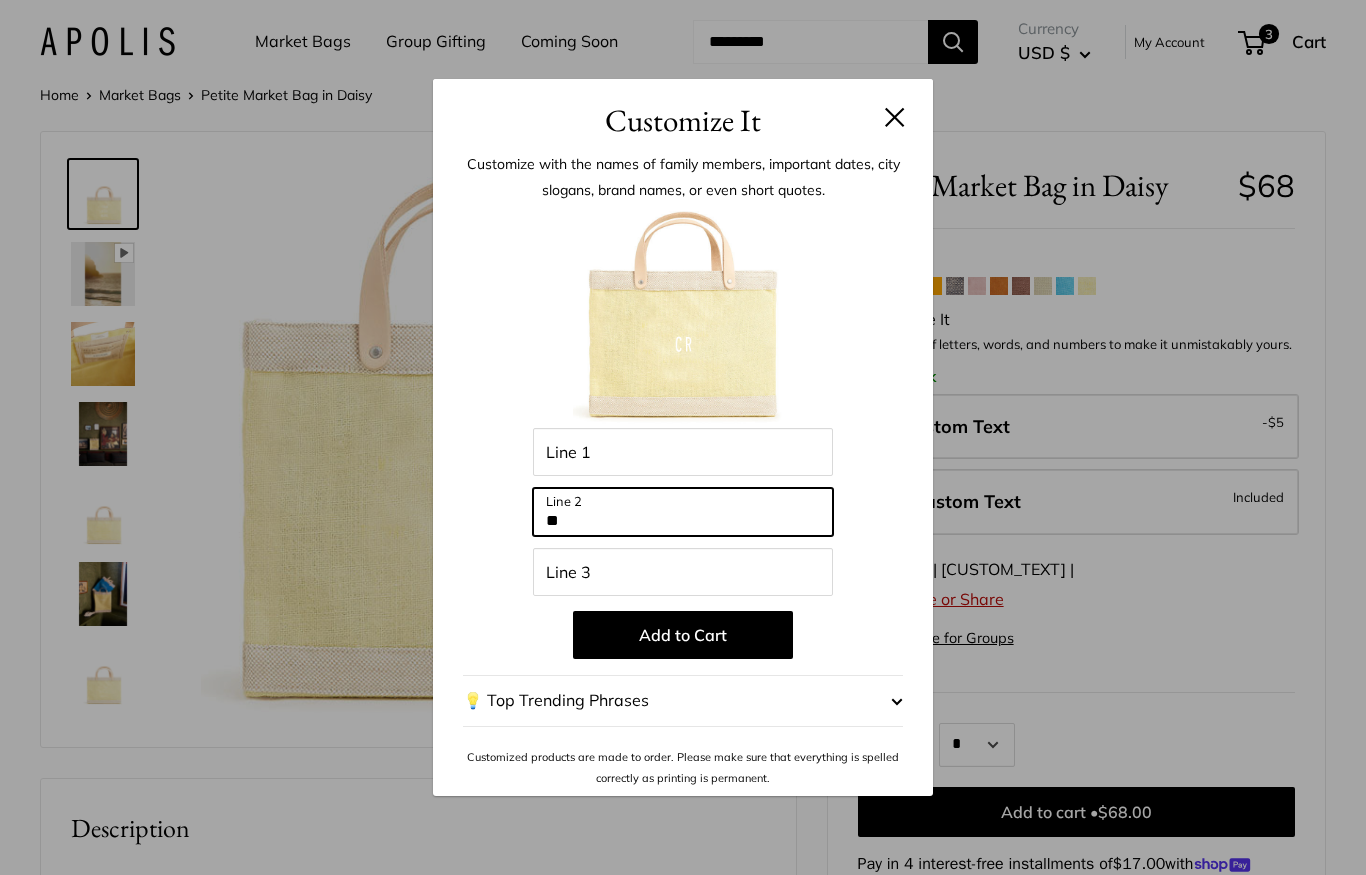 type on "*" 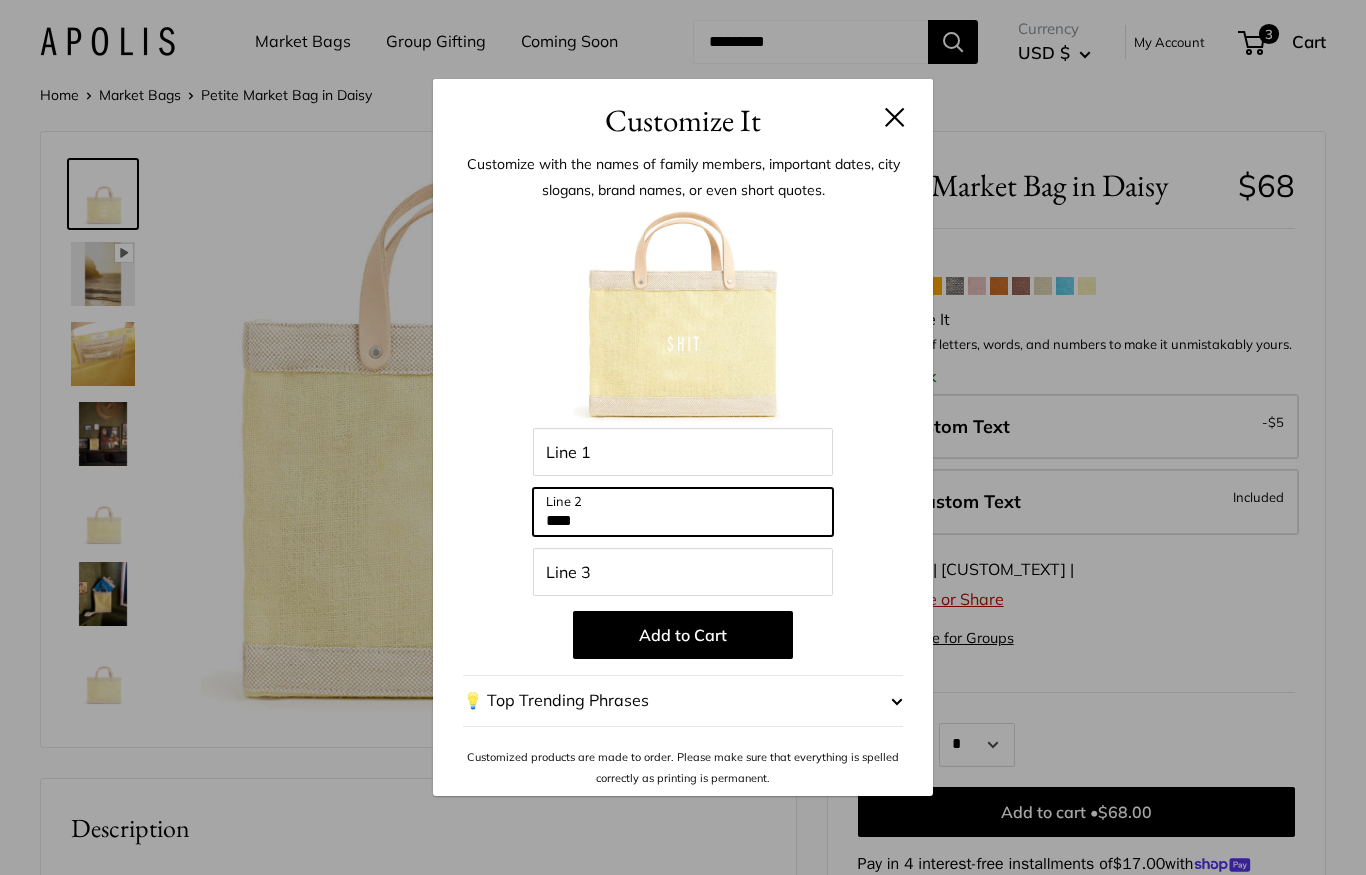 type on "****" 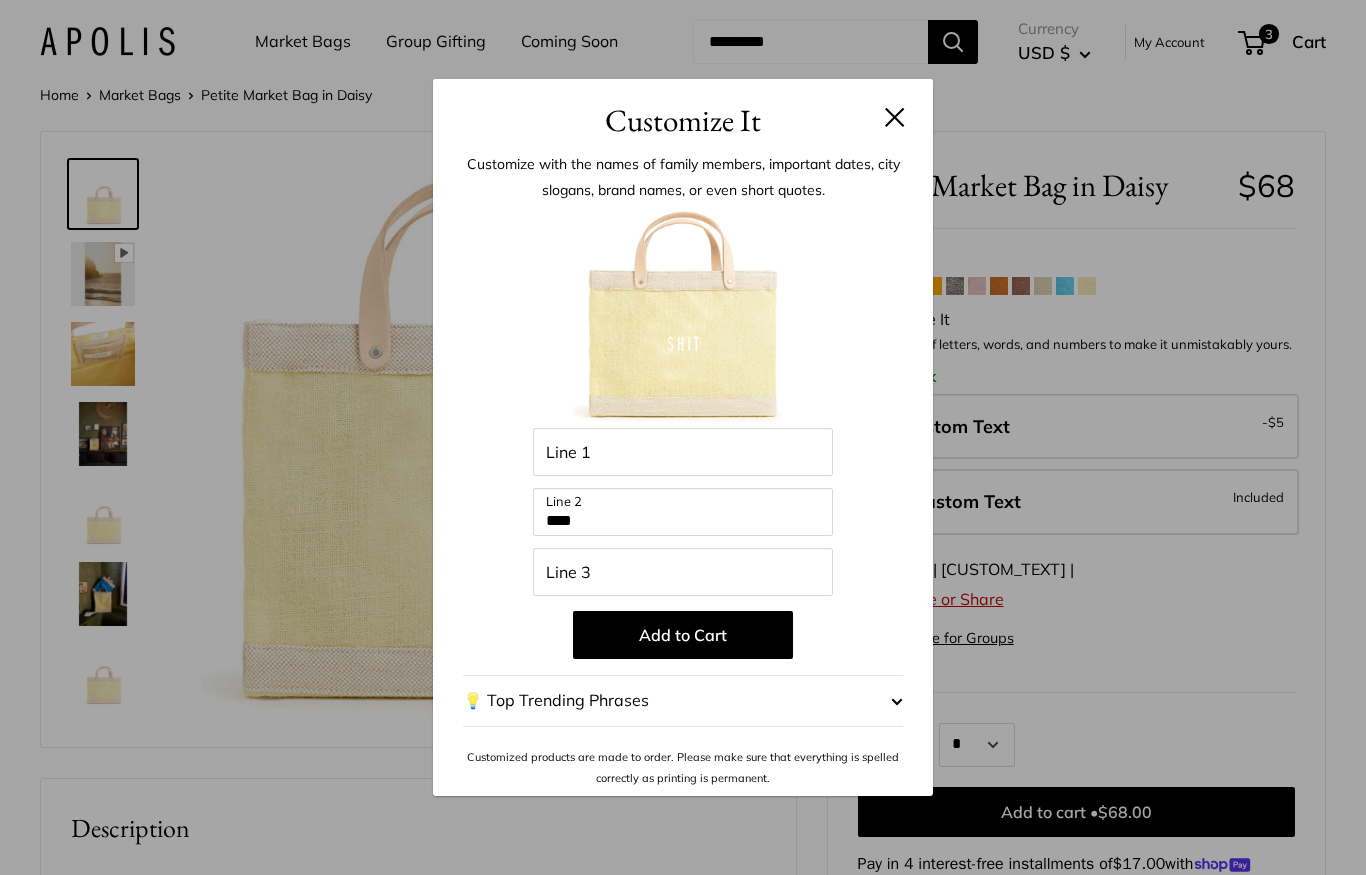 click on "Add to Cart" at bounding box center (683, 635) 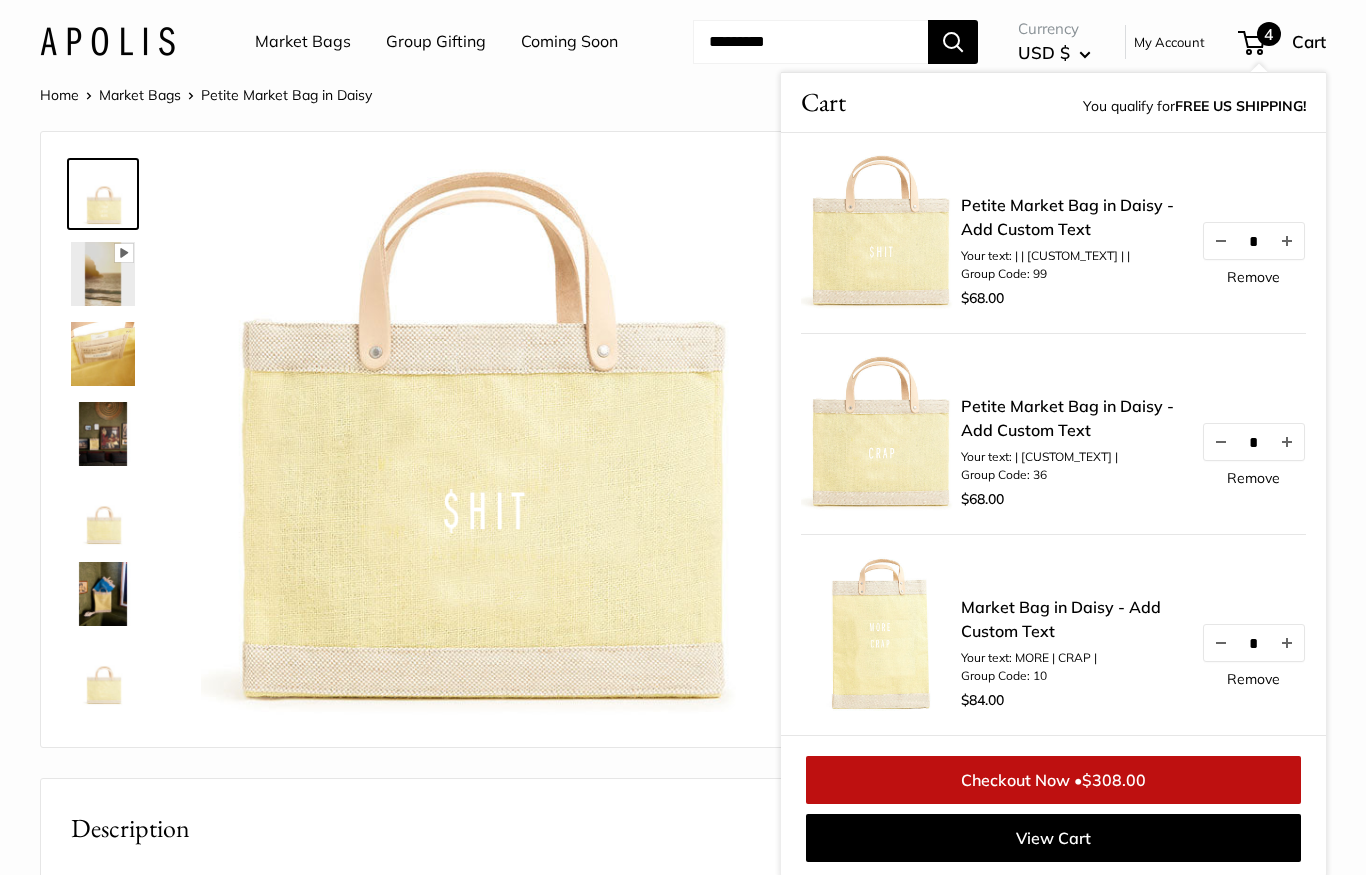 click on "Remove" at bounding box center (1253, 478) 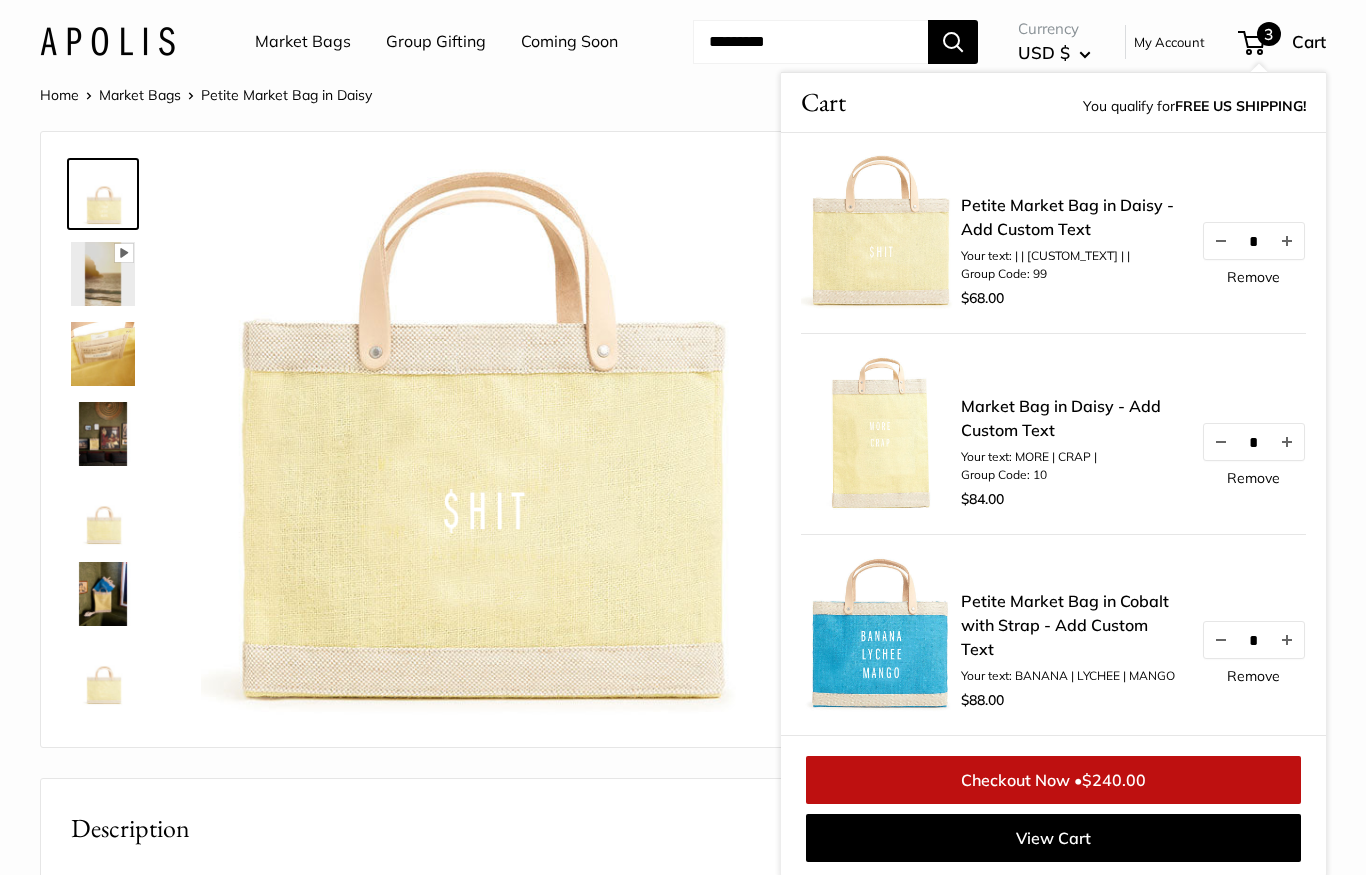 click on "Group Code:
10" at bounding box center [1071, 475] 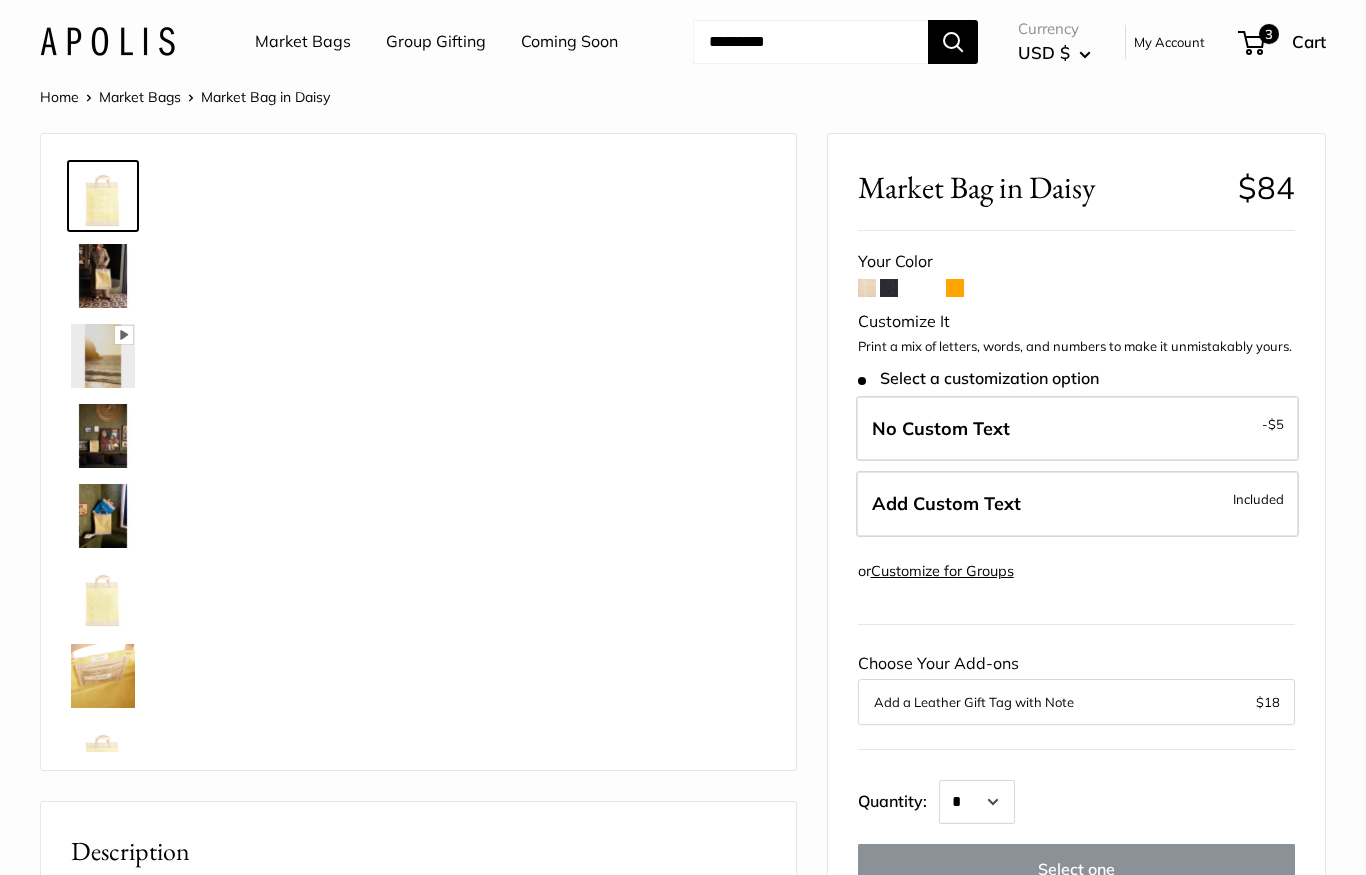 scroll, scrollTop: 0, scrollLeft: 0, axis: both 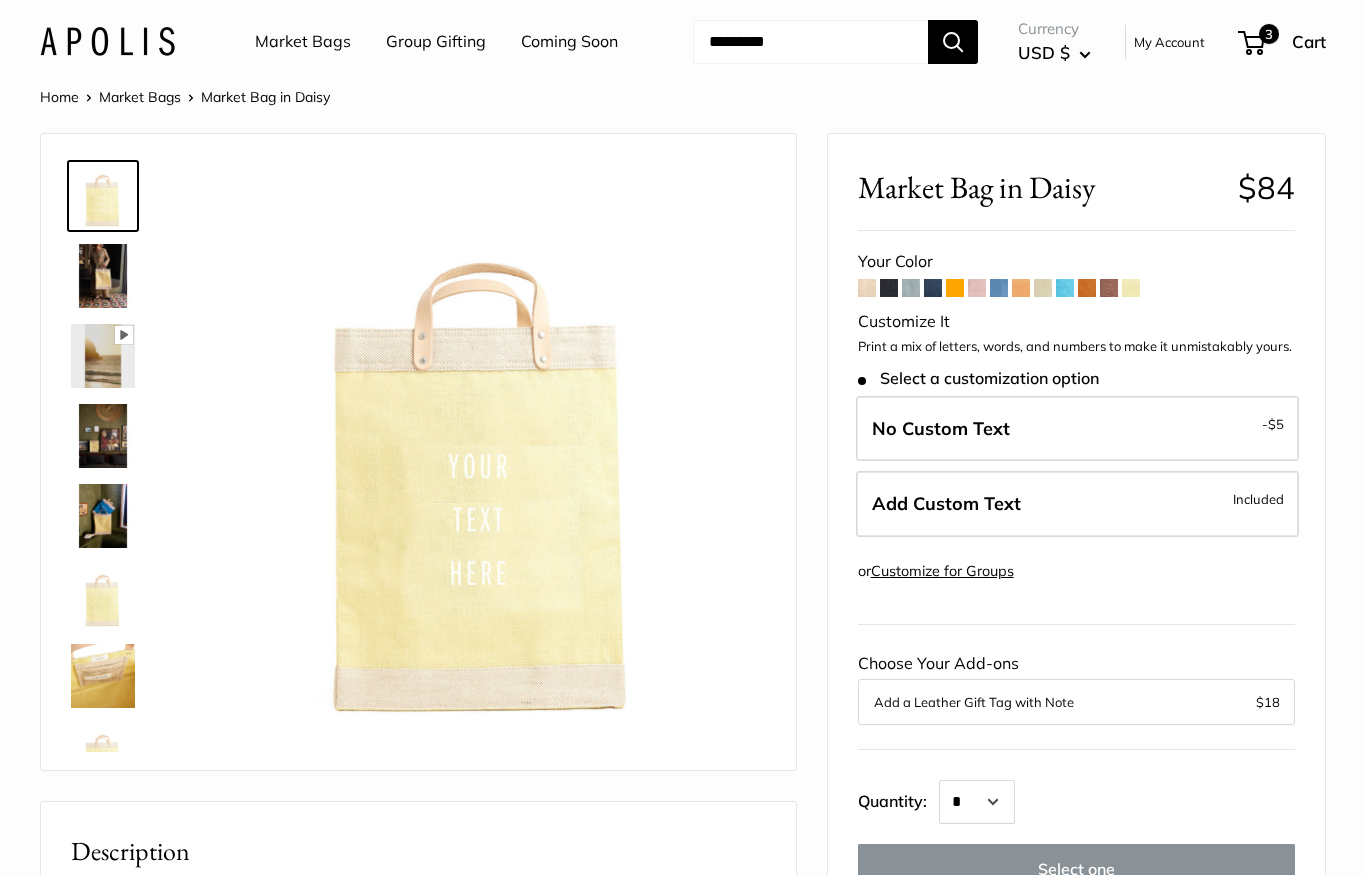click on "Add Custom Text" at bounding box center (946, 503) 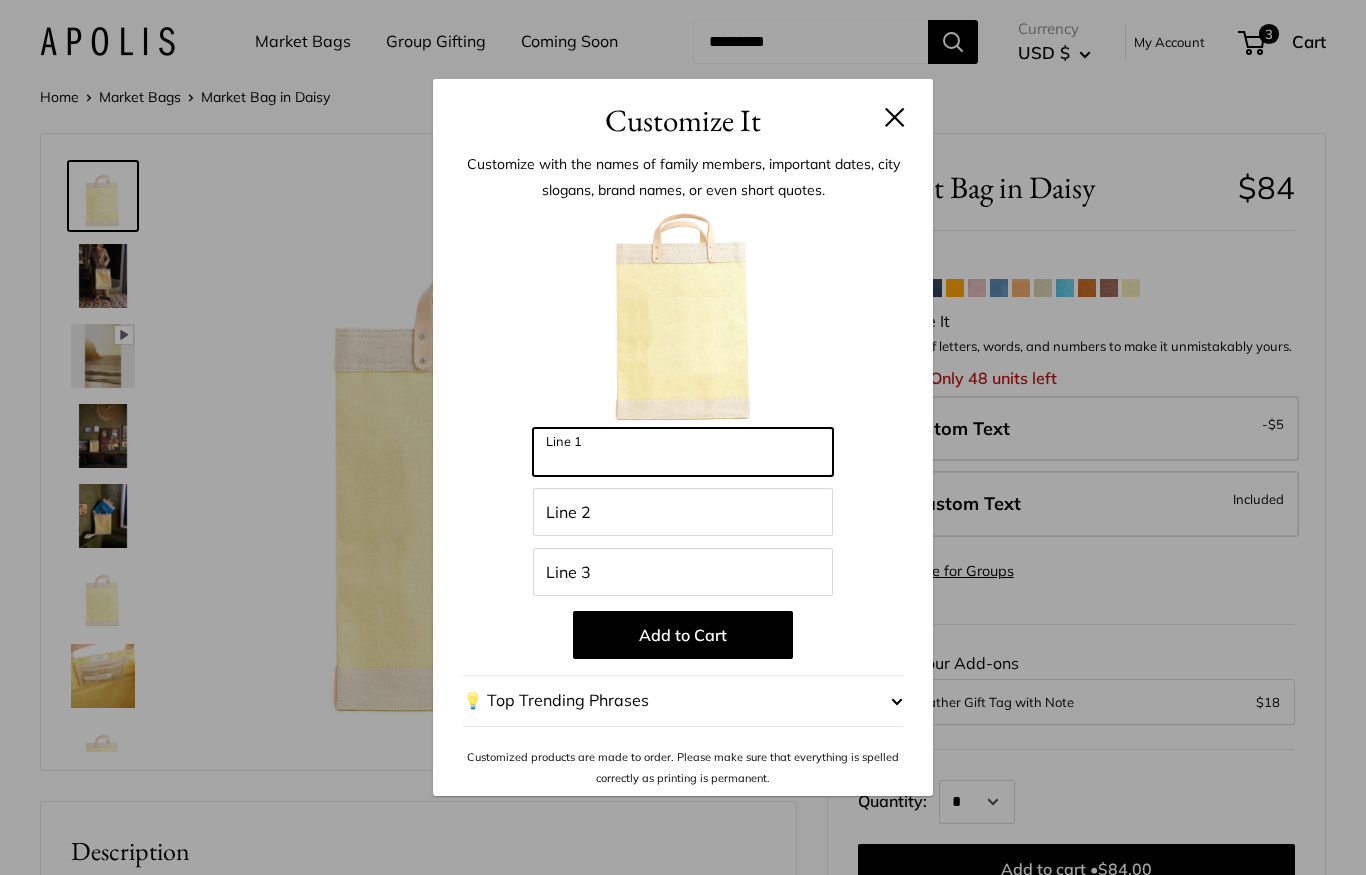 click on "Line 1" at bounding box center (683, 452) 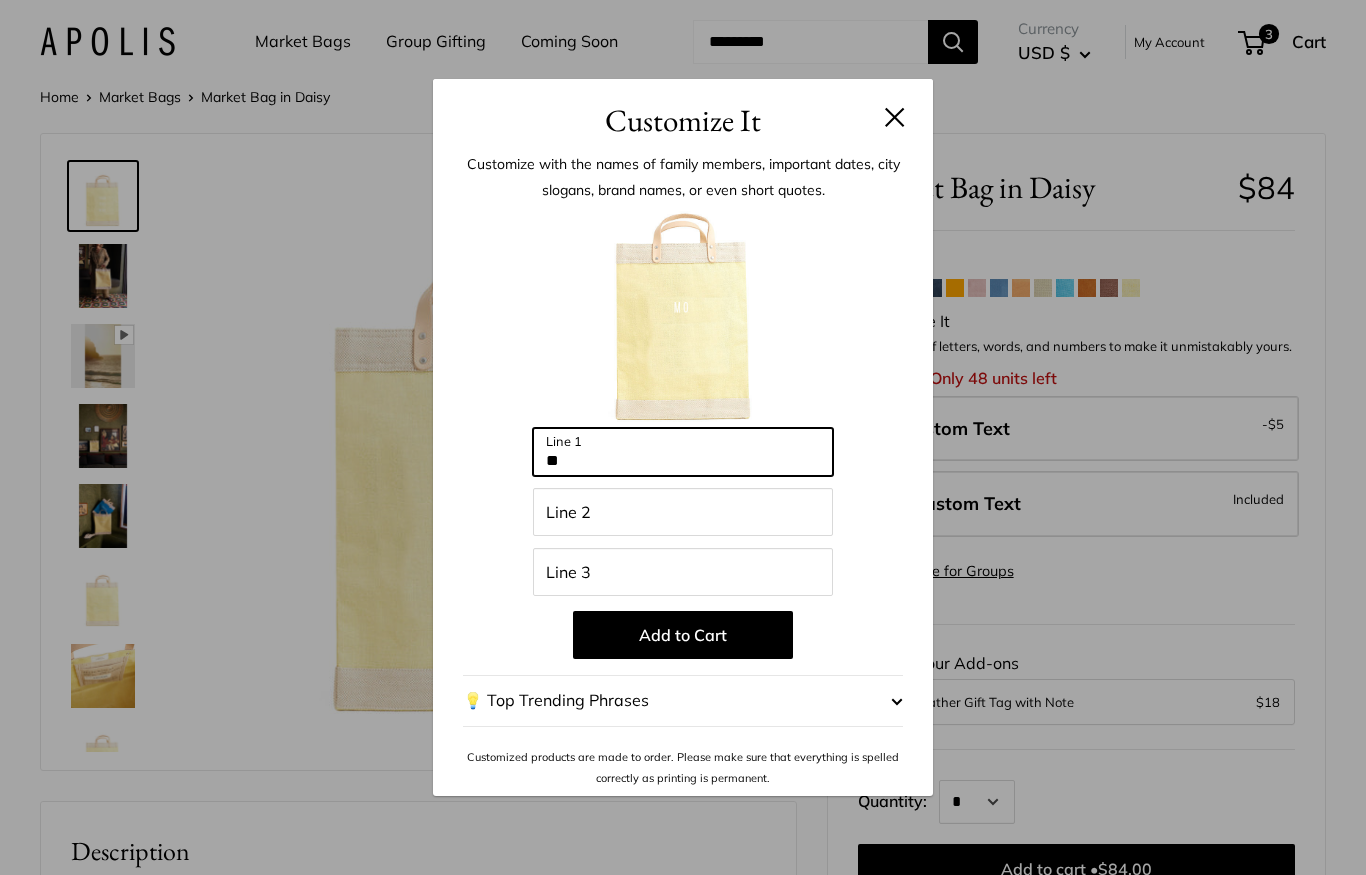 type on "*" 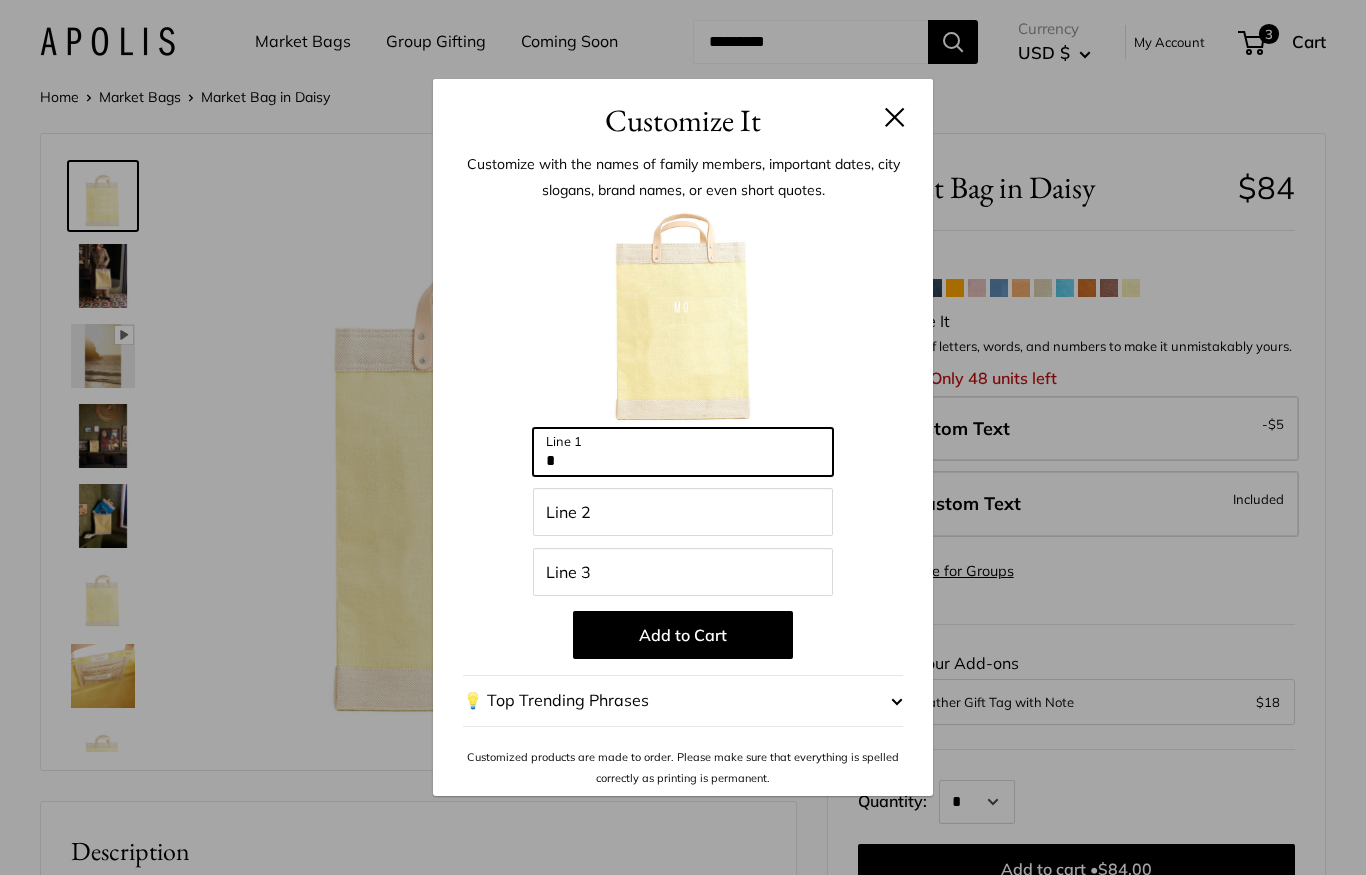 type 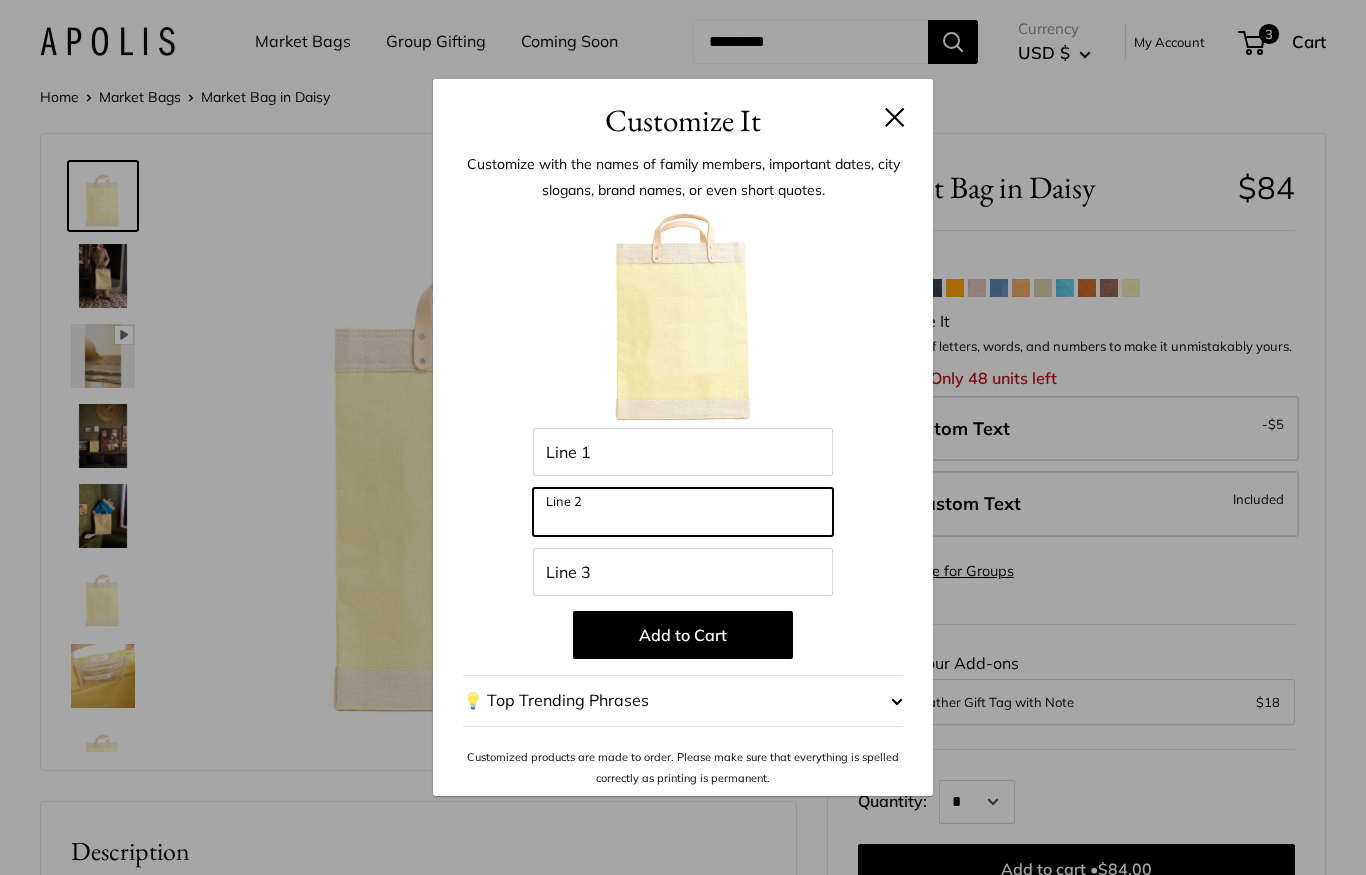 click on "Line 2" at bounding box center (683, 512) 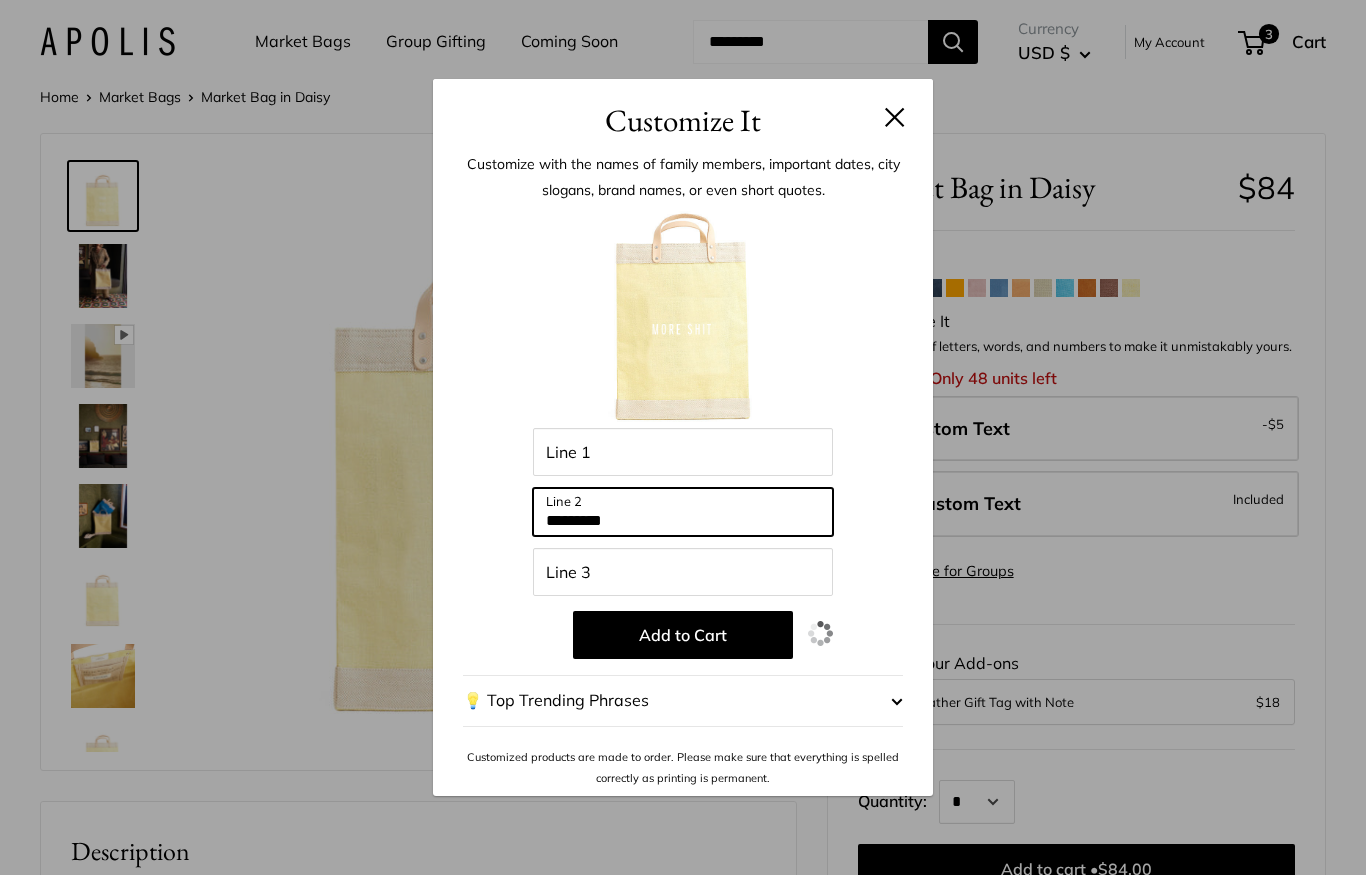 type on "*********" 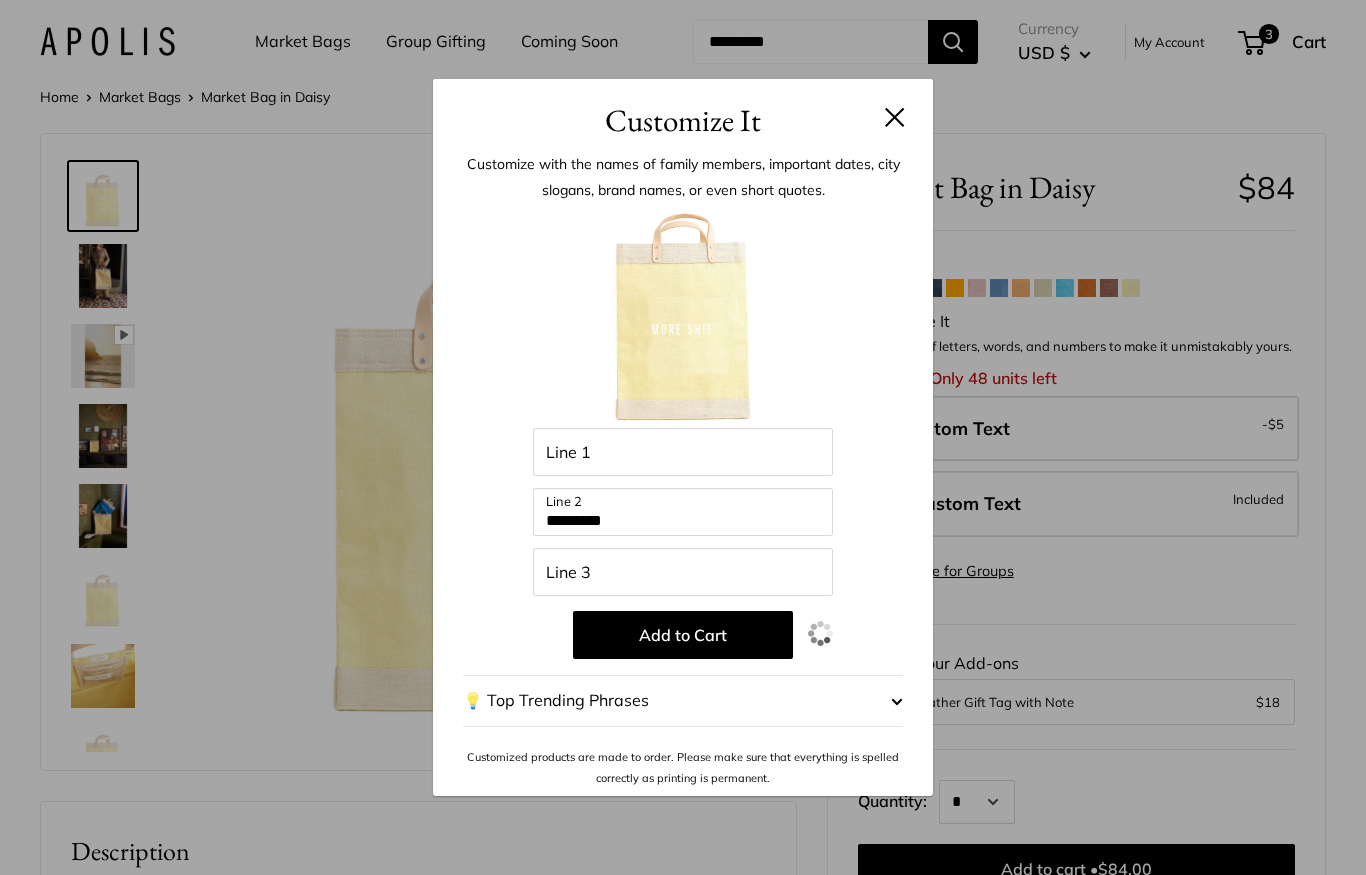click on "Add to Cart" at bounding box center [683, 635] 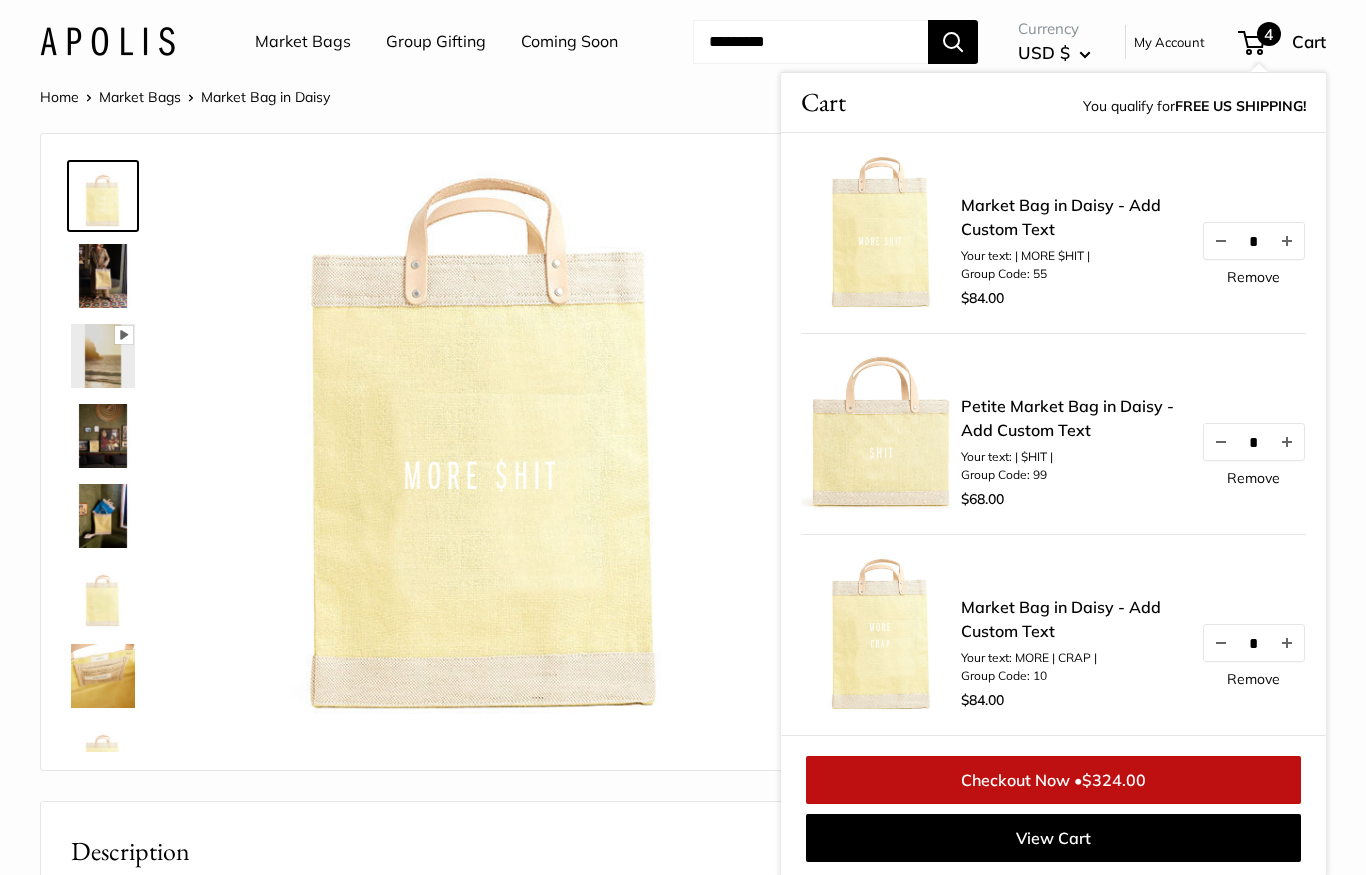 click on "Remove" at bounding box center (1253, 679) 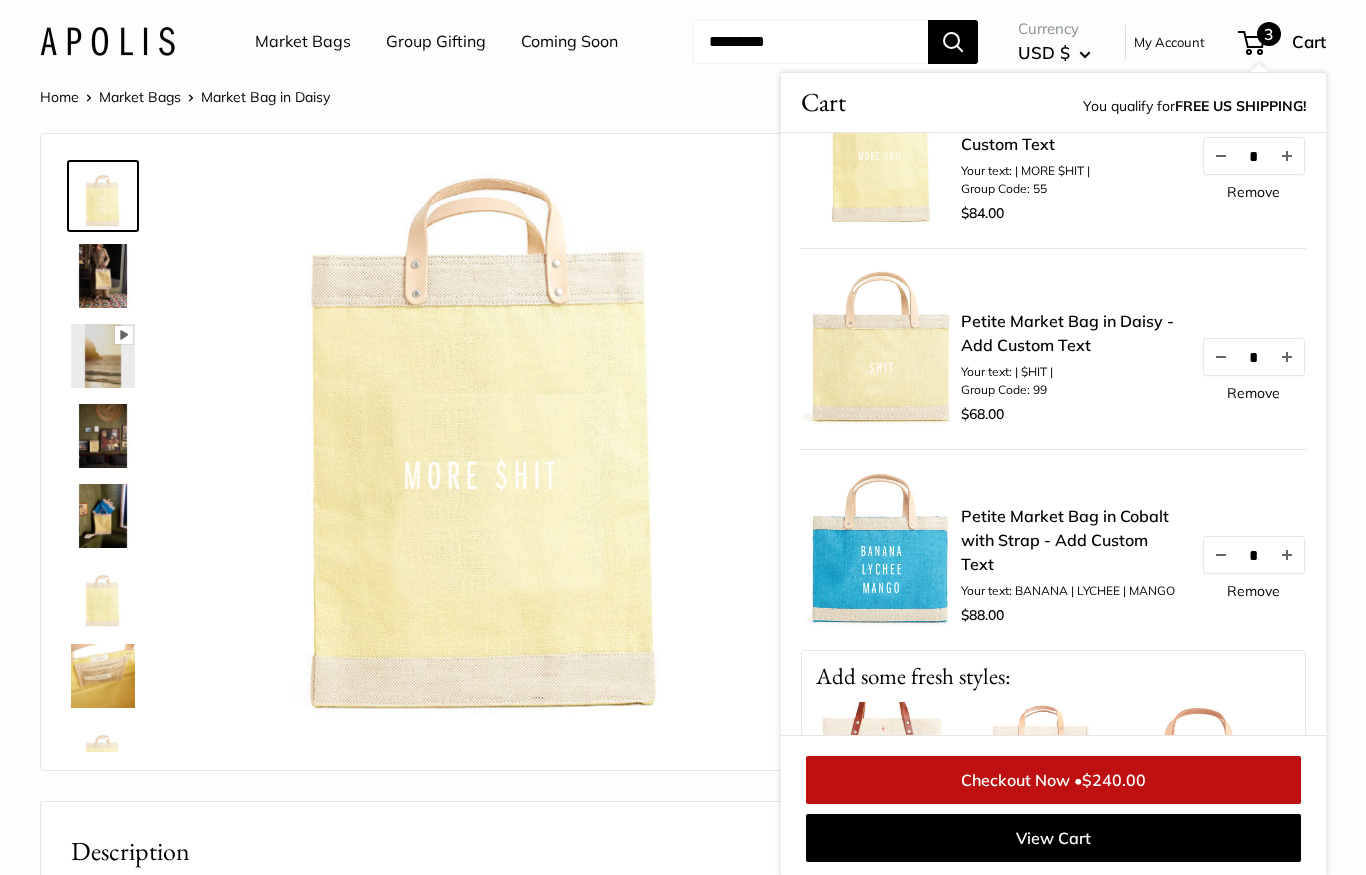 scroll, scrollTop: 123, scrollLeft: 0, axis: vertical 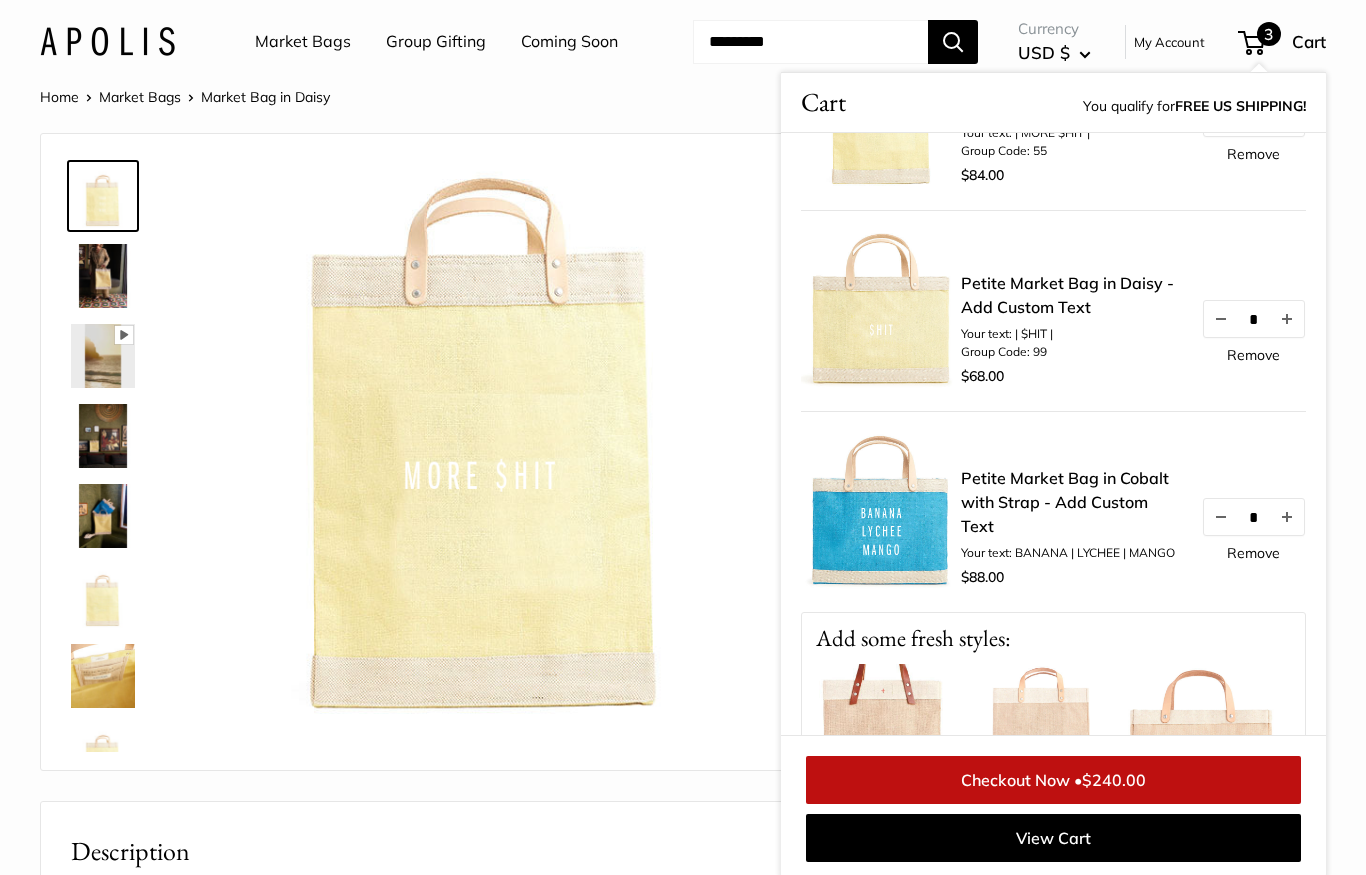 click on "Remove" at bounding box center (1253, 553) 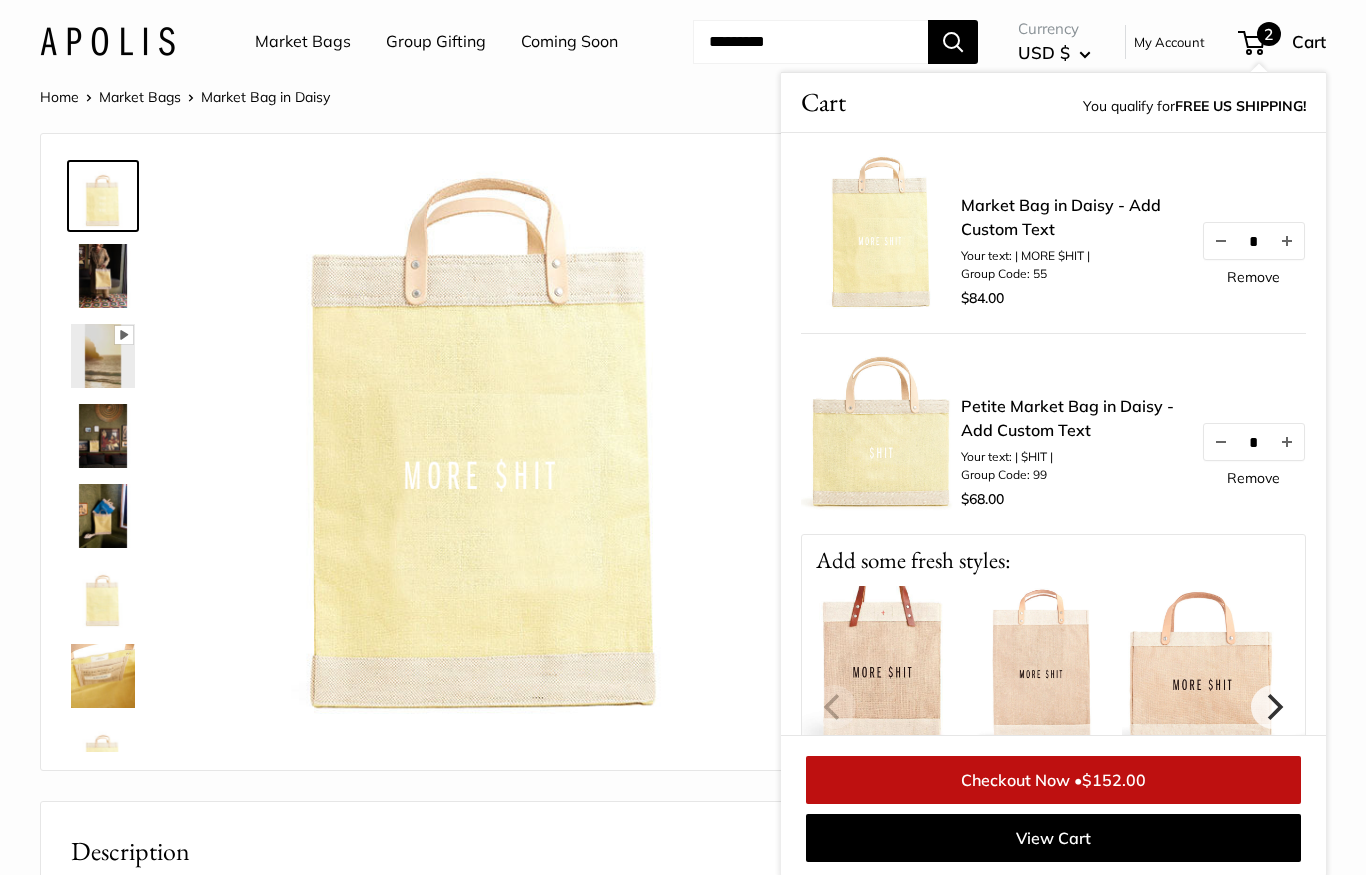 click at bounding box center [103, 436] 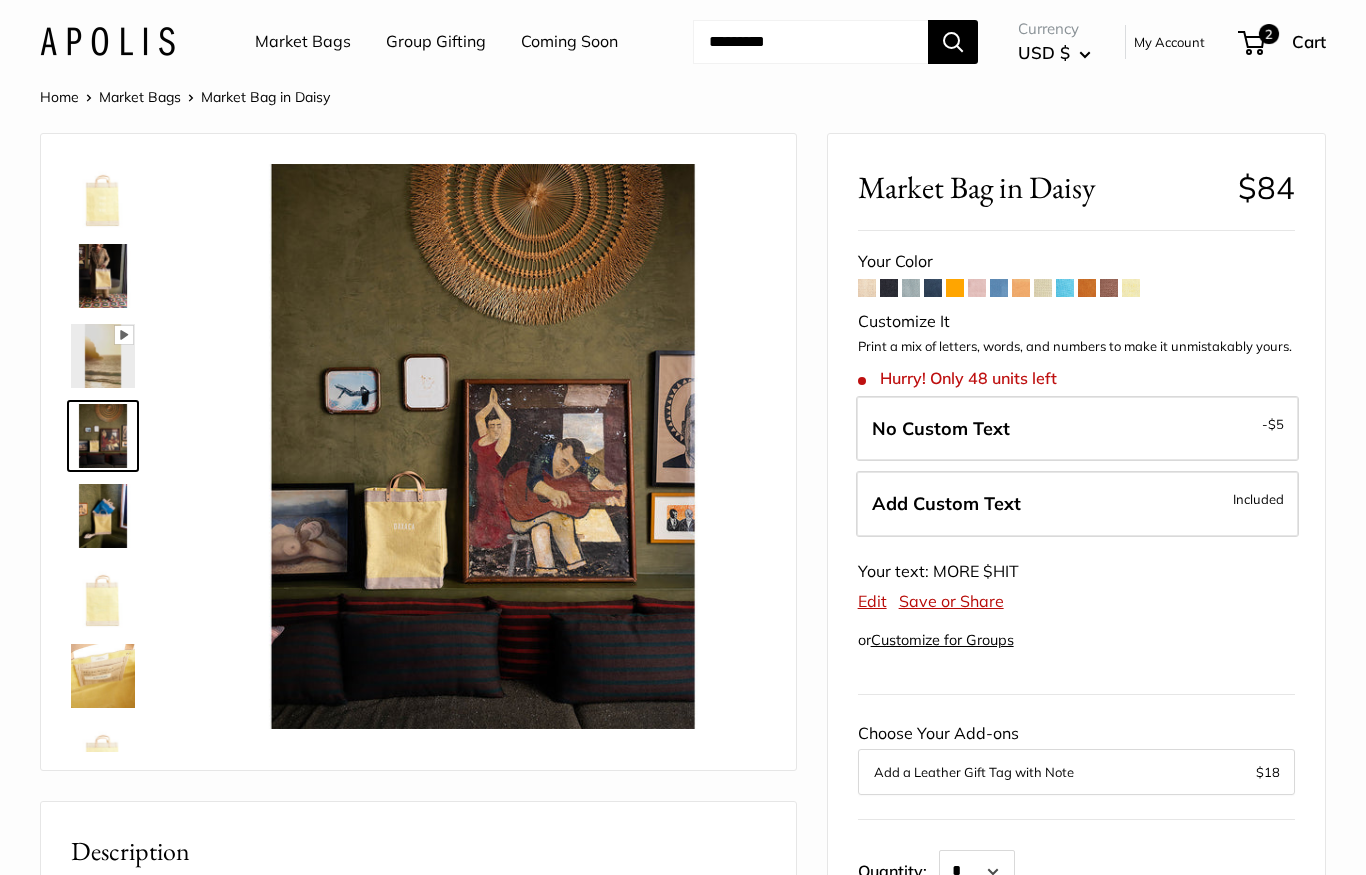 click at bounding box center (103, 596) 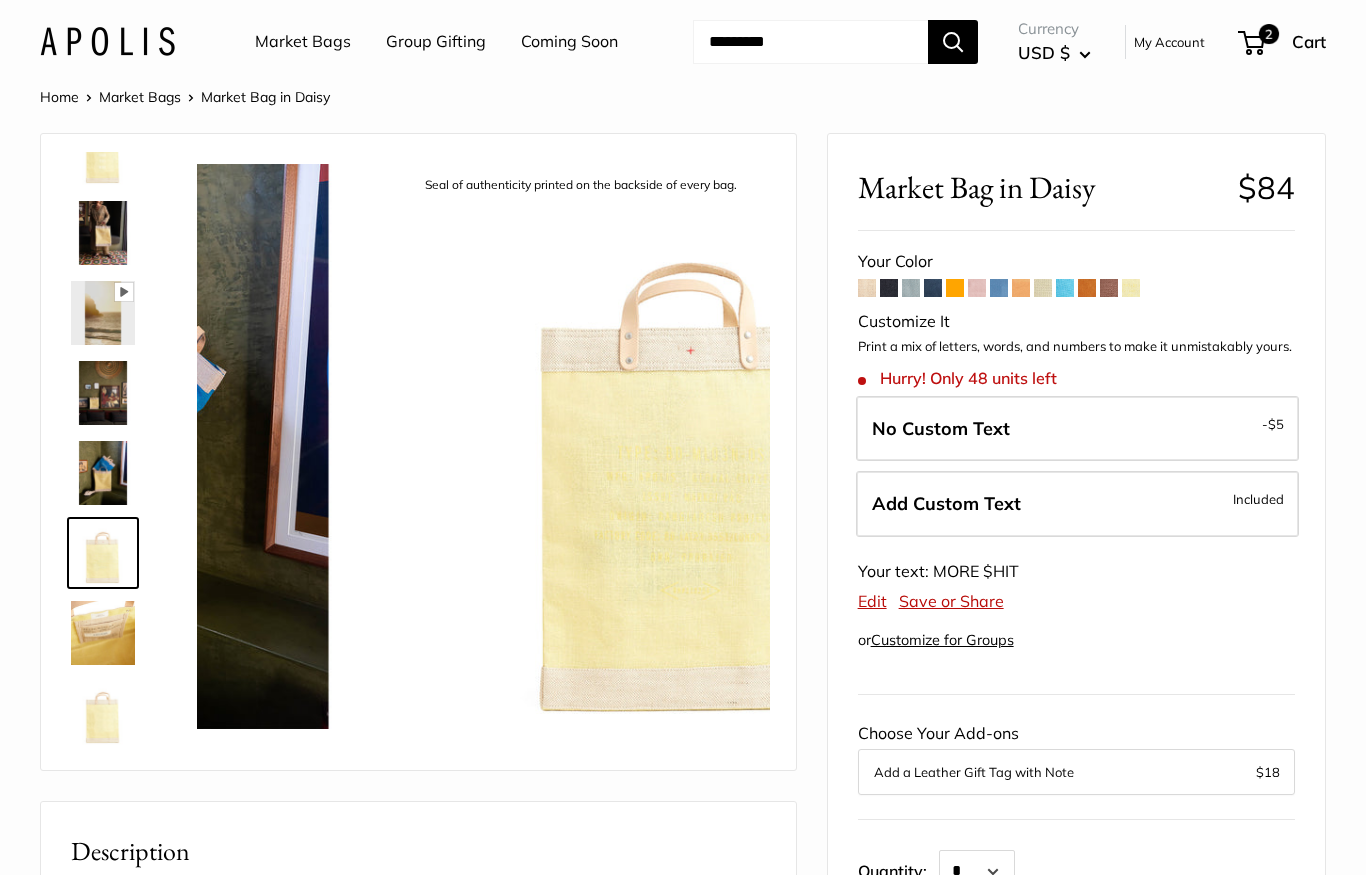 scroll, scrollTop: 48, scrollLeft: 0, axis: vertical 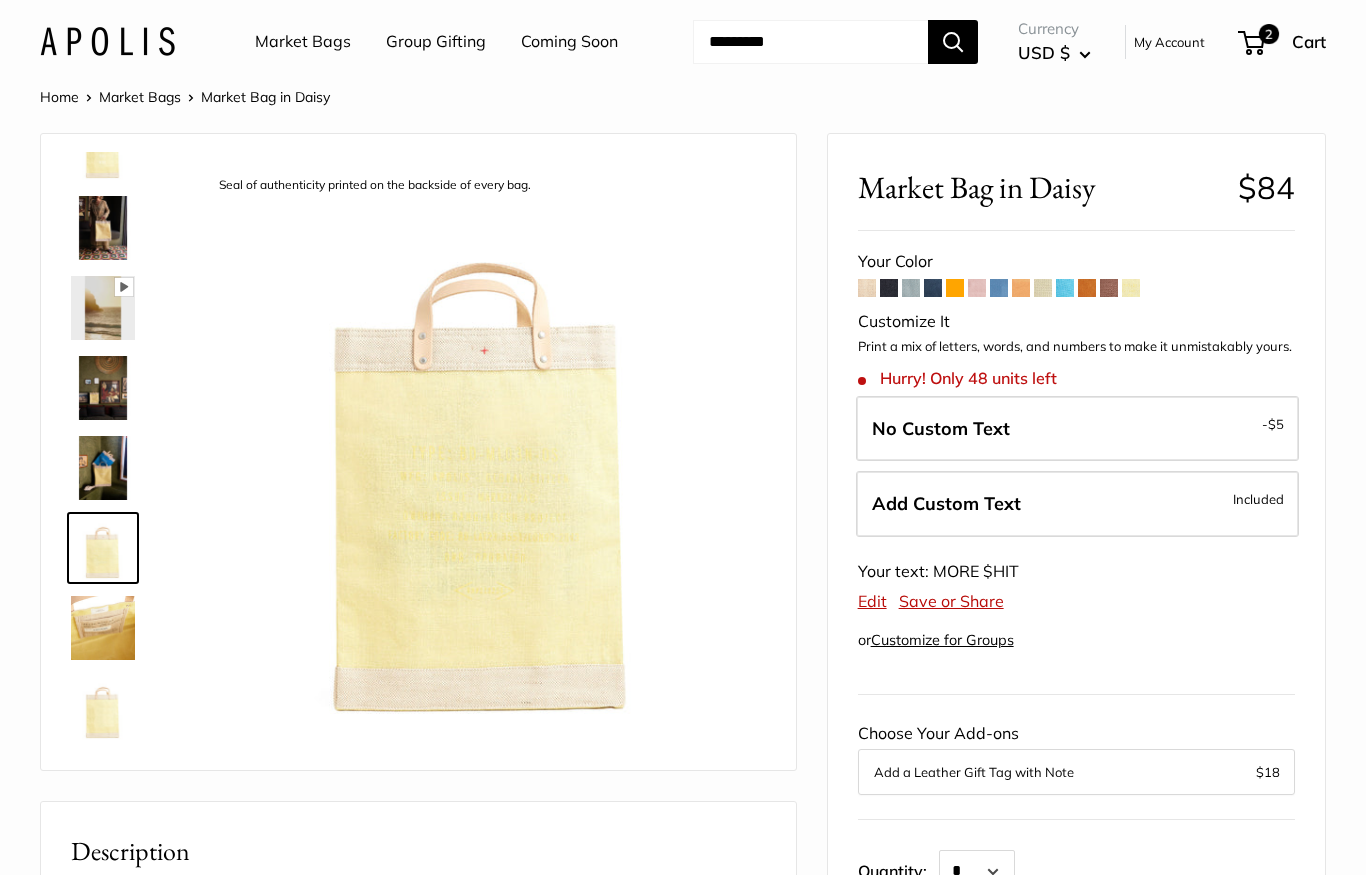 click at bounding box center (103, 468) 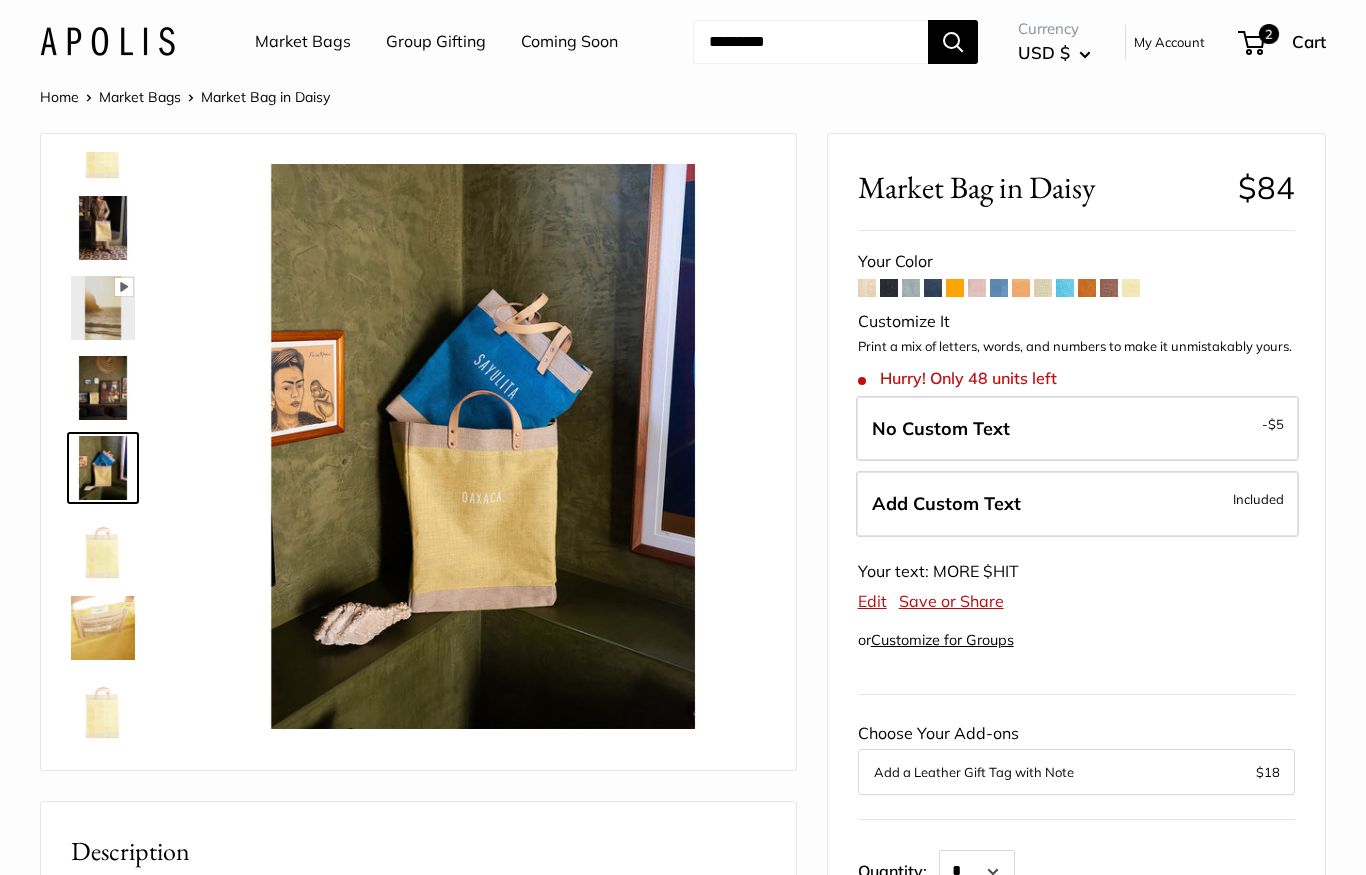 scroll, scrollTop: 48, scrollLeft: 0, axis: vertical 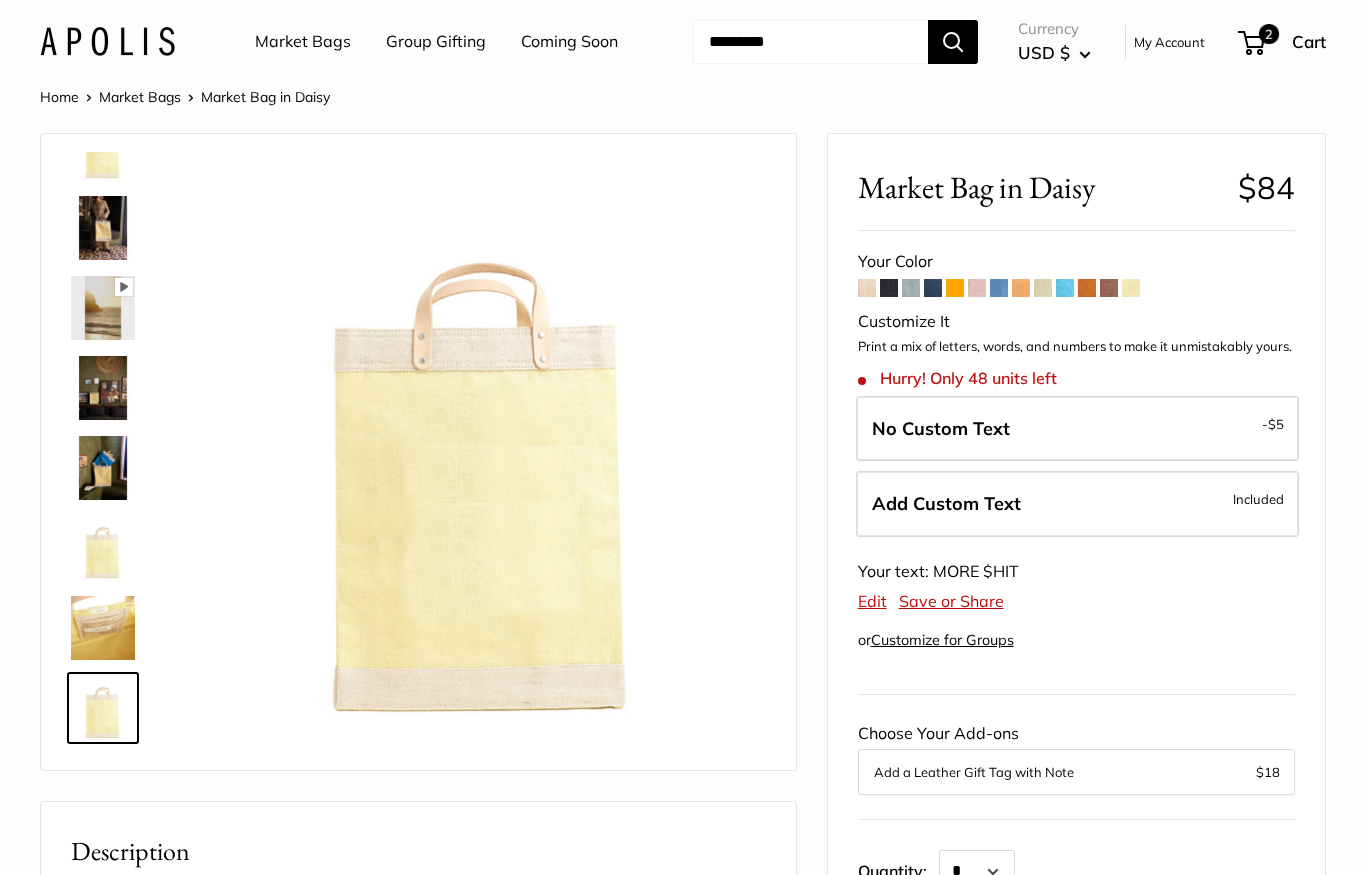 click at bounding box center (103, 228) 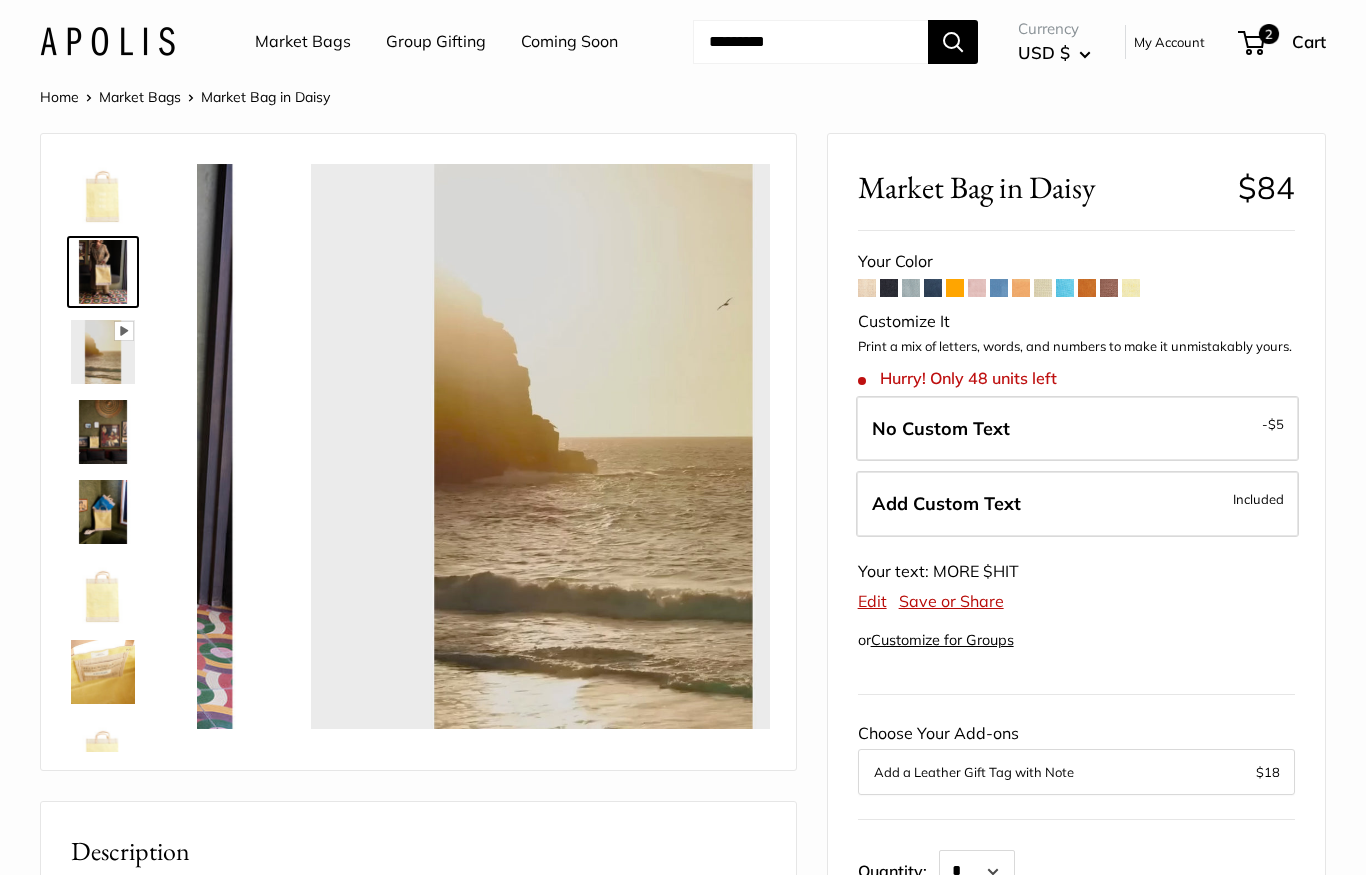 scroll, scrollTop: 0, scrollLeft: 0, axis: both 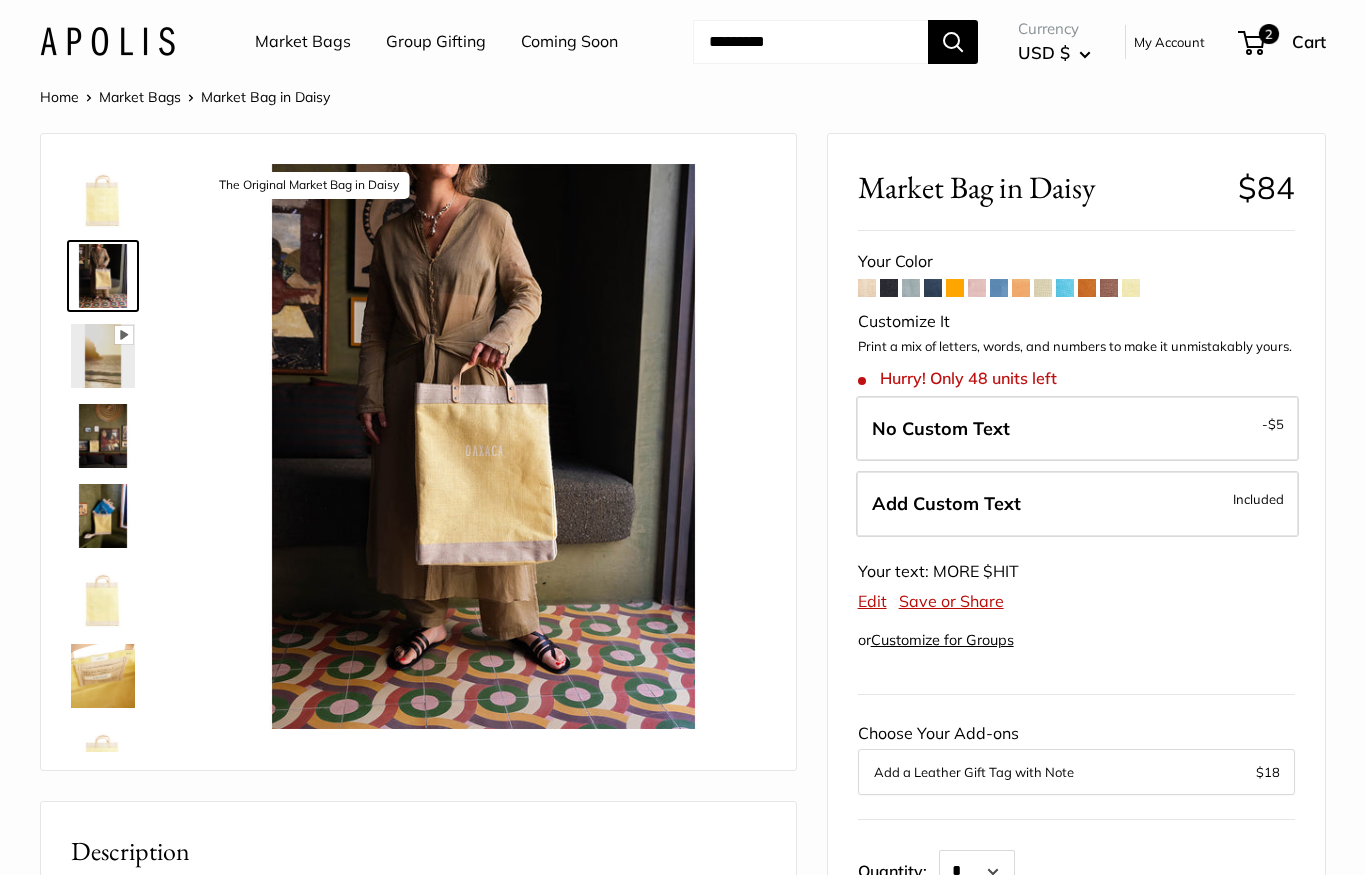 click at bounding box center [103, 196] 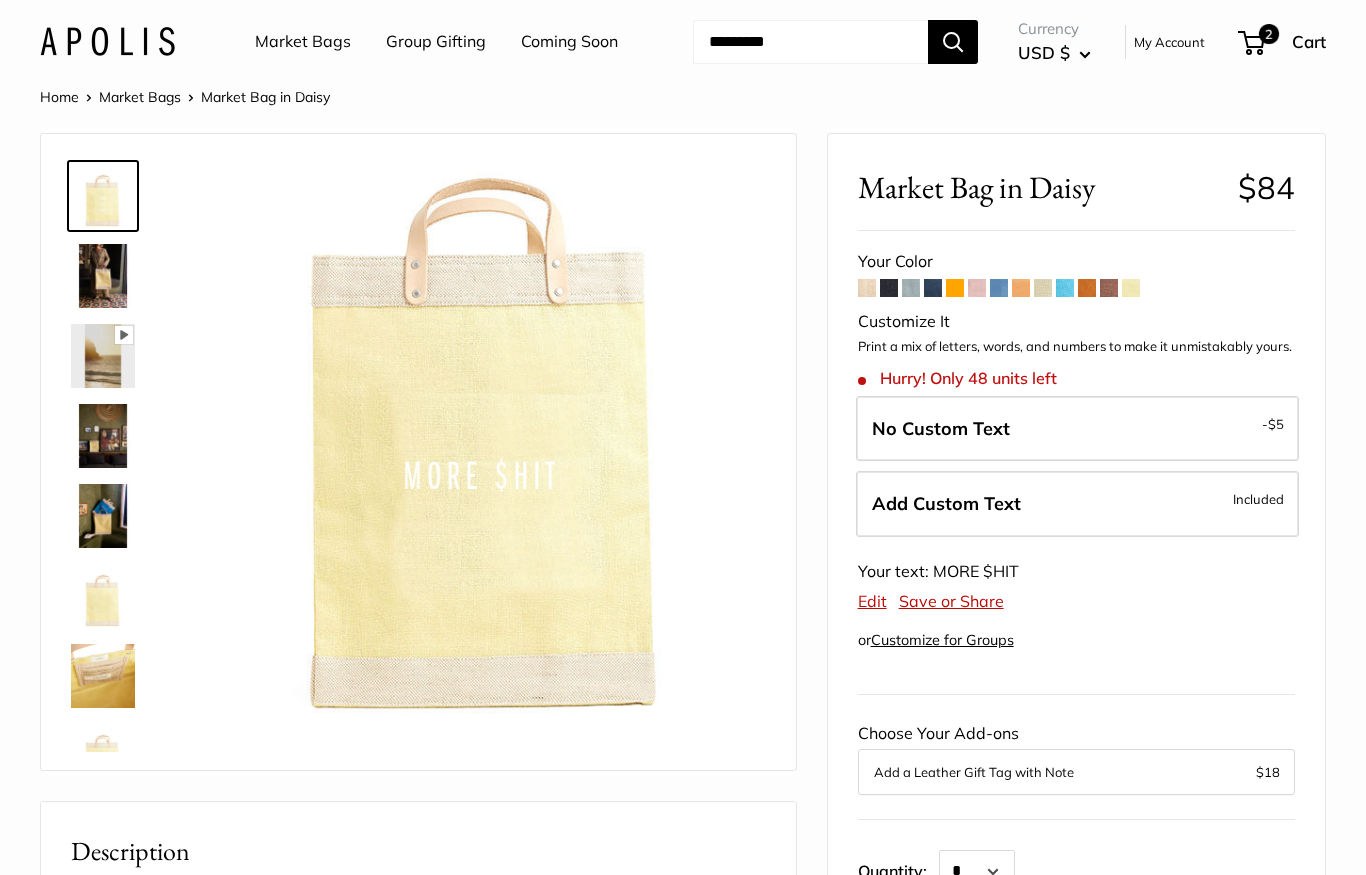 click on "2" at bounding box center [1269, 34] 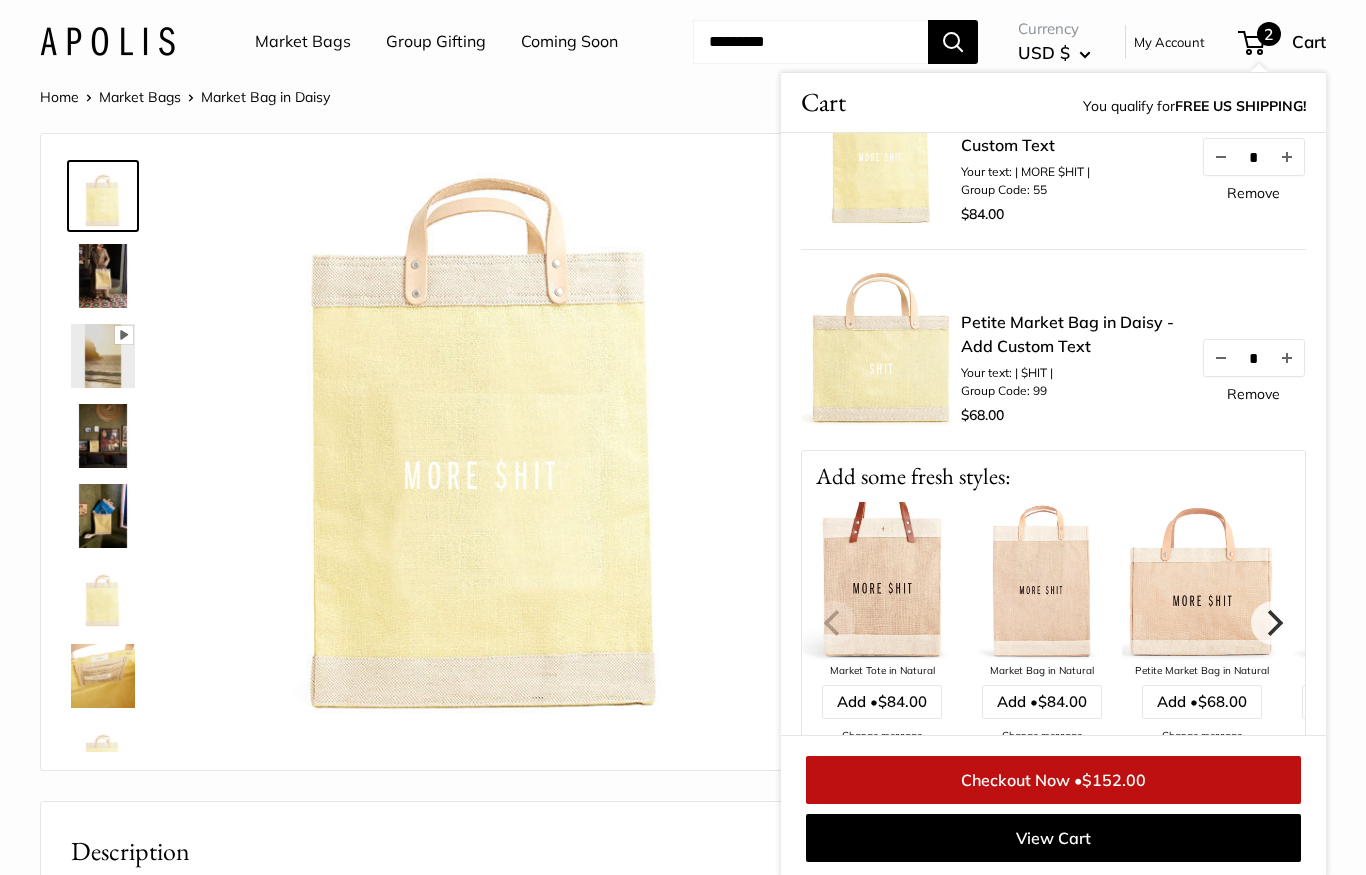 scroll, scrollTop: 0, scrollLeft: 0, axis: both 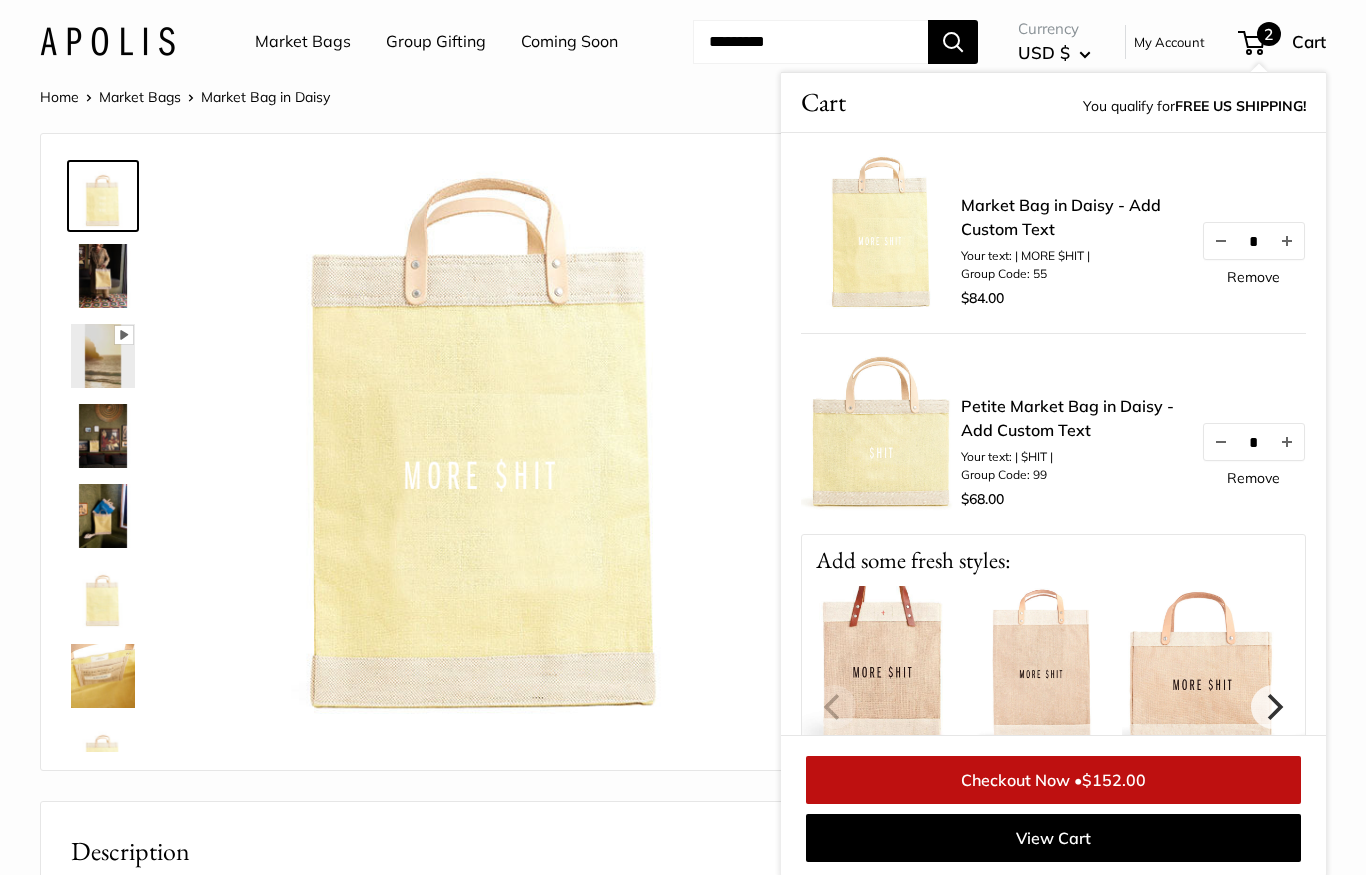 click at bounding box center (103, 276) 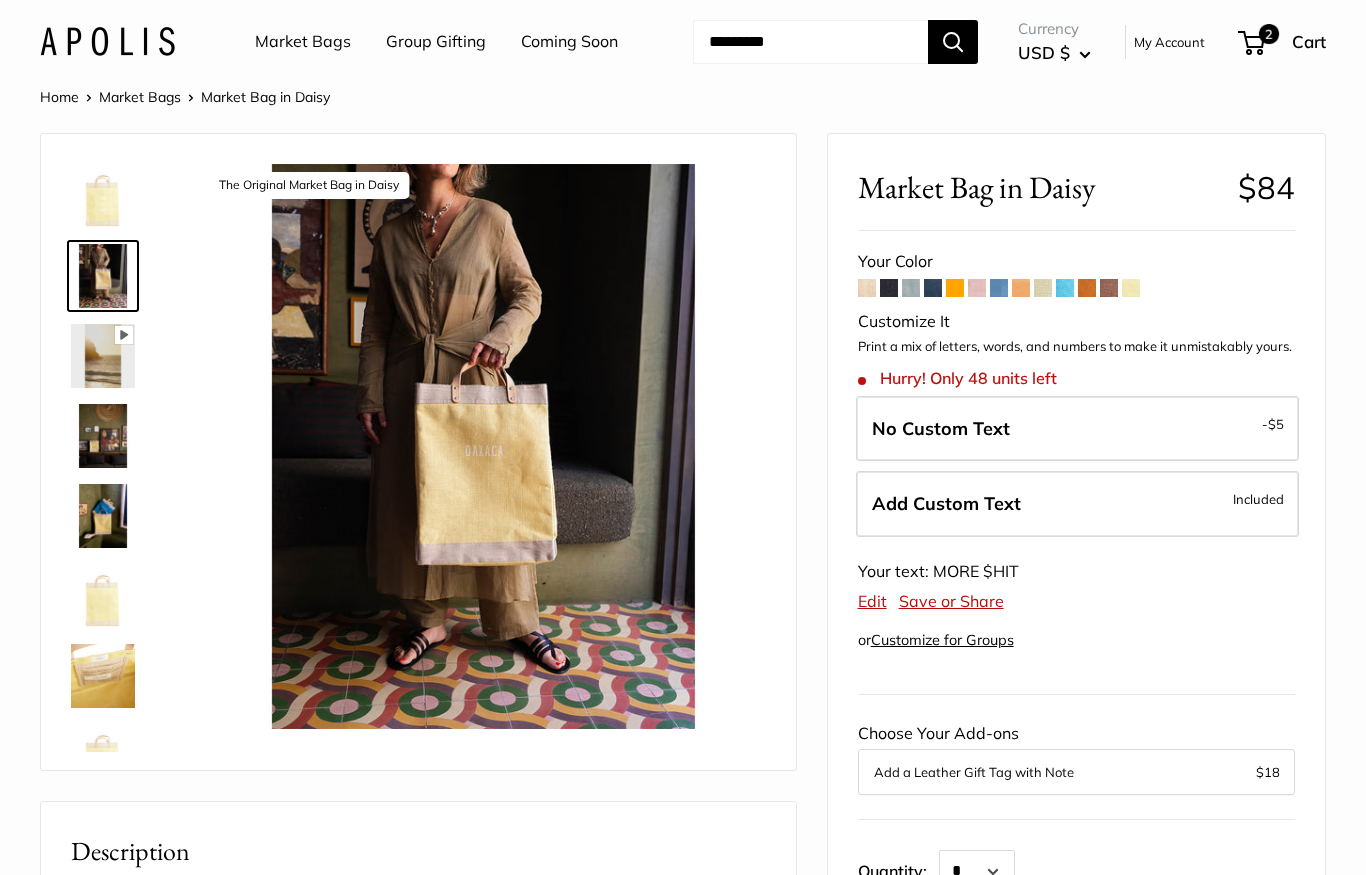 click at bounding box center [103, 516] 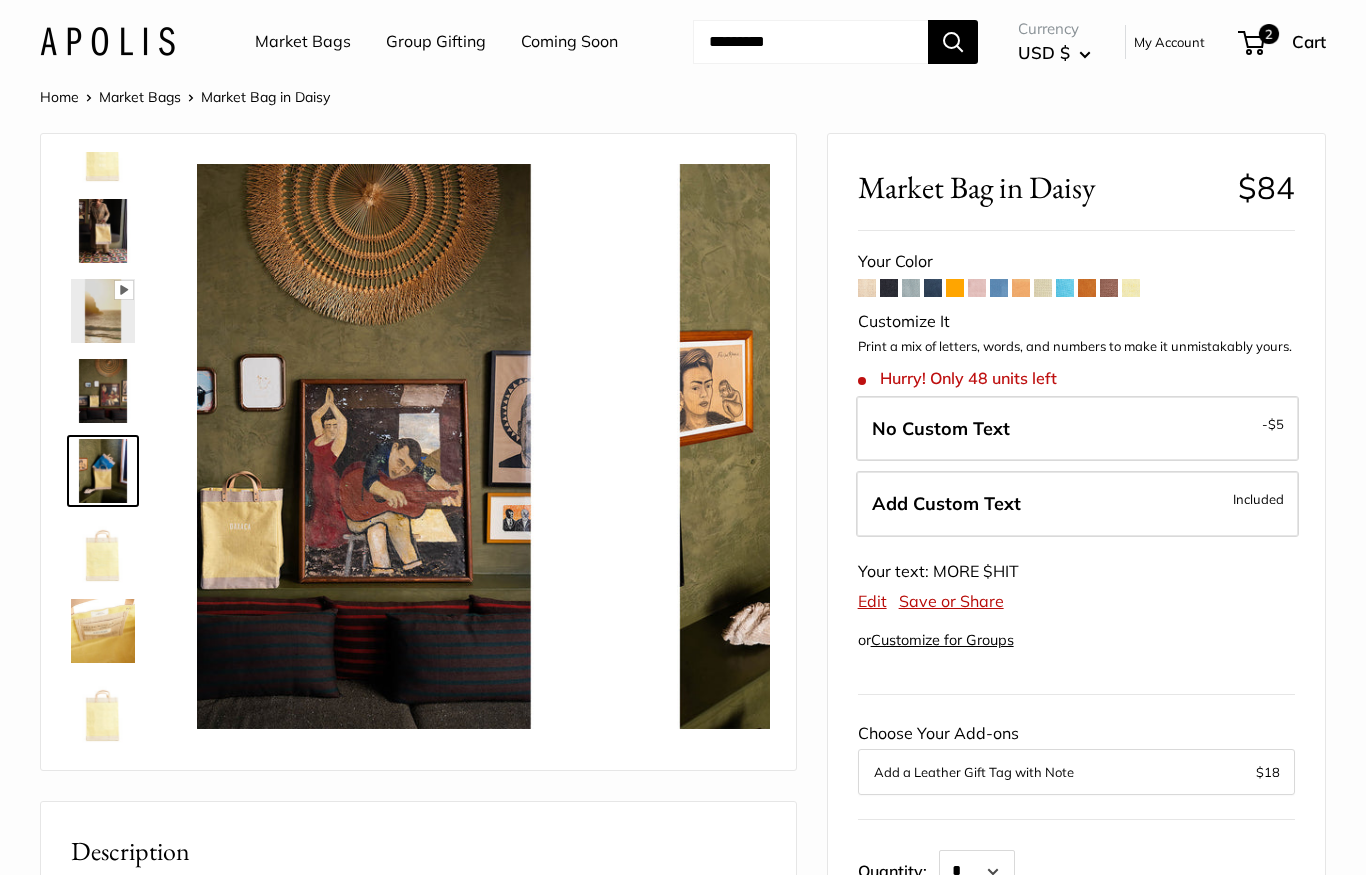 scroll, scrollTop: 48, scrollLeft: 0, axis: vertical 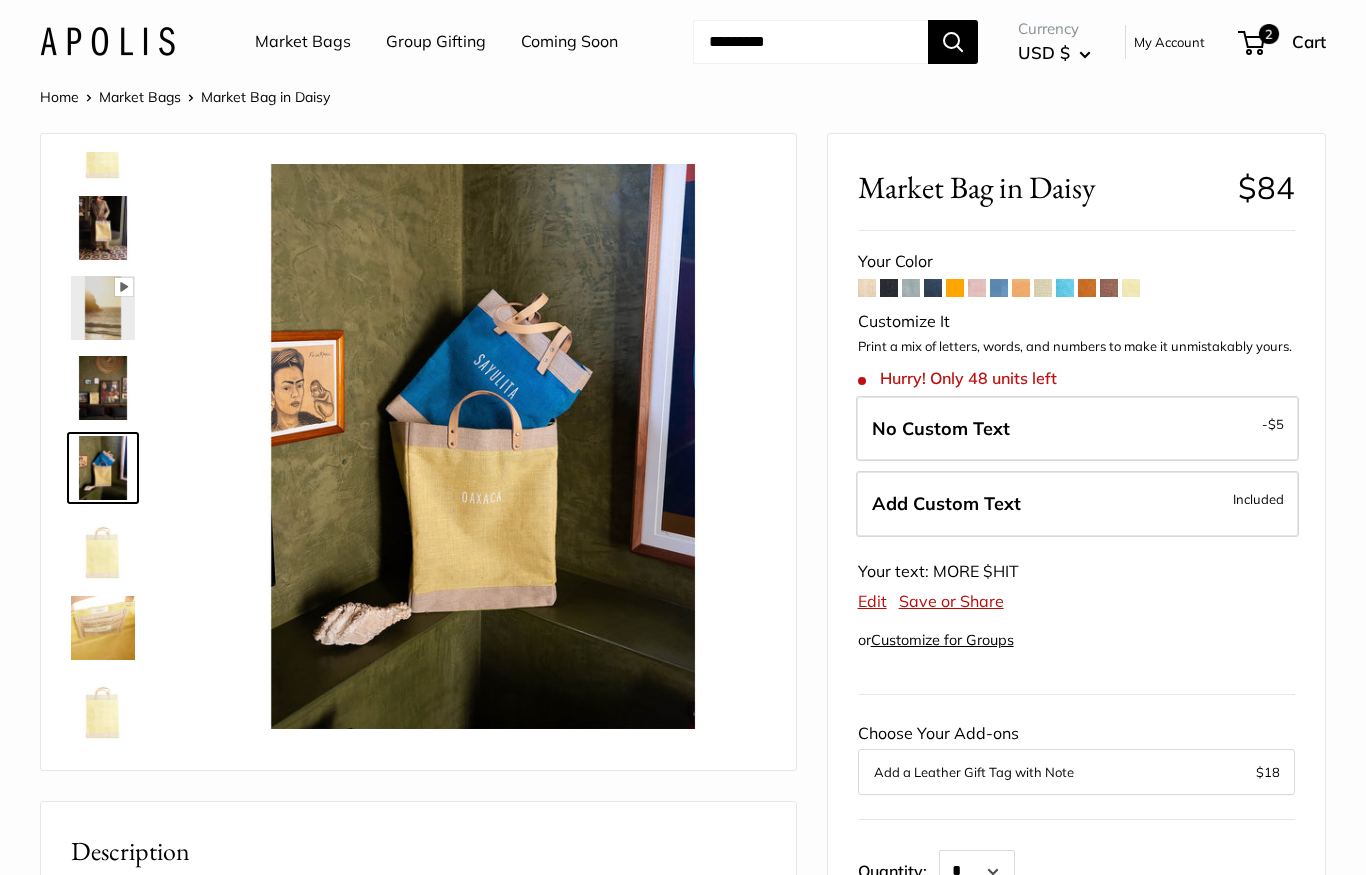 click at bounding box center (103, 548) 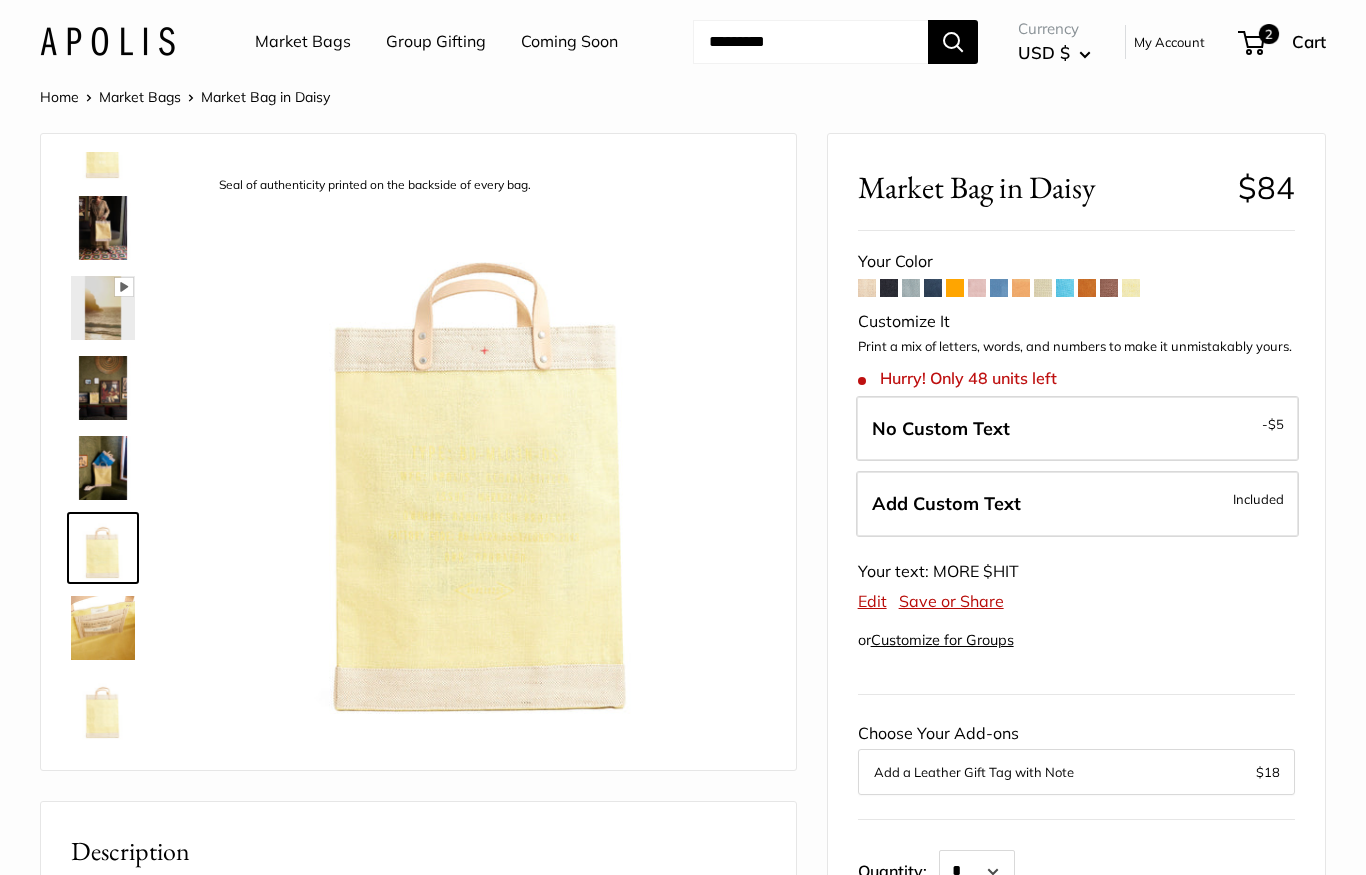 click at bounding box center (103, 628) 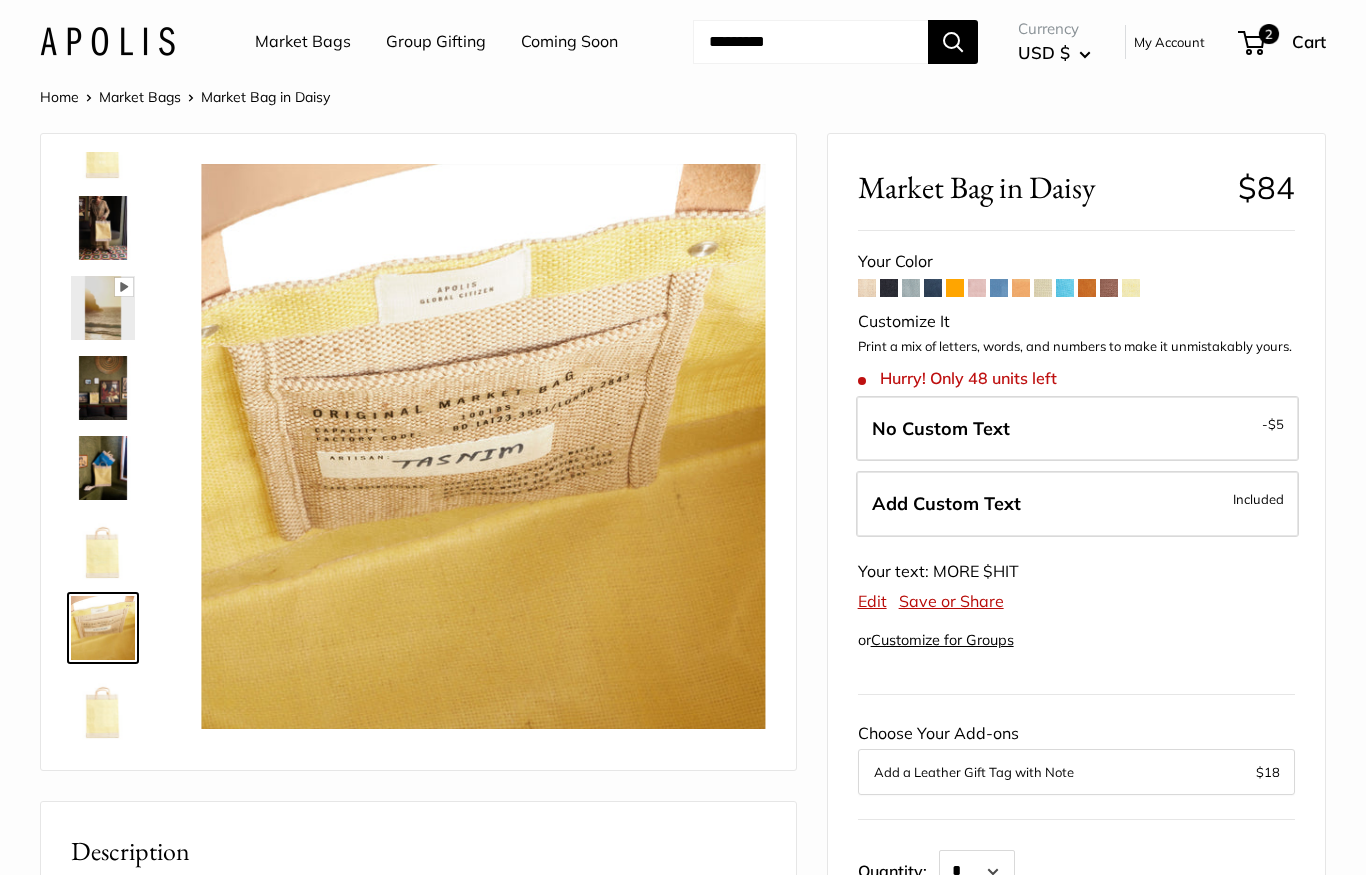 click at bounding box center [103, 228] 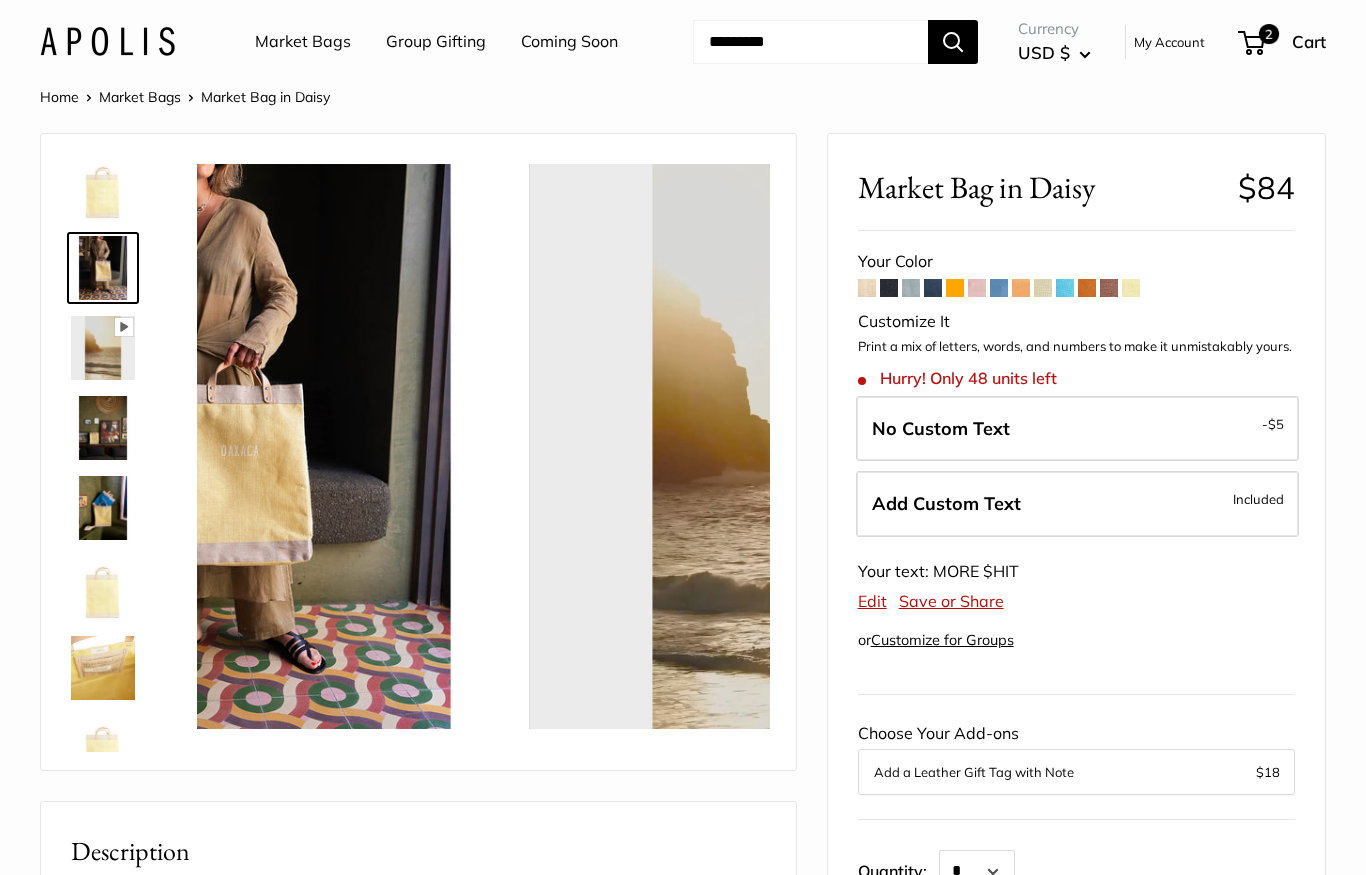 scroll, scrollTop: 0, scrollLeft: 0, axis: both 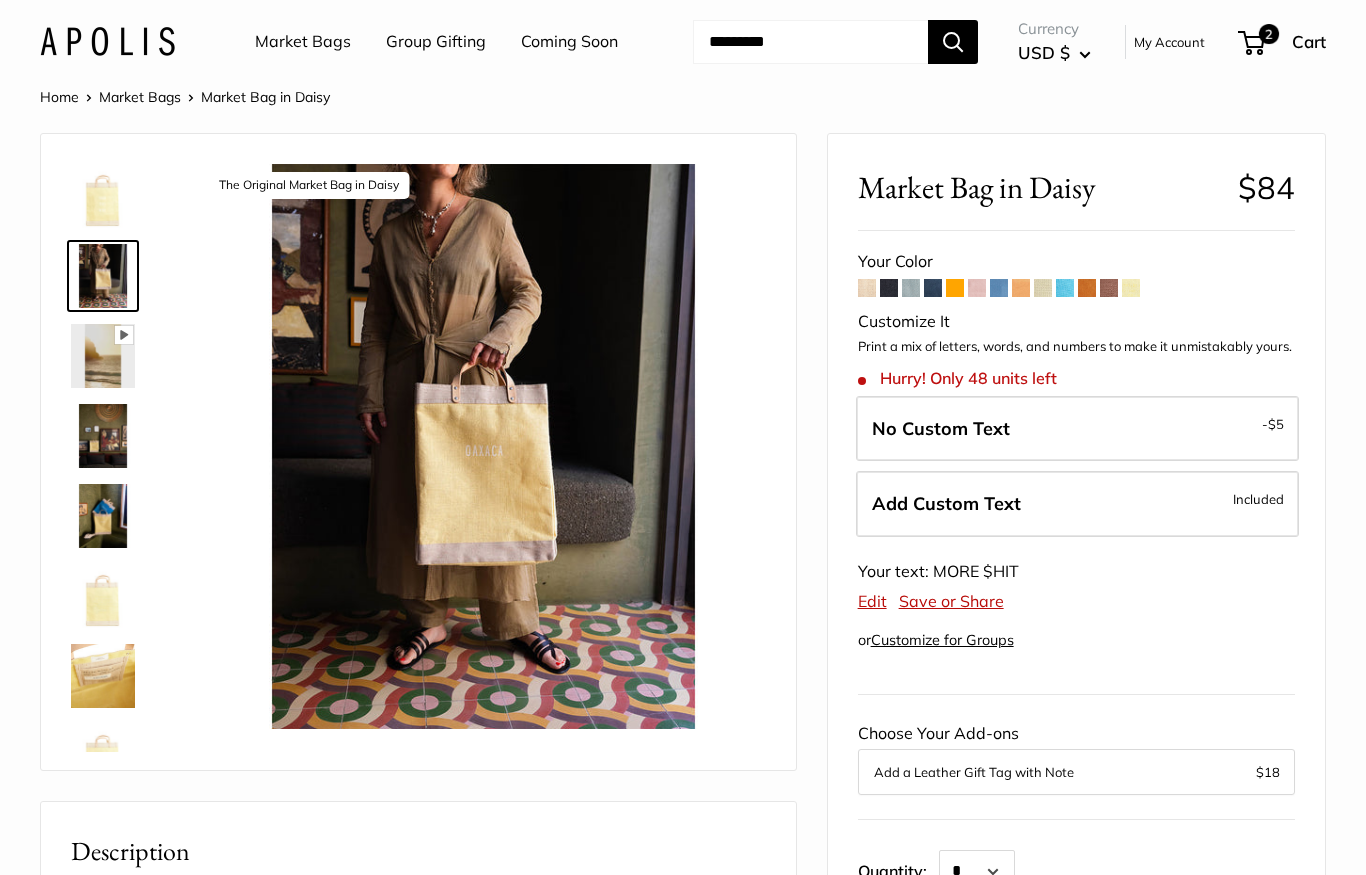 click at bounding box center (103, 196) 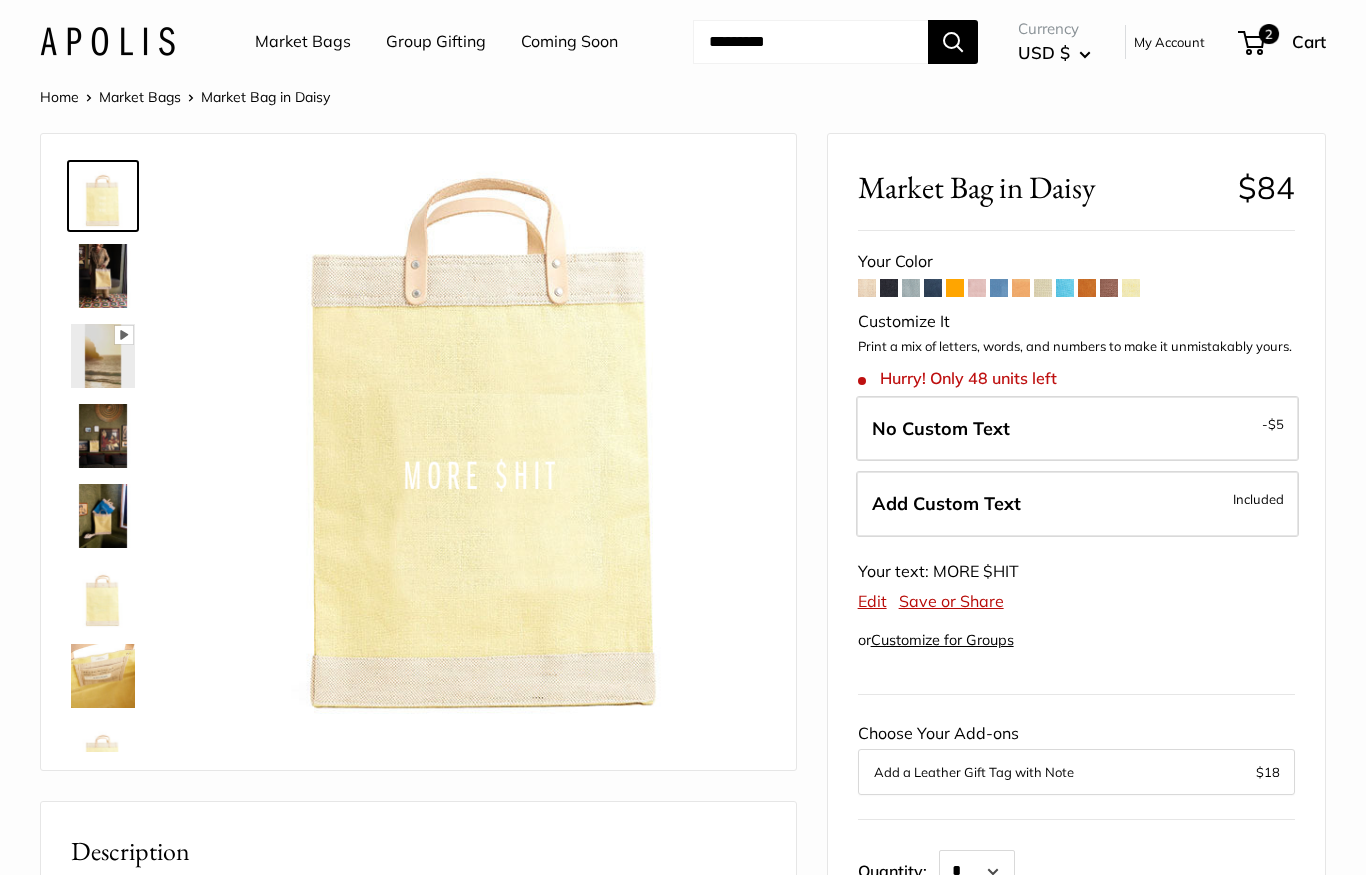 click at bounding box center (103, 596) 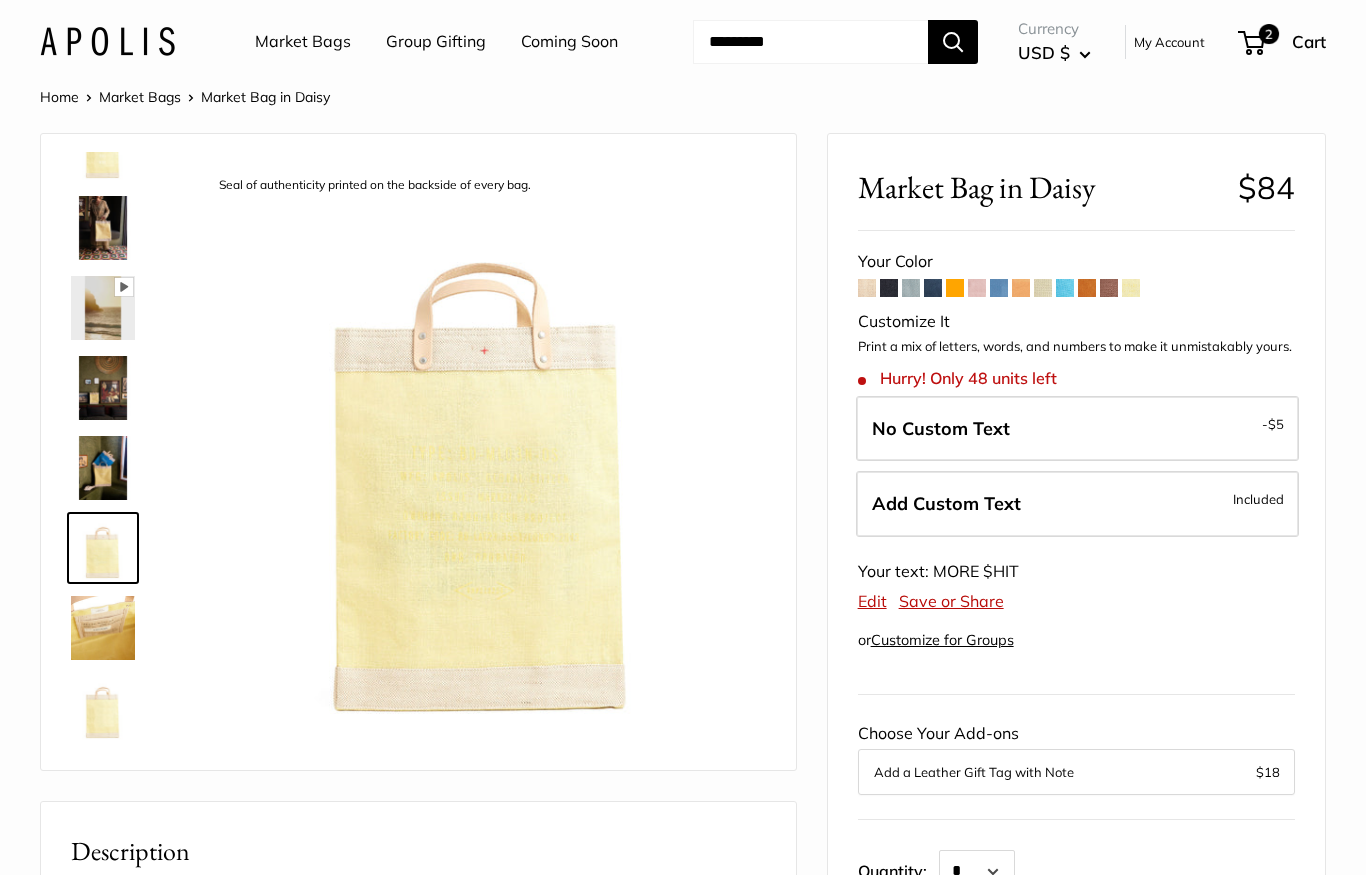 scroll, scrollTop: 48, scrollLeft: 0, axis: vertical 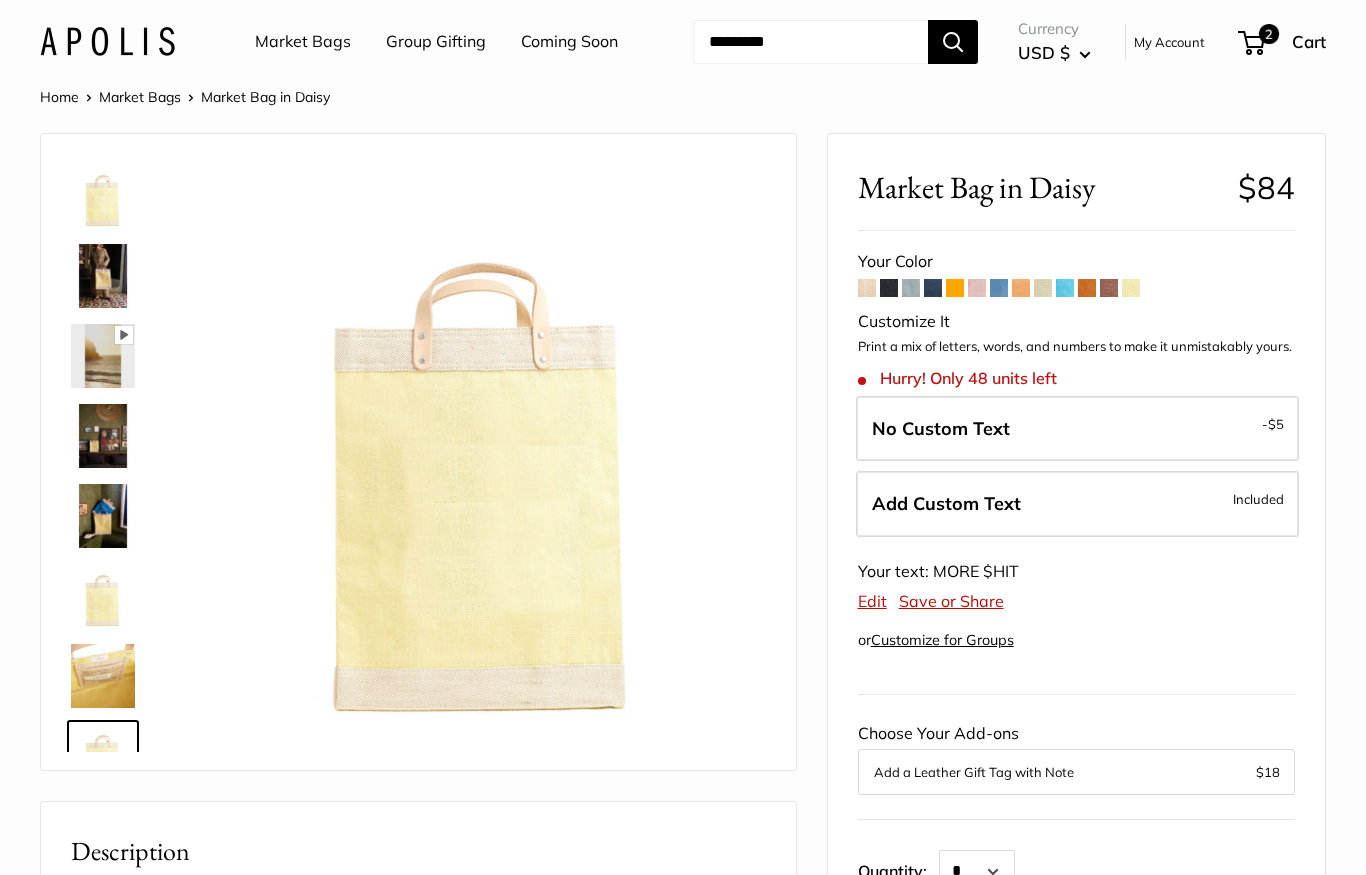 click at bounding box center [103, 196] 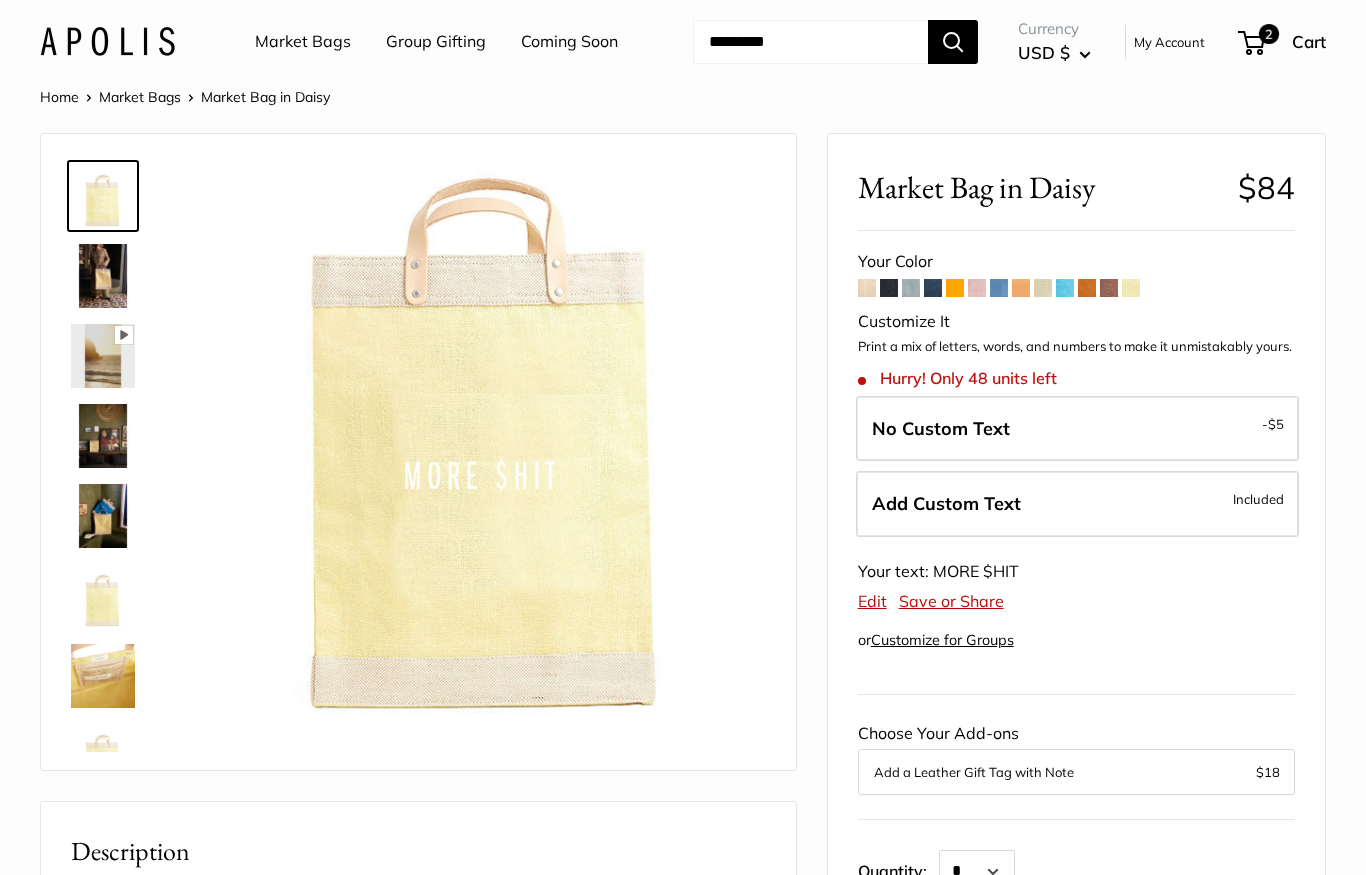 click on "2" at bounding box center (1251, 43) 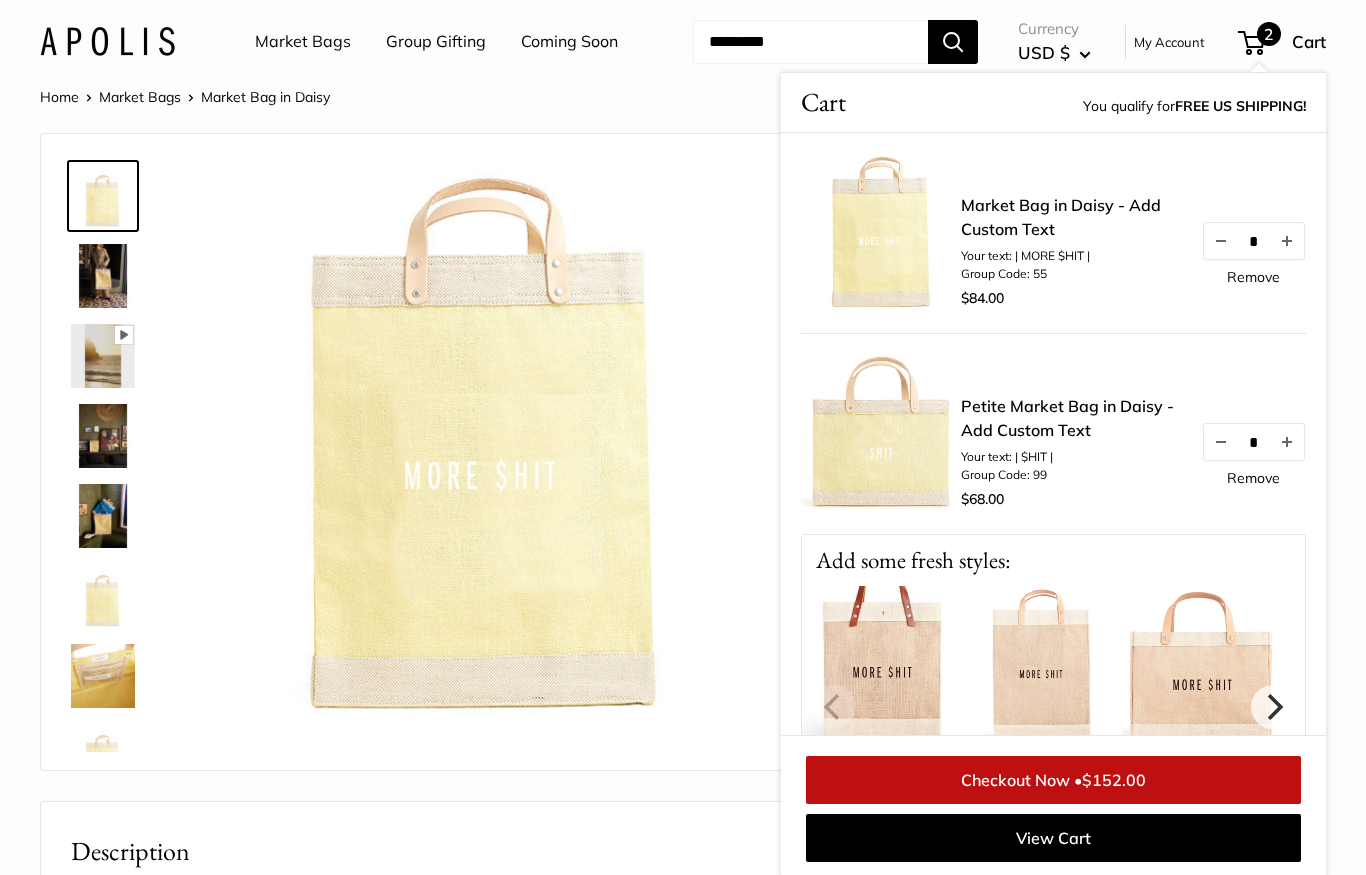 click on "Checkout Now •  $152.00" at bounding box center [1053, 780] 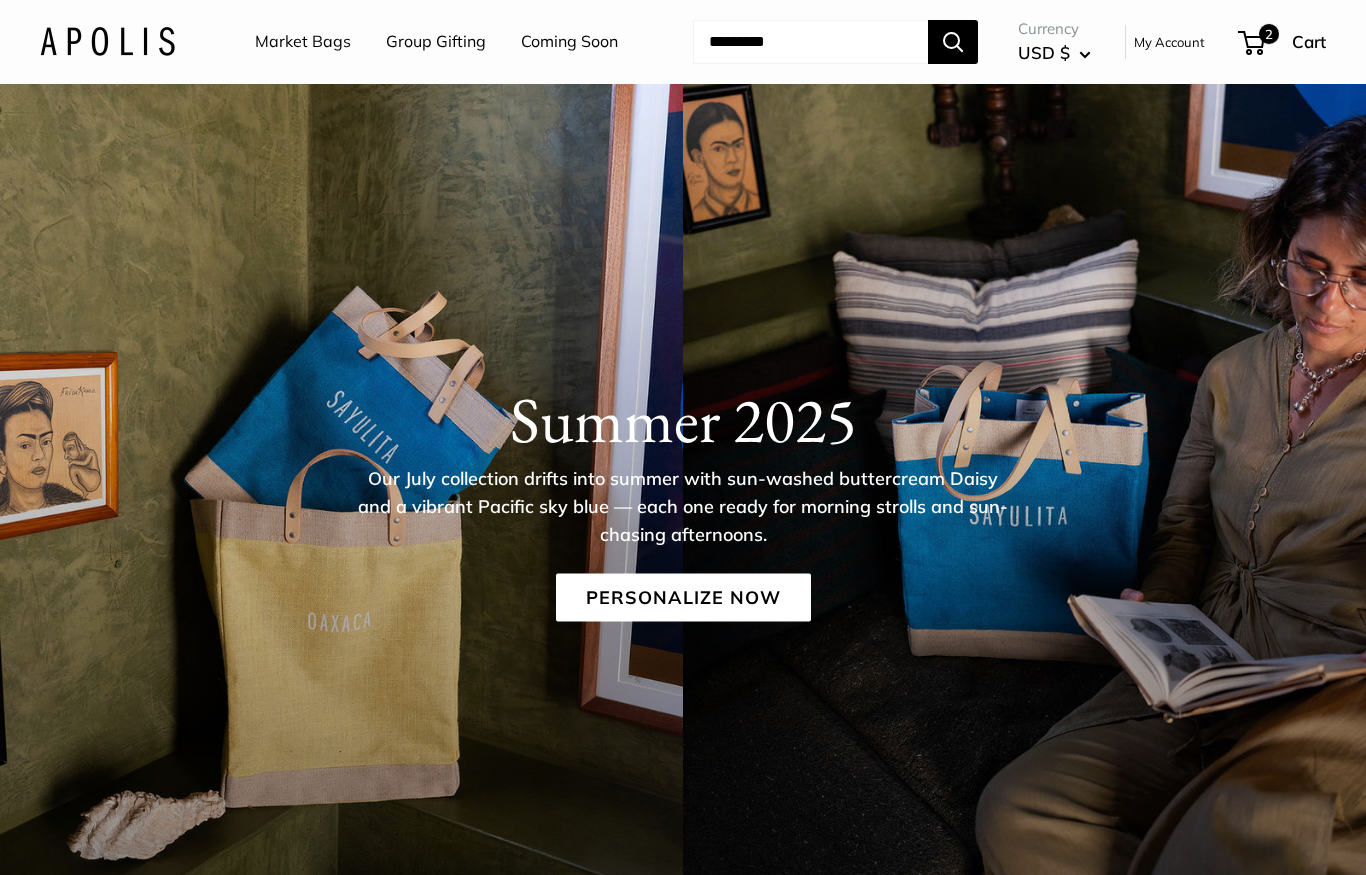 scroll, scrollTop: 0, scrollLeft: 0, axis: both 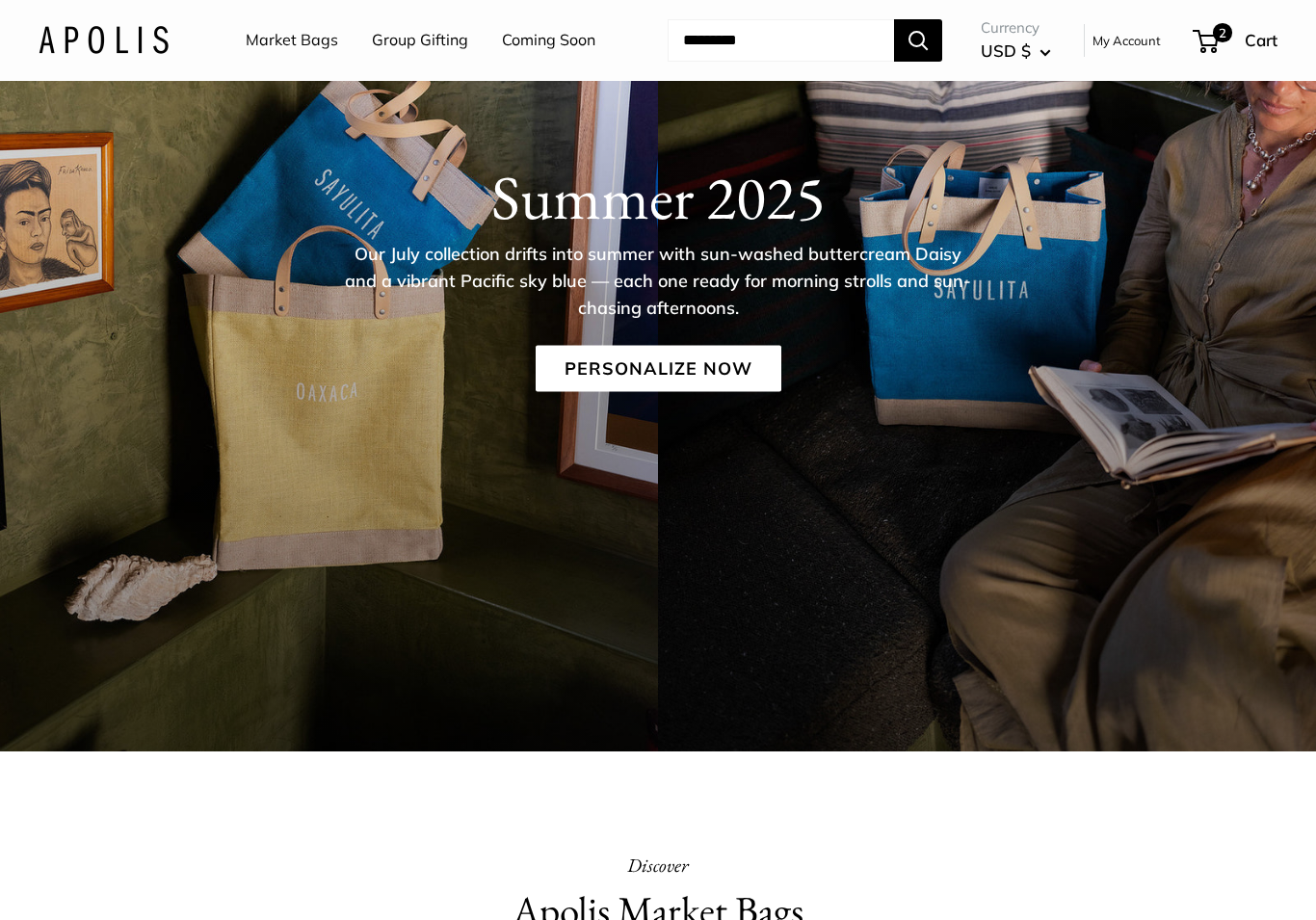 click on "Personalize Now" at bounding box center (658, 368) 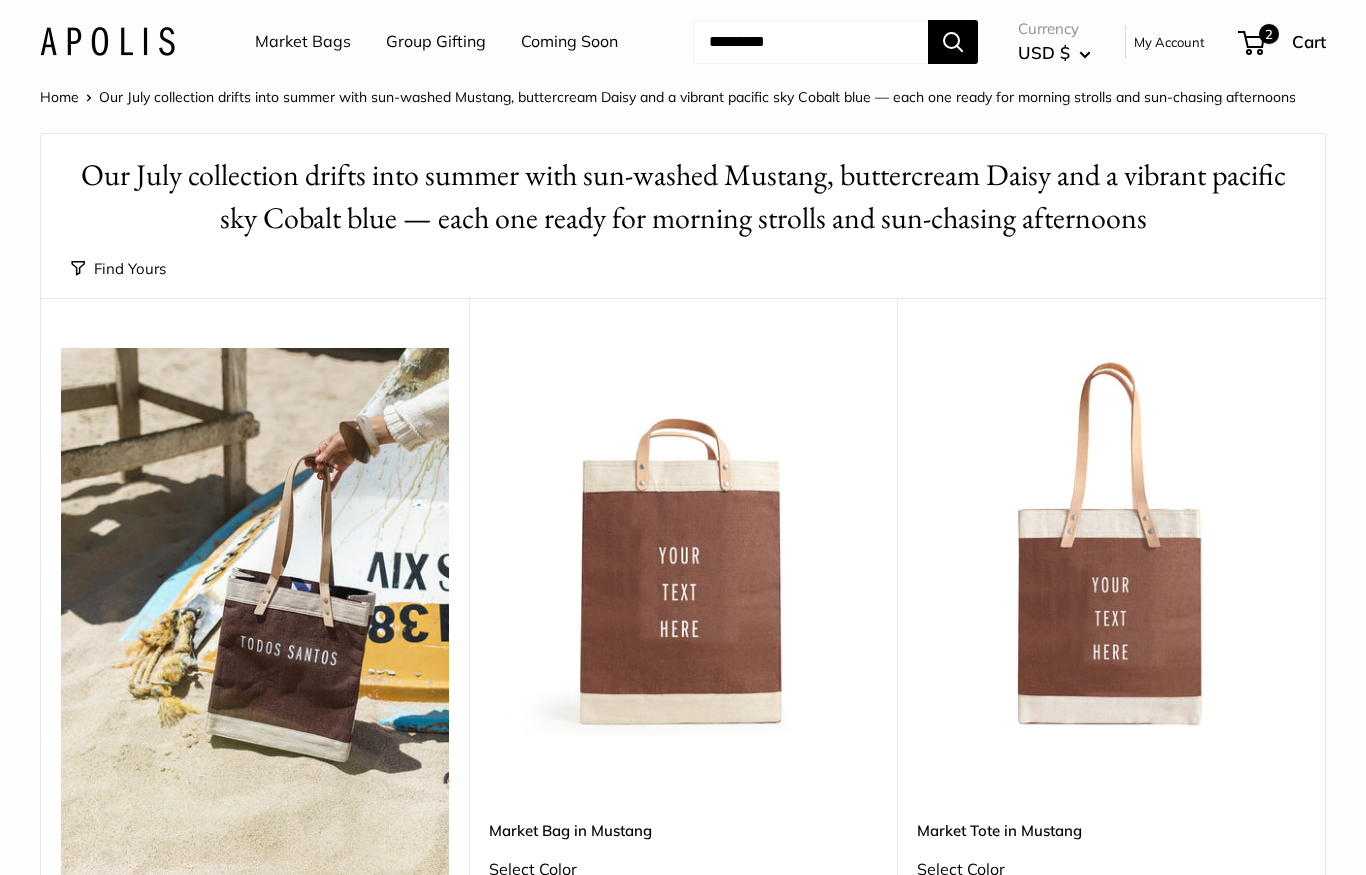 scroll, scrollTop: 0, scrollLeft: 0, axis: both 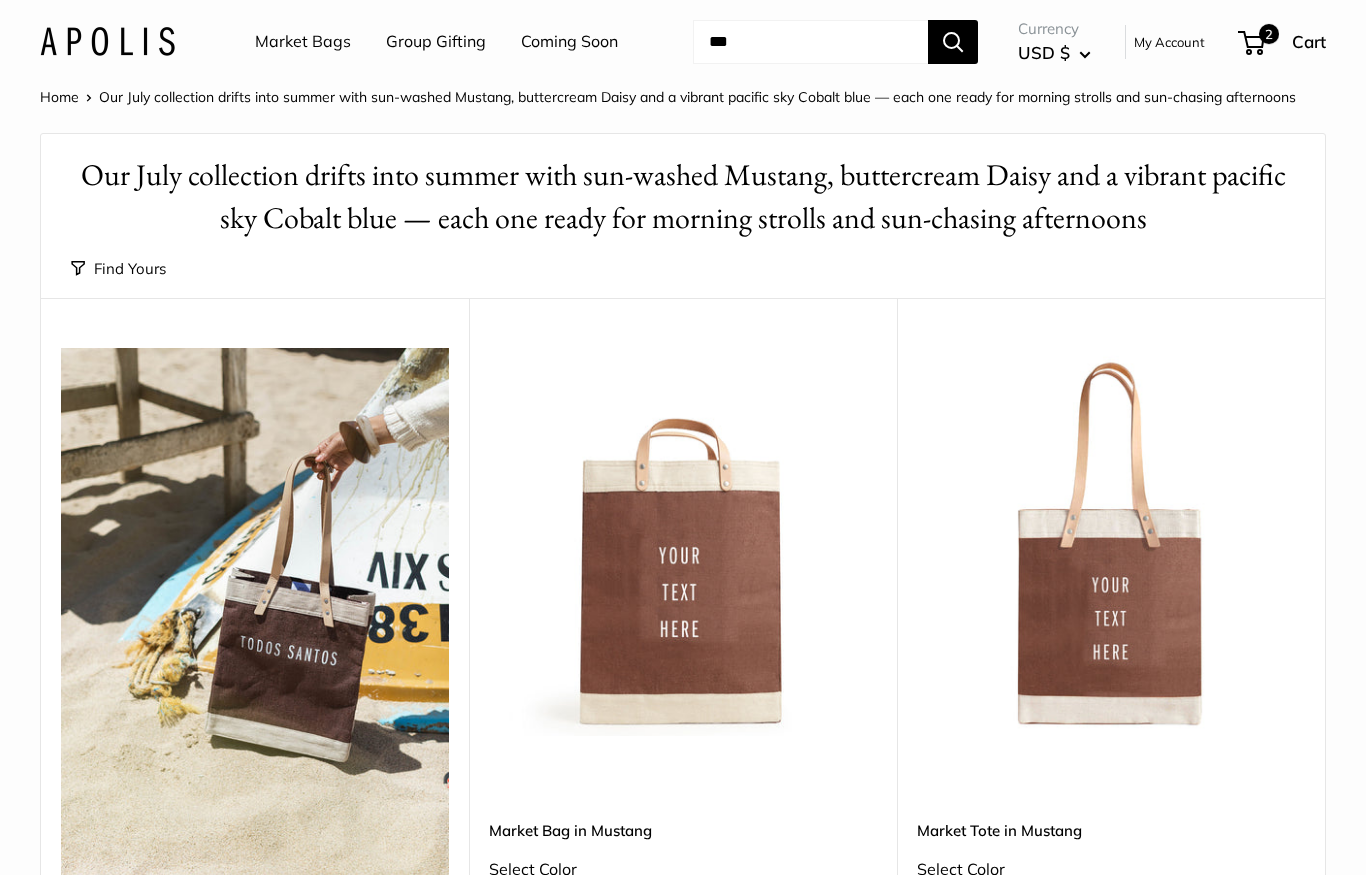 type on "***" 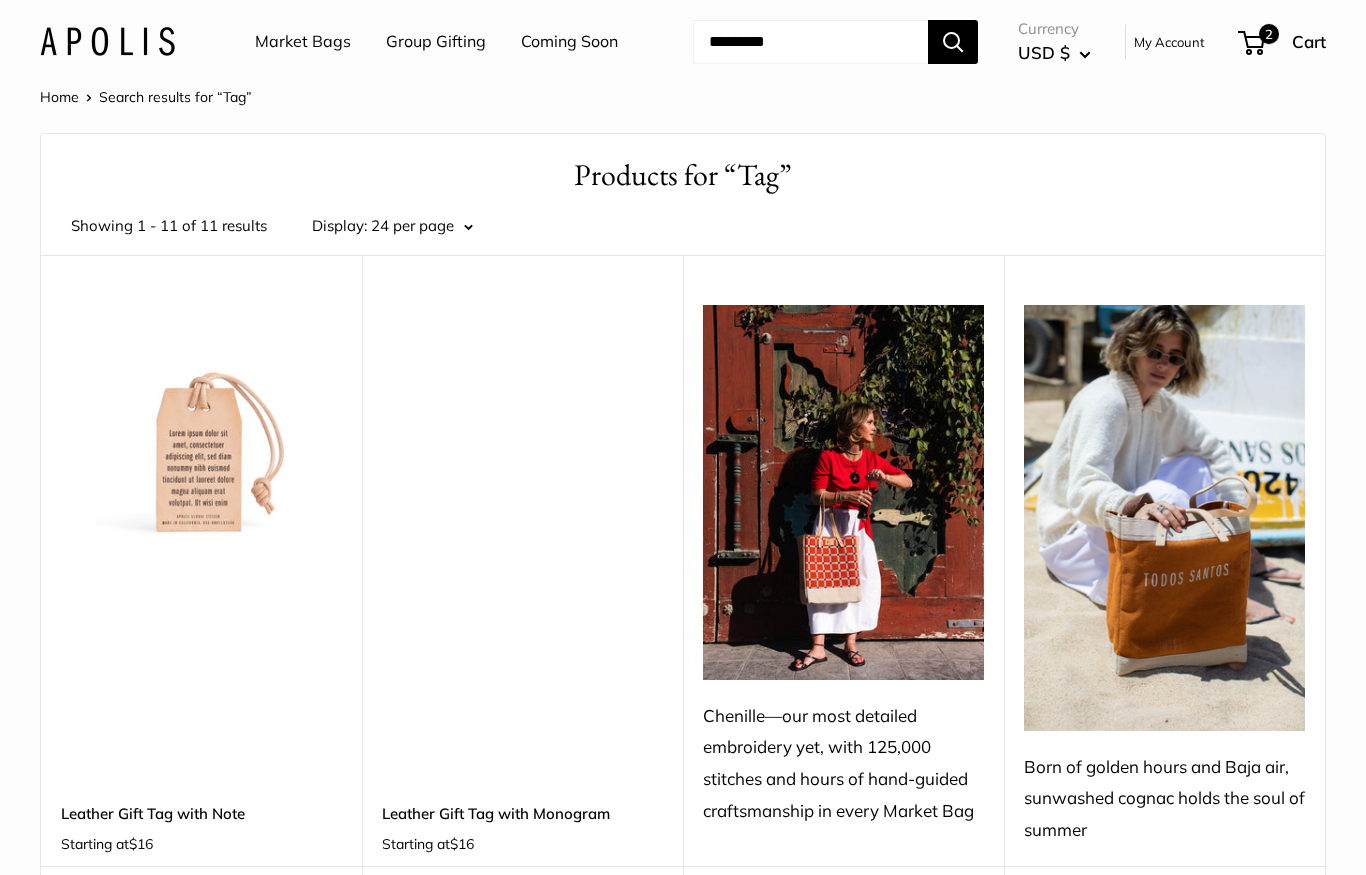scroll, scrollTop: 0, scrollLeft: 0, axis: both 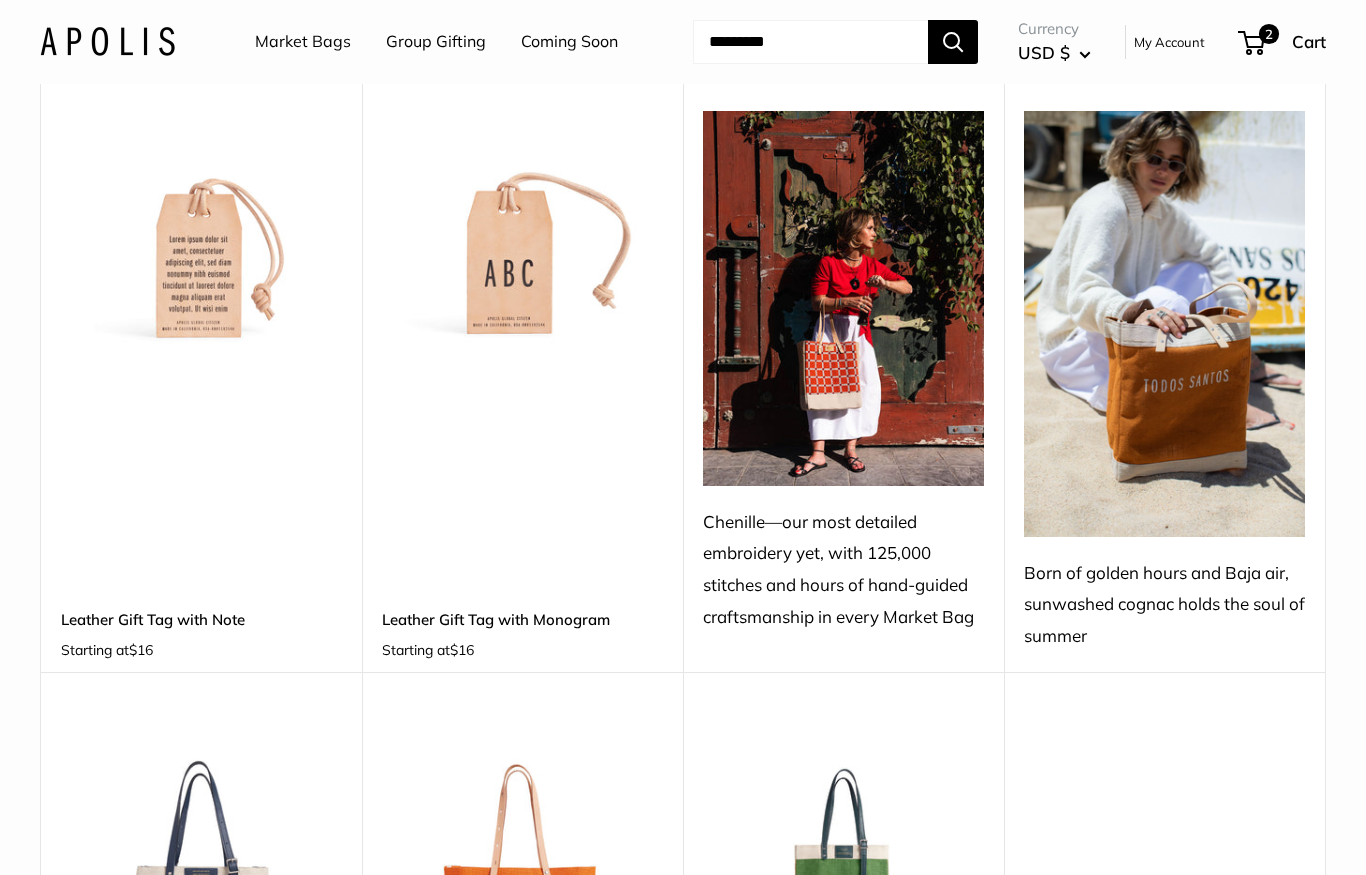 click on "Leather Gift Tag with Note
Starting at  $16
Shop & Customize" at bounding box center [201, 533] 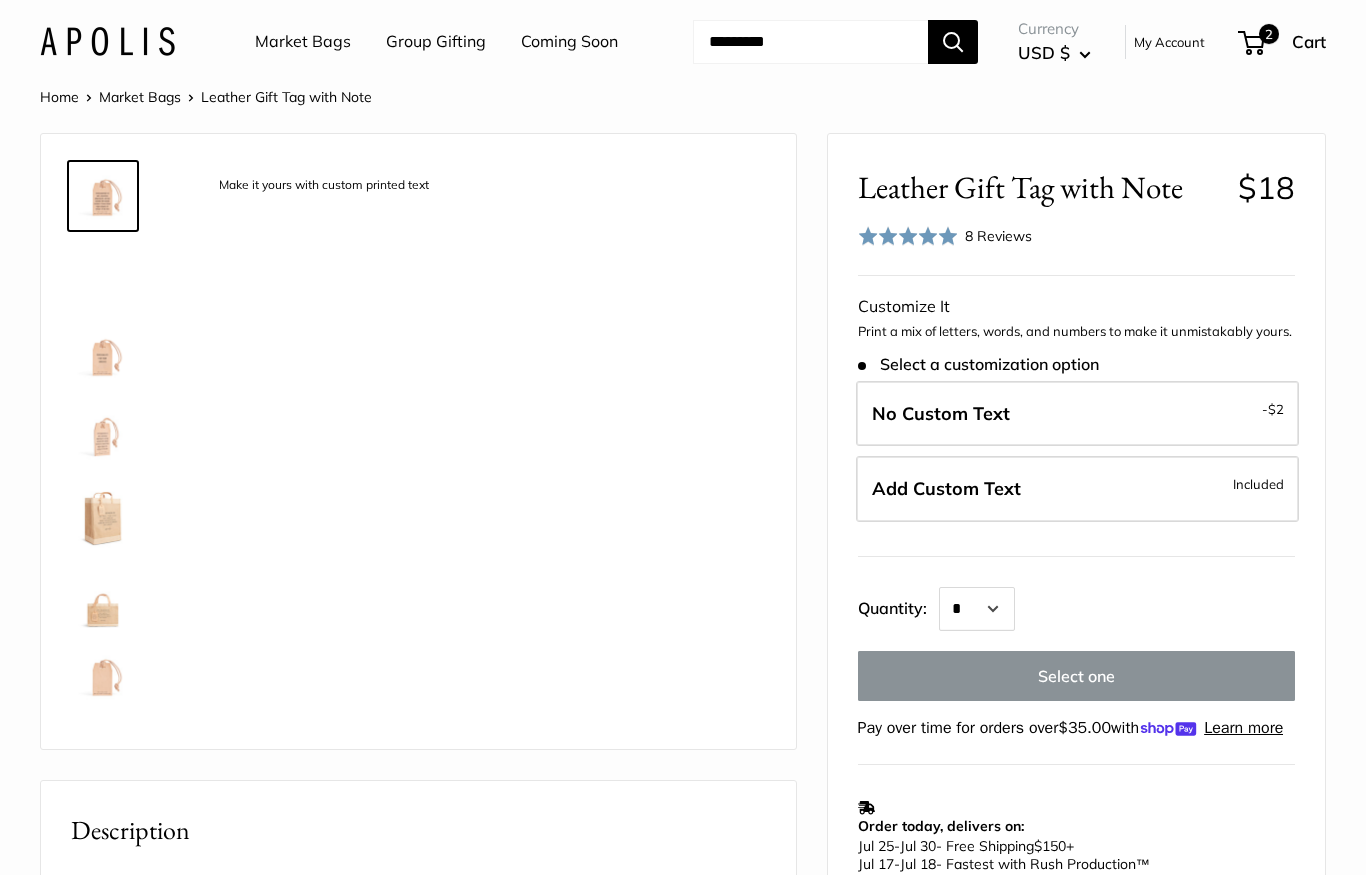 scroll, scrollTop: 0, scrollLeft: 0, axis: both 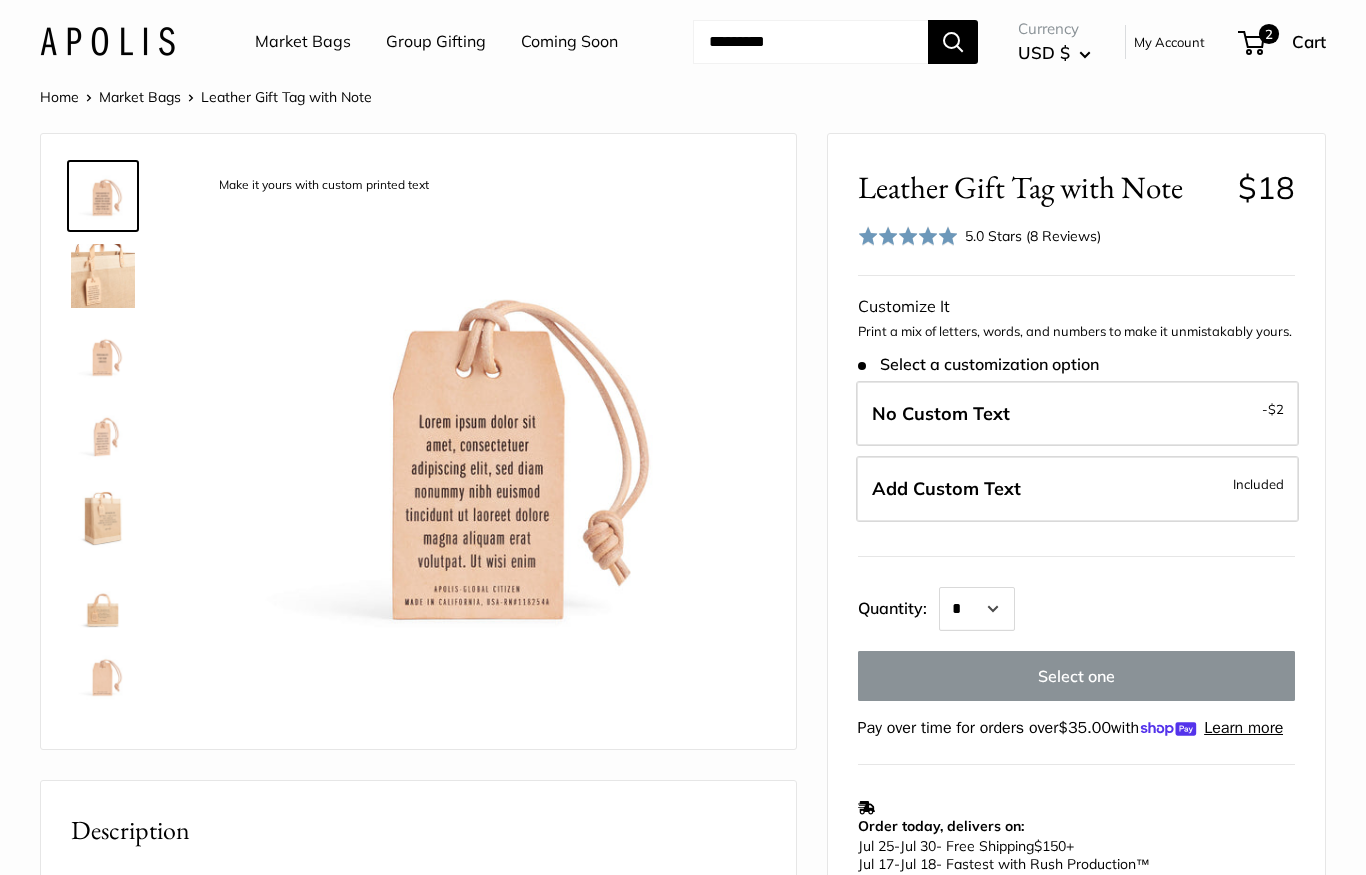 click on "Add Custom Text
Included" at bounding box center (1077, 489) 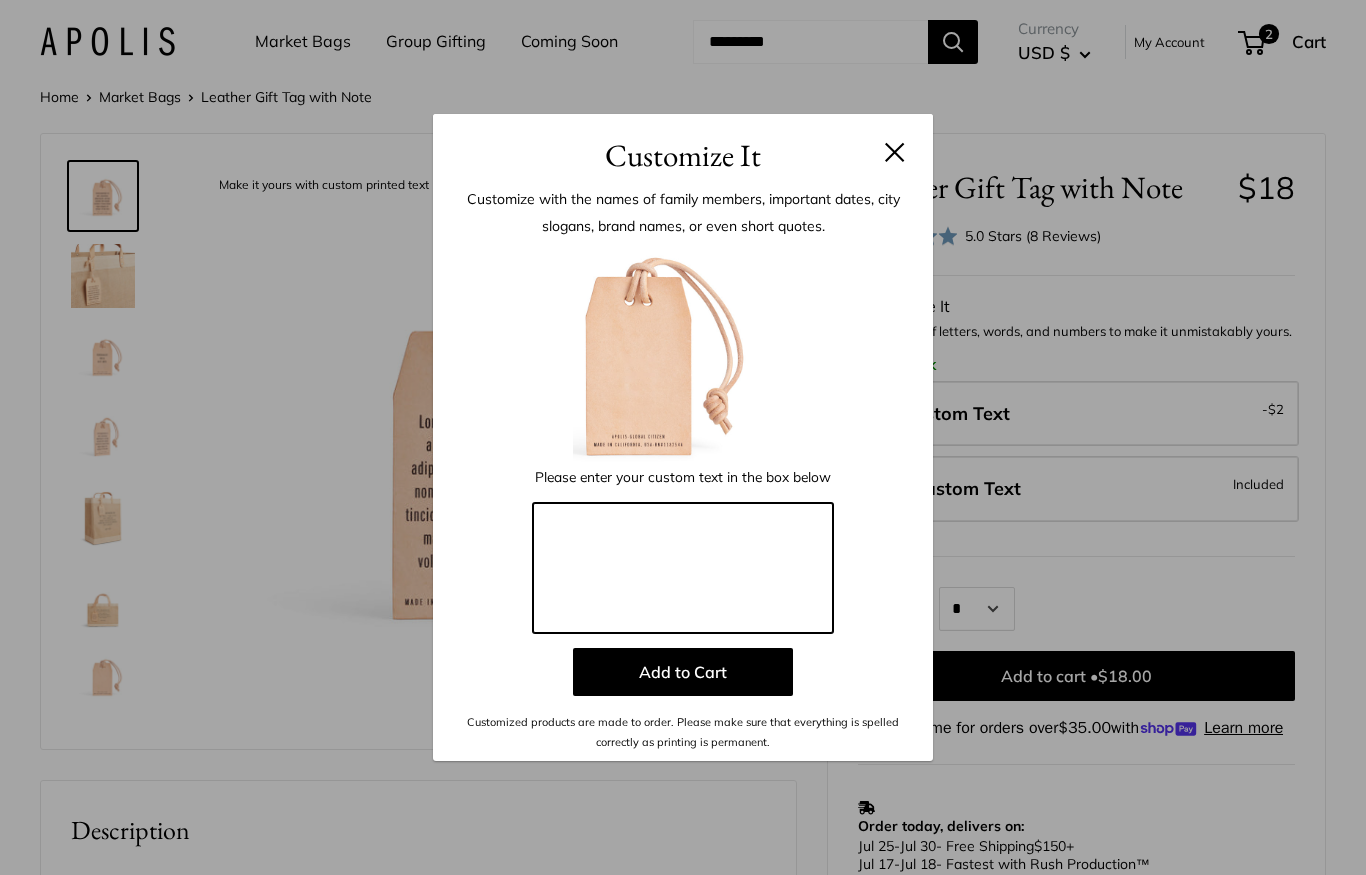 click at bounding box center [683, 568] 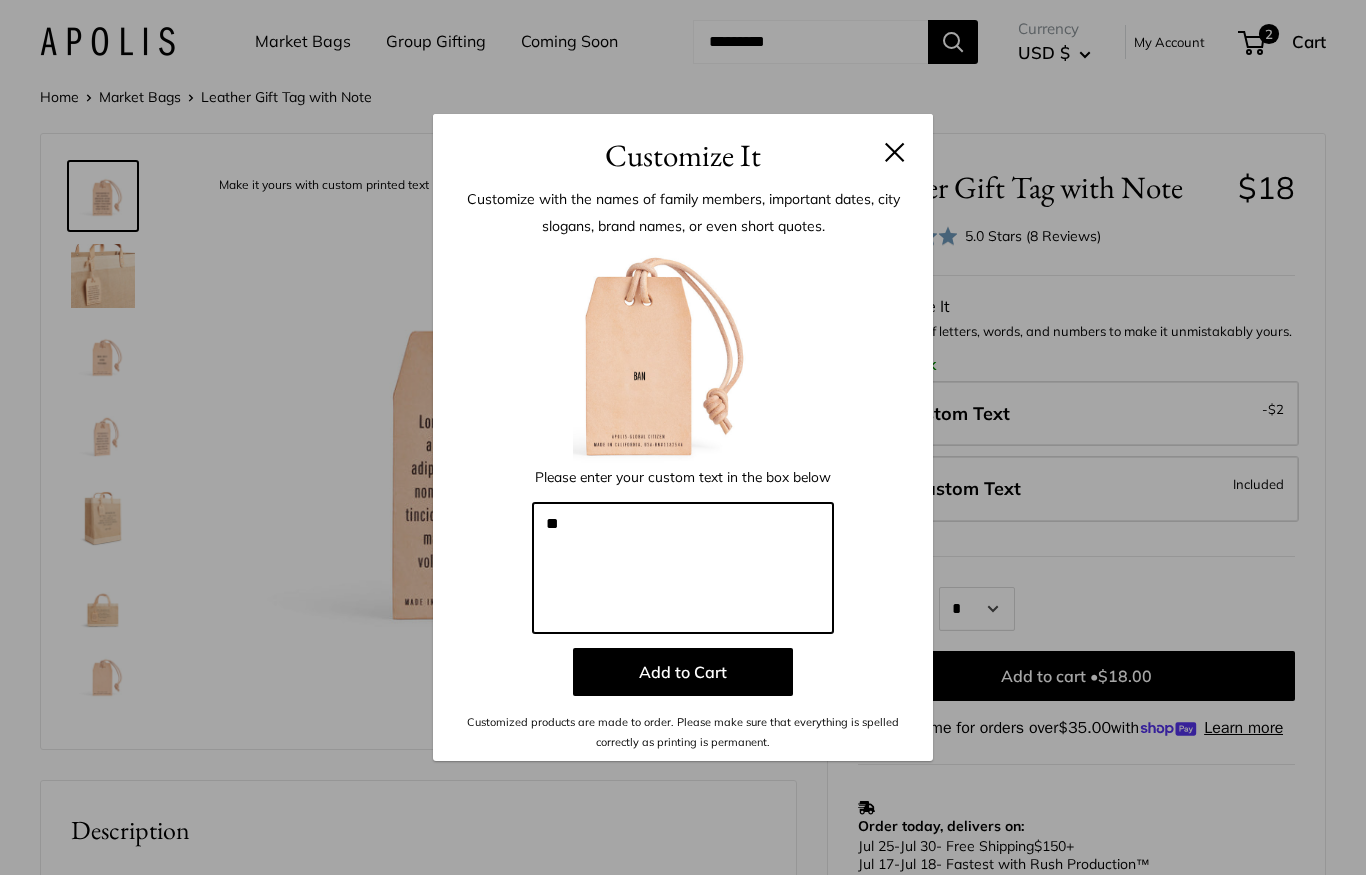 type on "*" 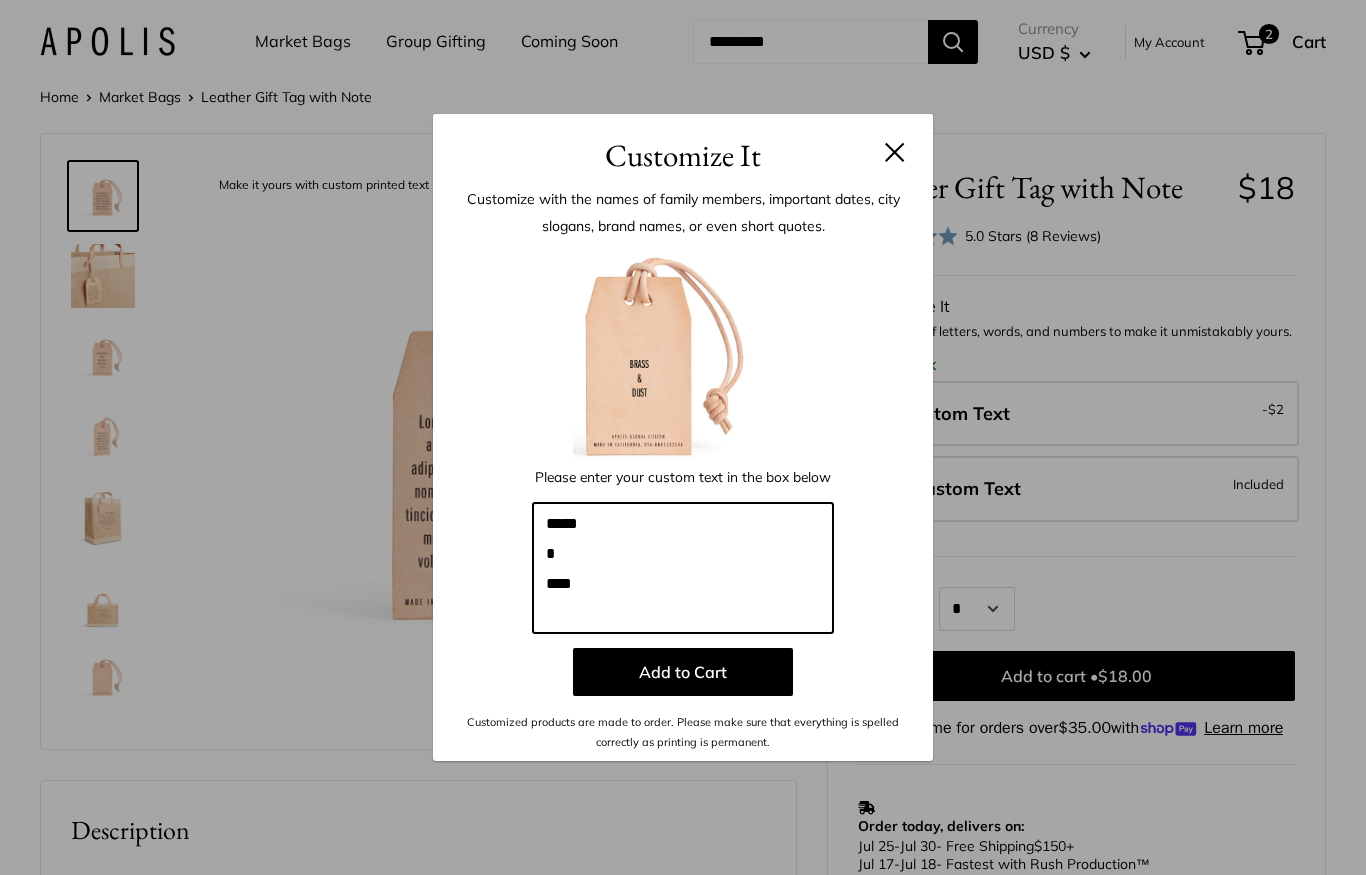 type on "*****
*
****" 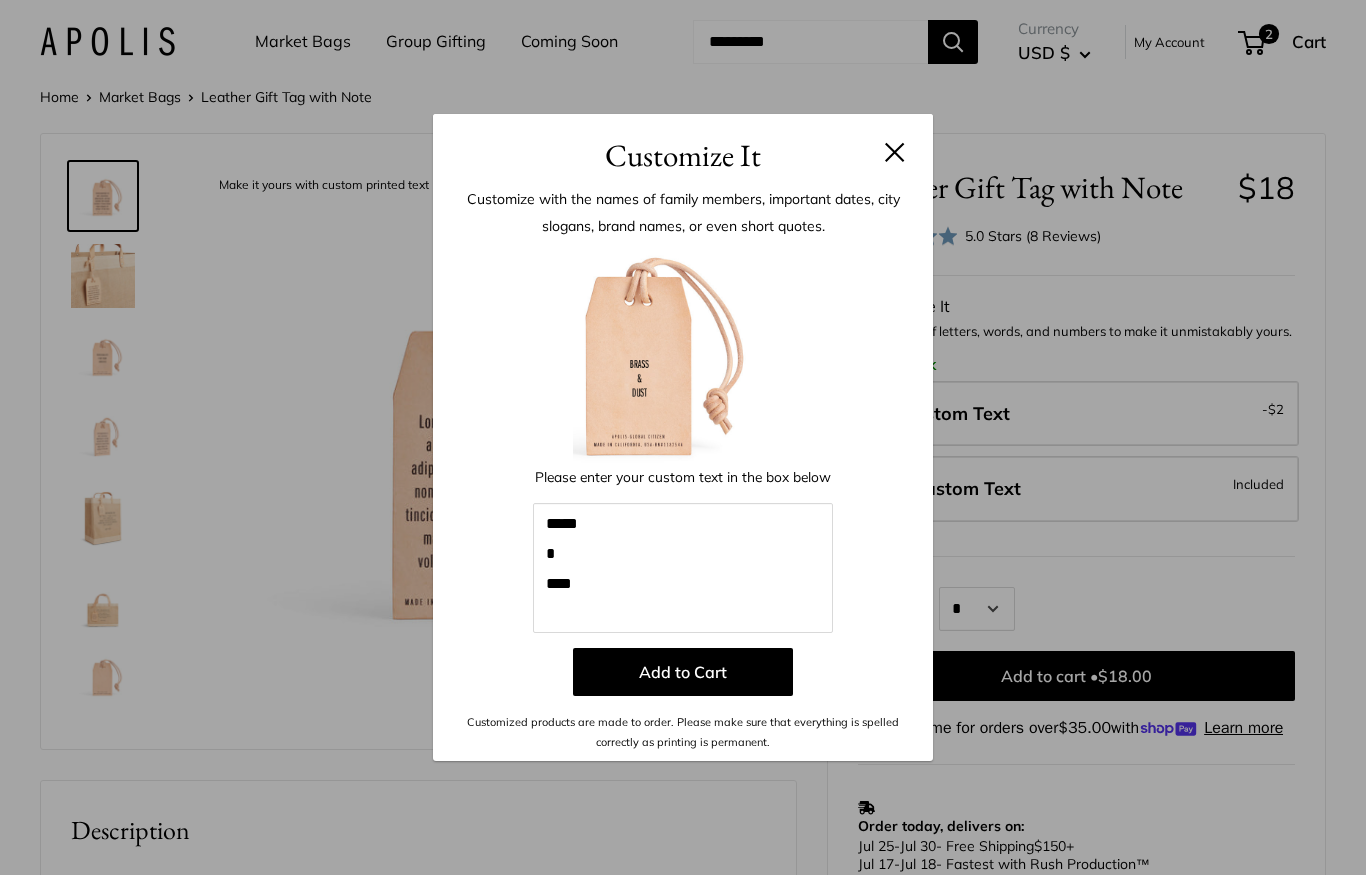 click on "Add to Cart" at bounding box center (683, 672) 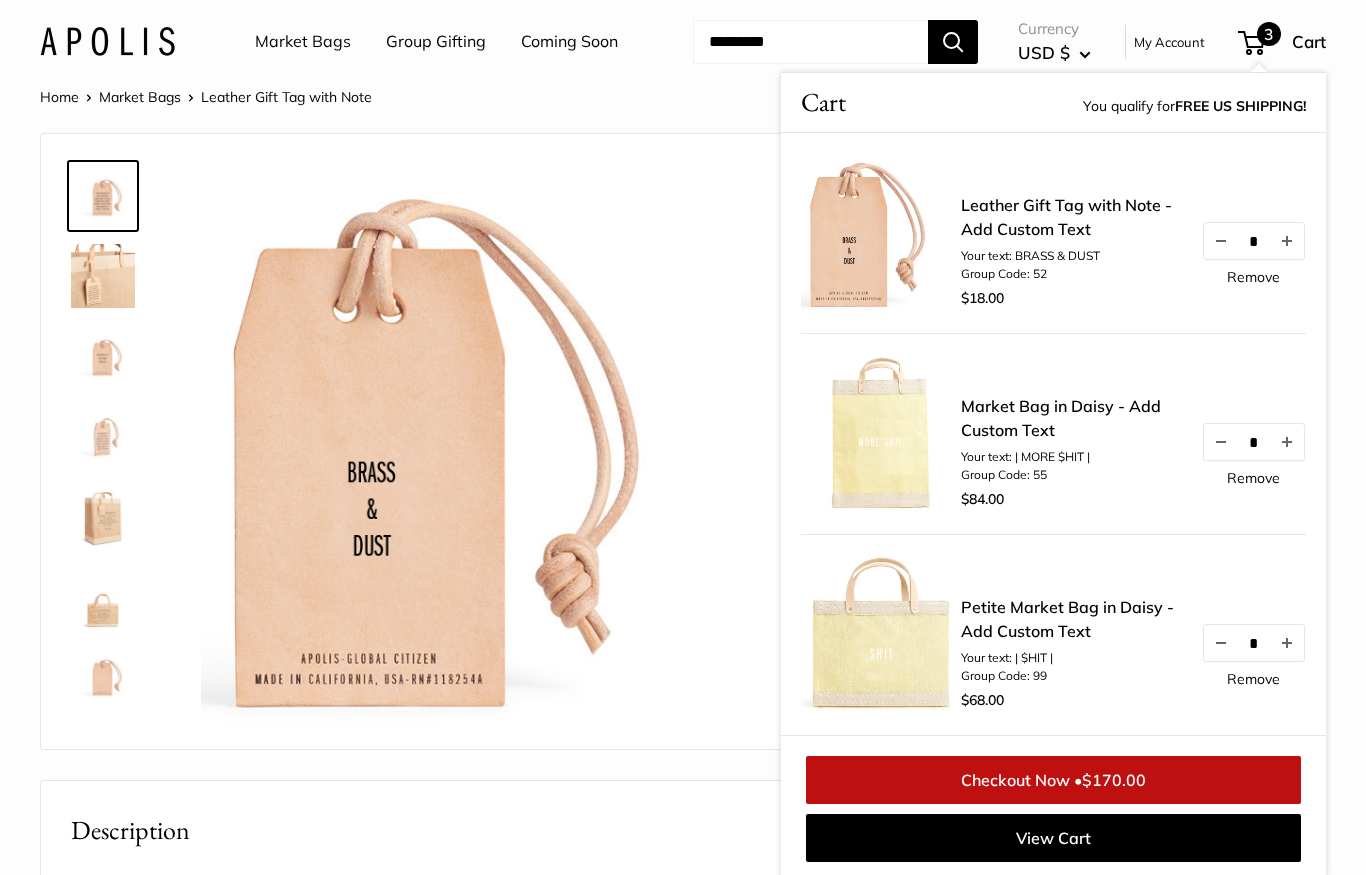 click on "Checkout Now •  $170.00" at bounding box center (1053, 780) 